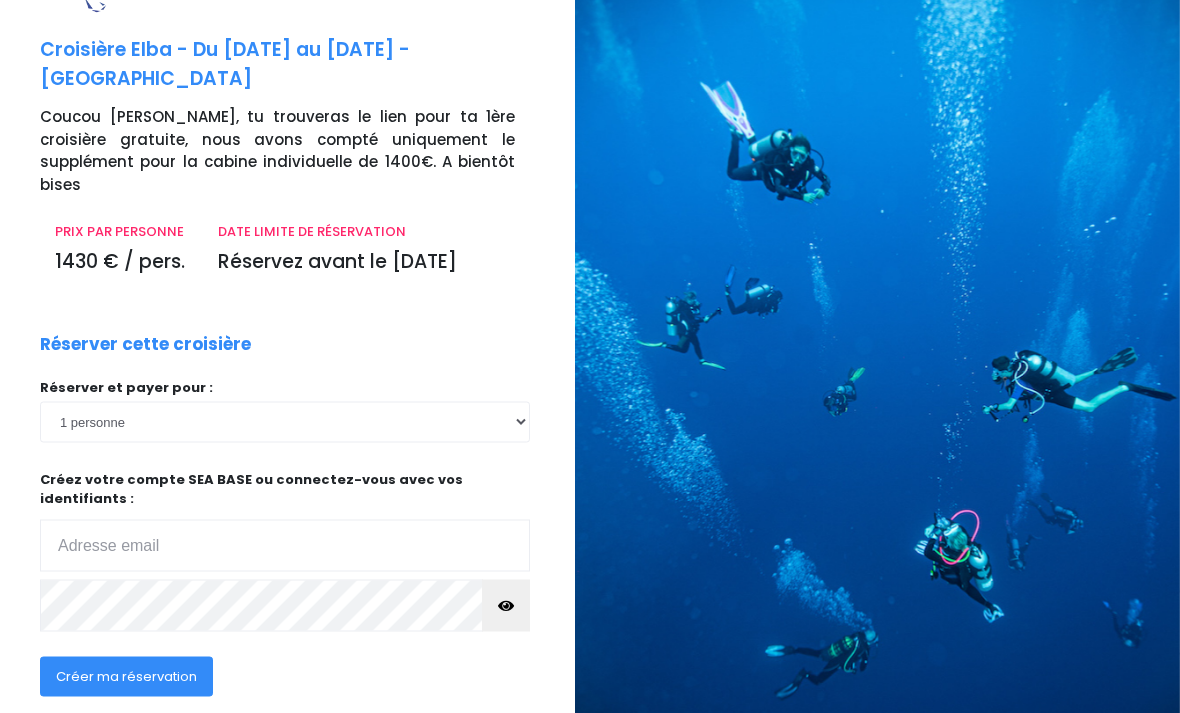 scroll, scrollTop: 77, scrollLeft: 15, axis: both 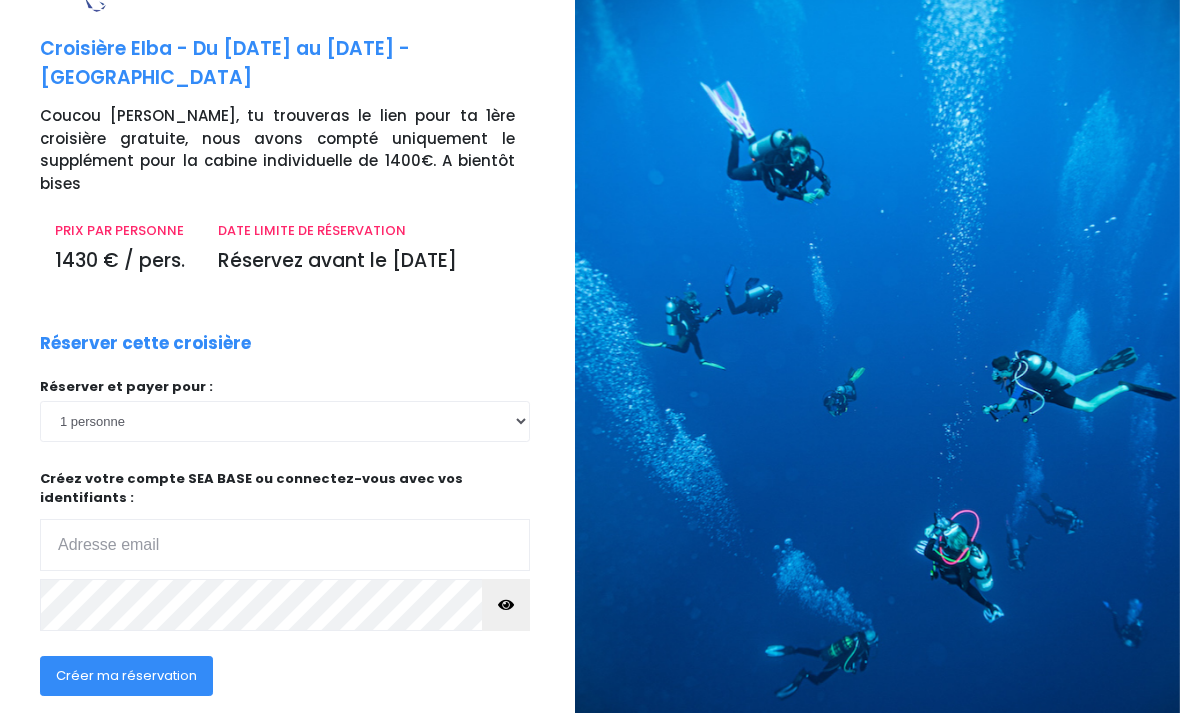 click at bounding box center [285, 545] 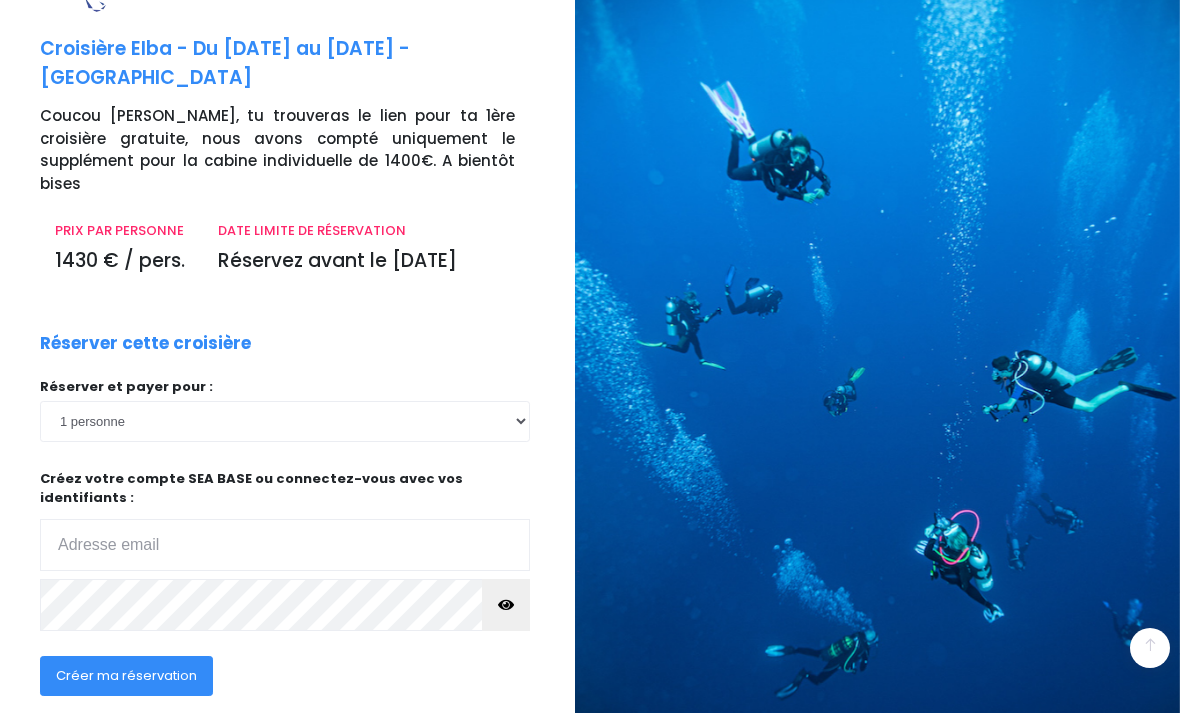 scroll, scrollTop: 77, scrollLeft: 0, axis: vertical 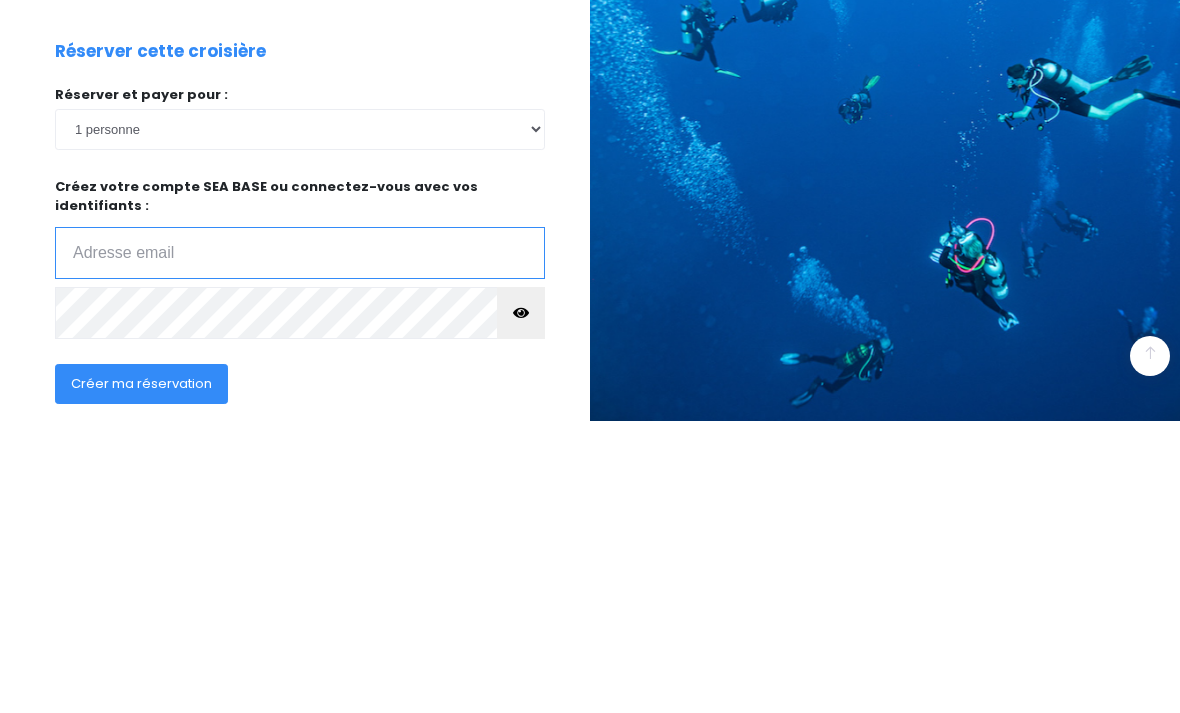 type on "[PERSON_NAME][EMAIL_ADDRESS][DOMAIN_NAME]" 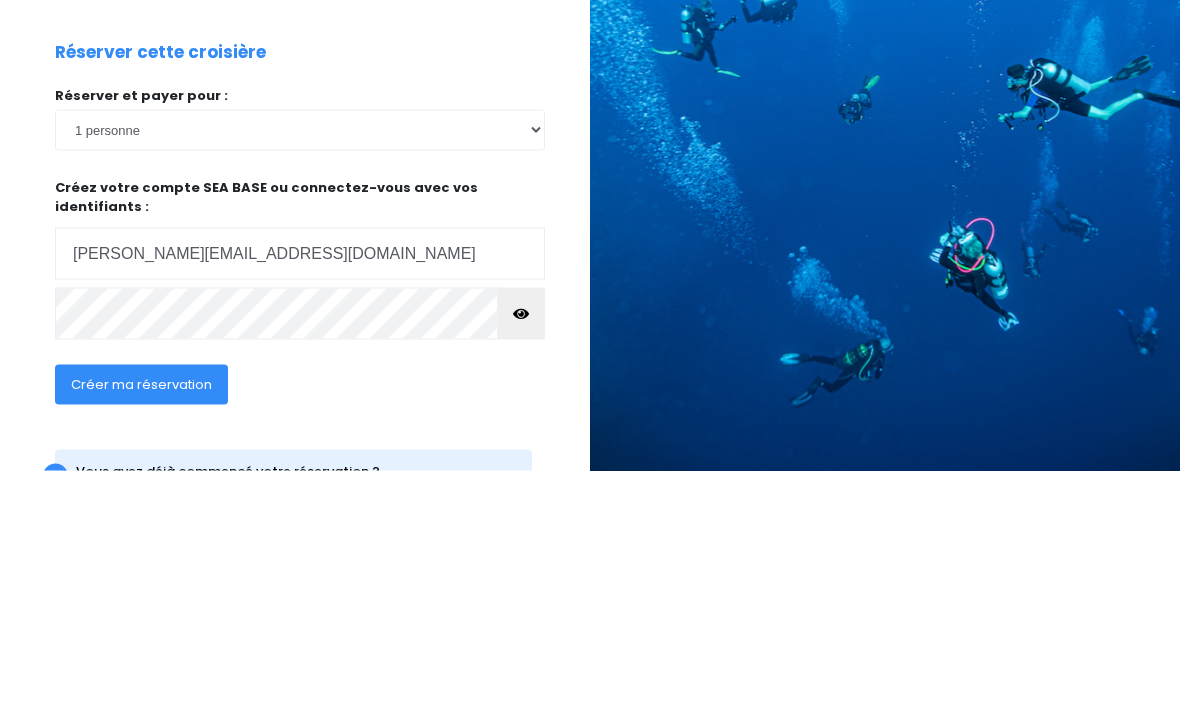 scroll, scrollTop: 77, scrollLeft: 0, axis: vertical 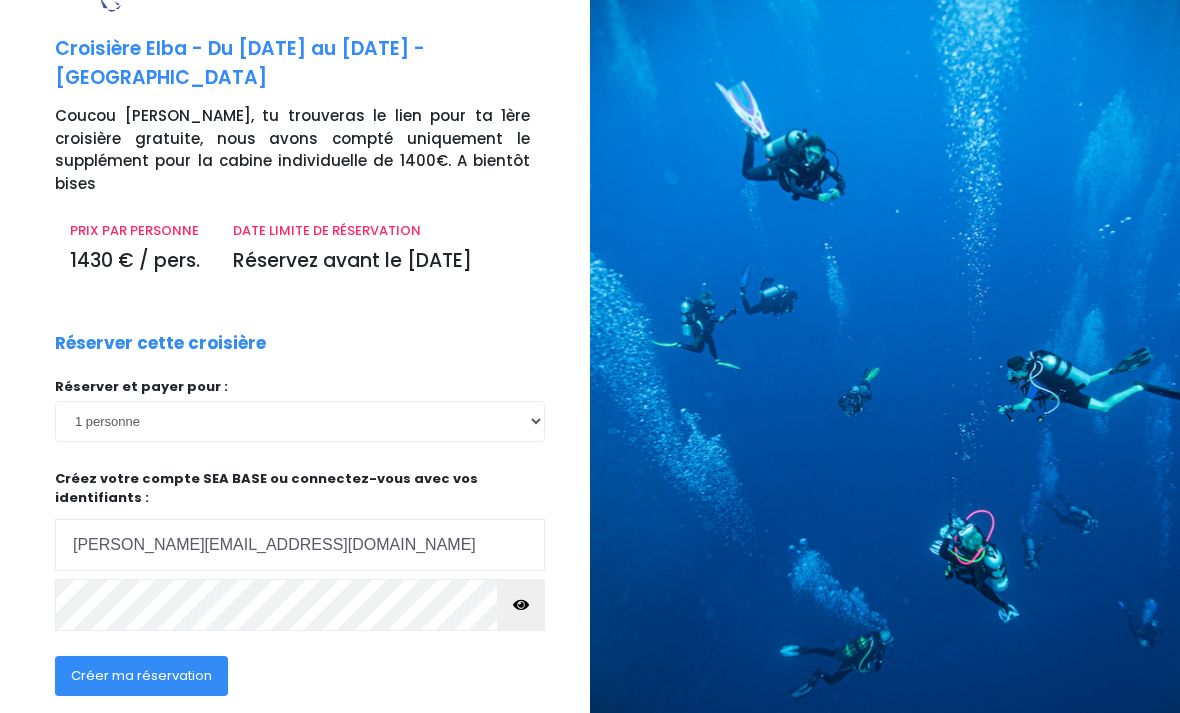 click at bounding box center (521, 605) 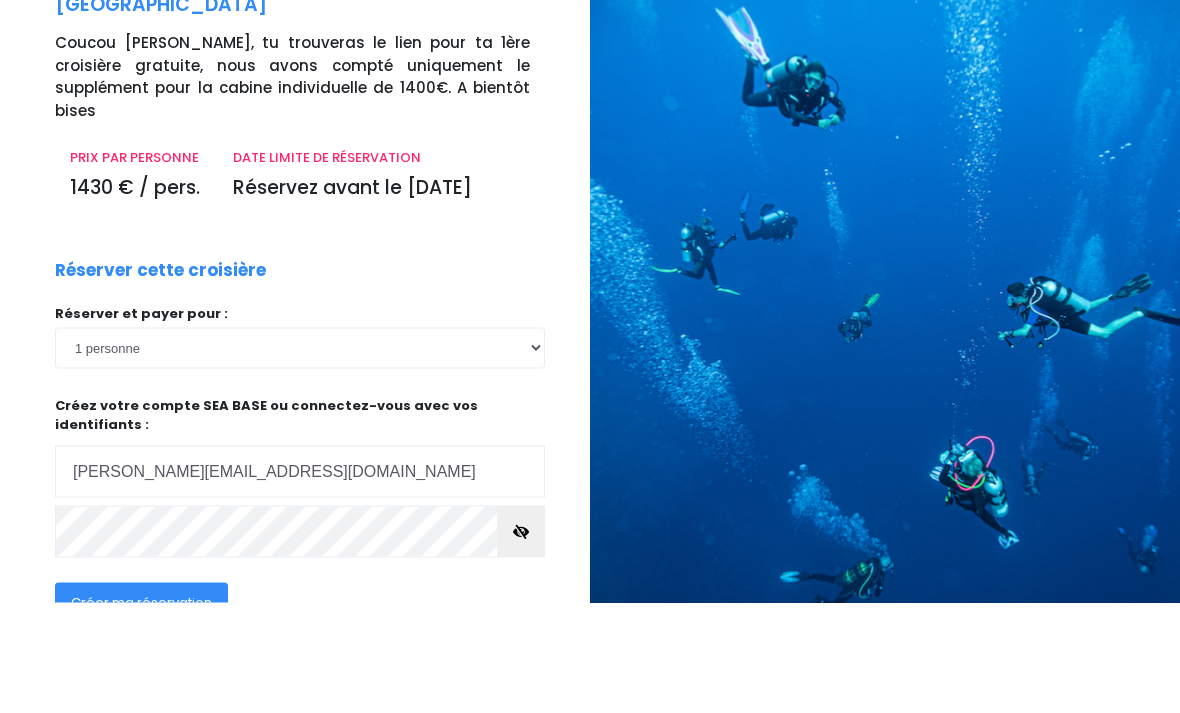 scroll, scrollTop: 77, scrollLeft: 0, axis: vertical 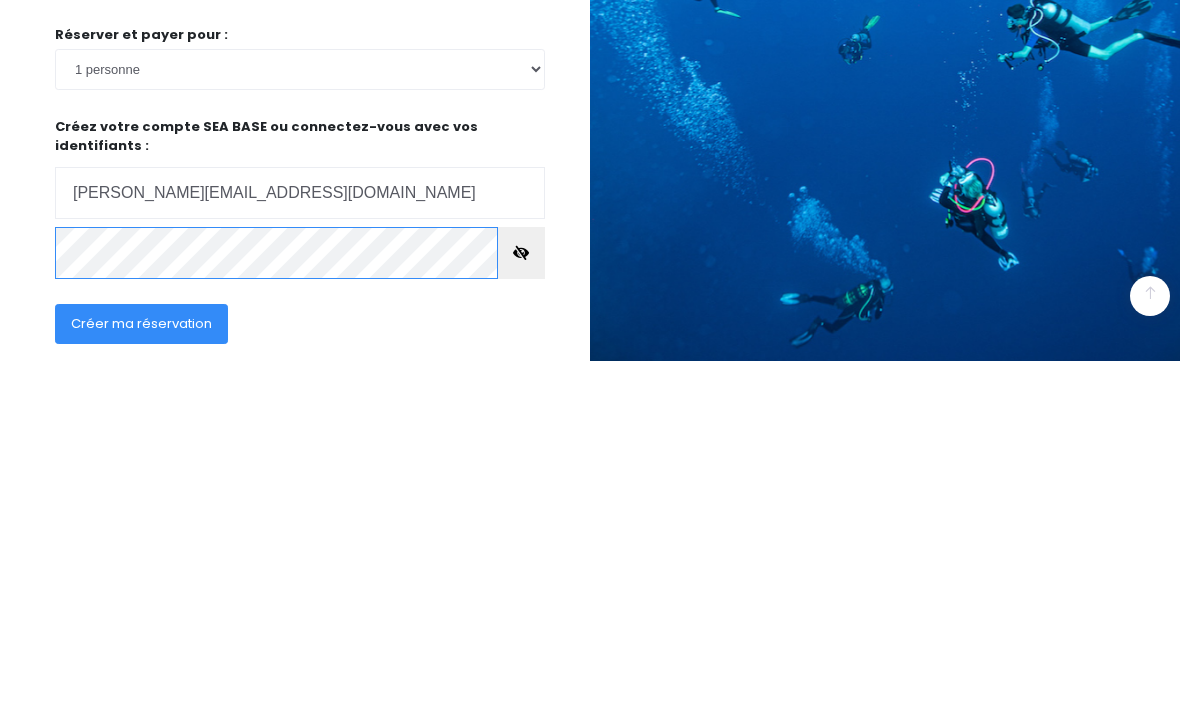 click at bounding box center [0, 0] 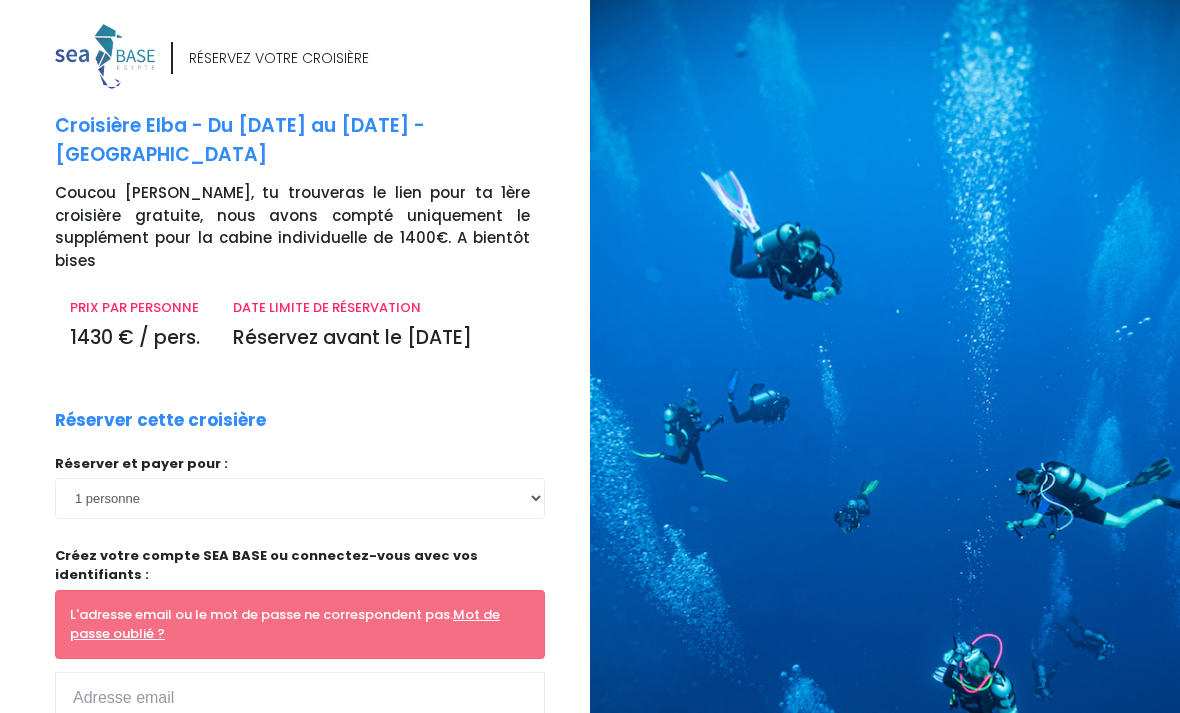 scroll, scrollTop: 0, scrollLeft: 0, axis: both 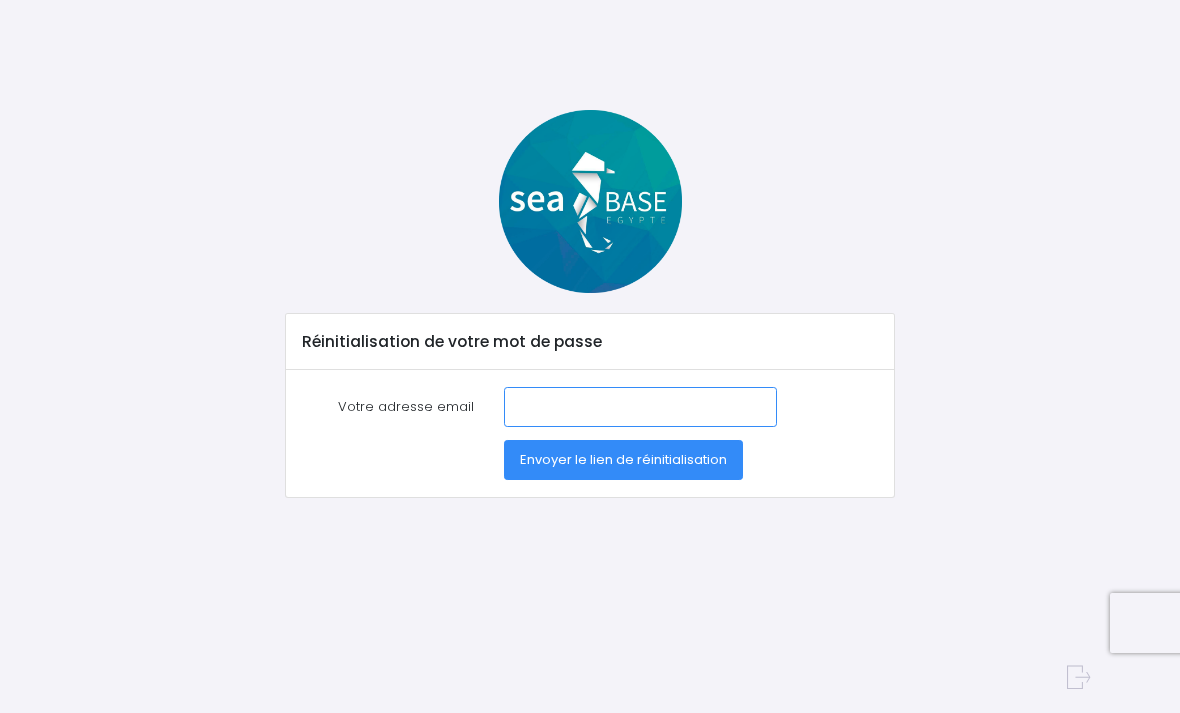 click on "Votre adresse email" at bounding box center (640, 407) 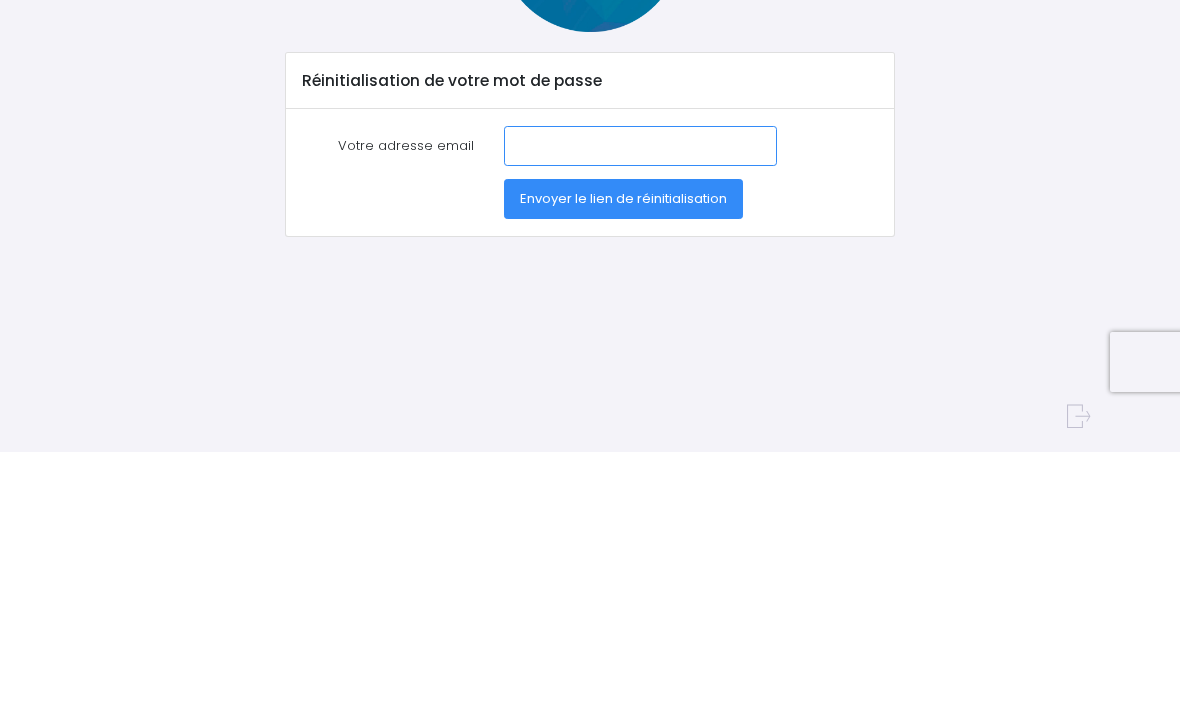 type on "h" 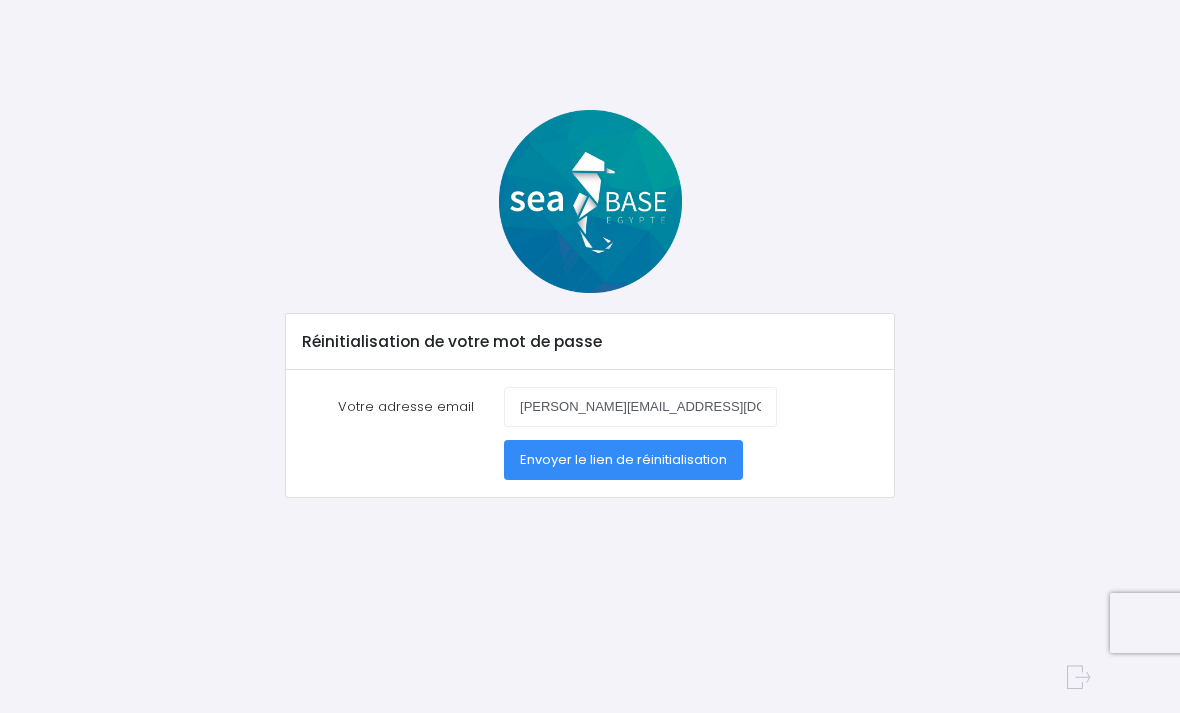 click on "Envoyer le lien de réinitialisation" at bounding box center (623, 459) 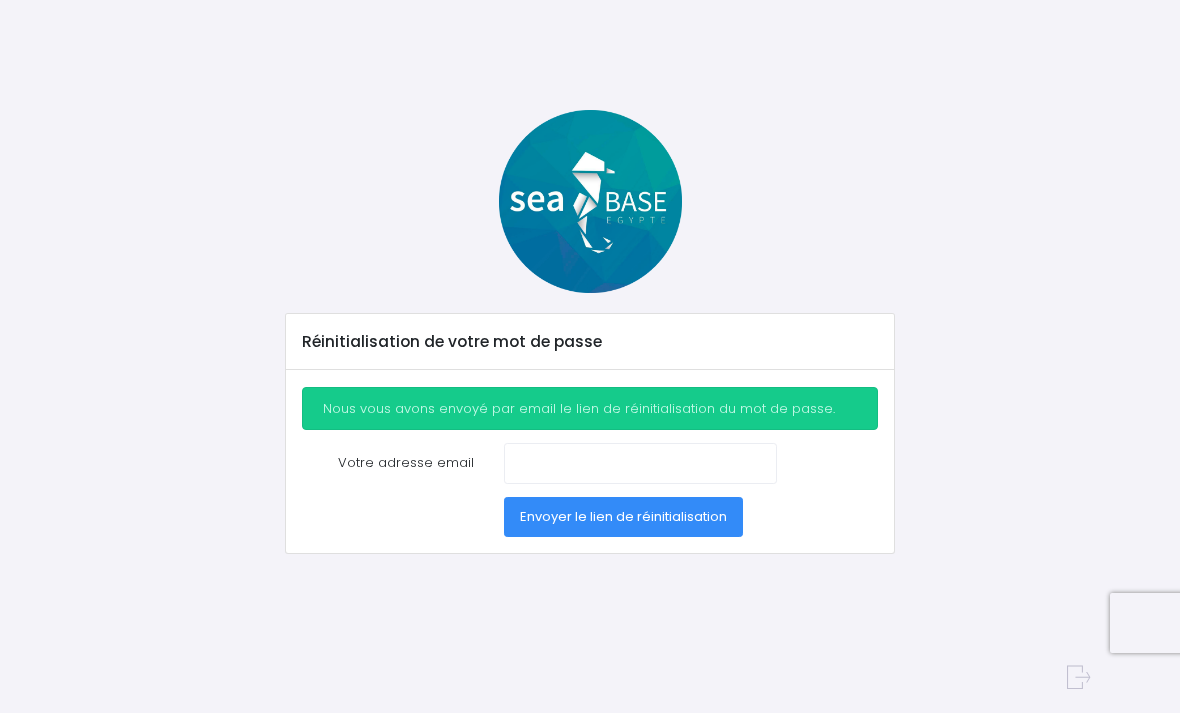 scroll, scrollTop: 0, scrollLeft: 0, axis: both 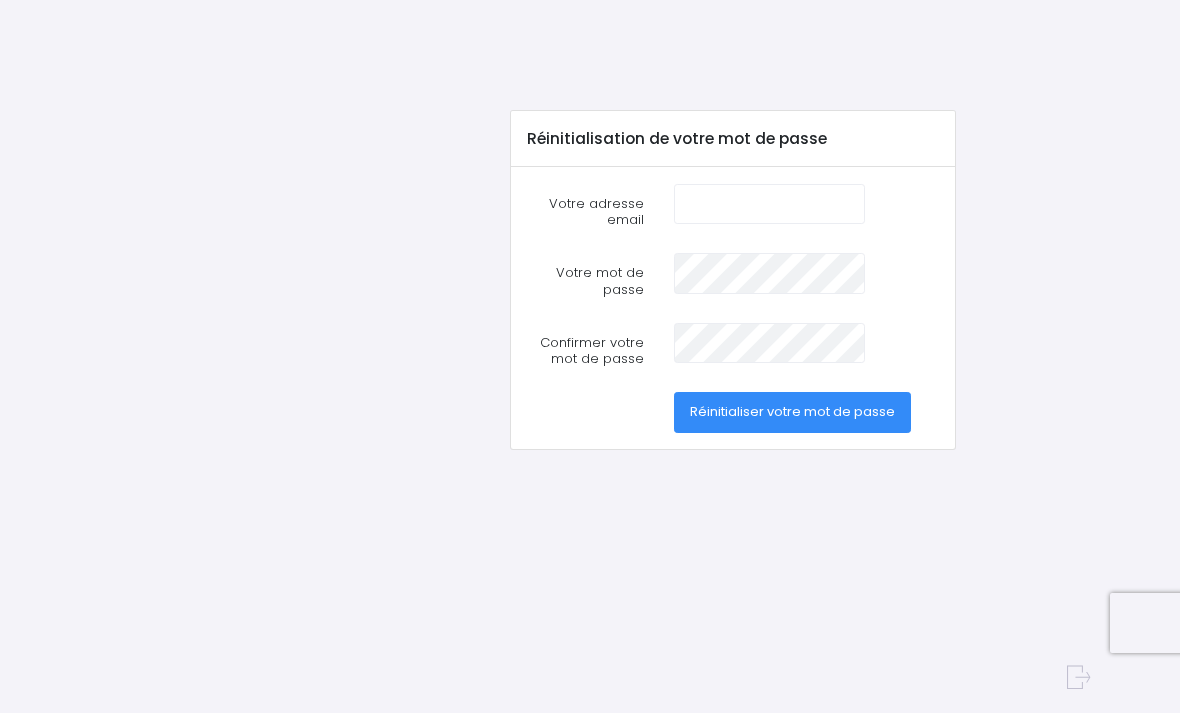 click on "Votre adresse email" at bounding box center (769, 204) 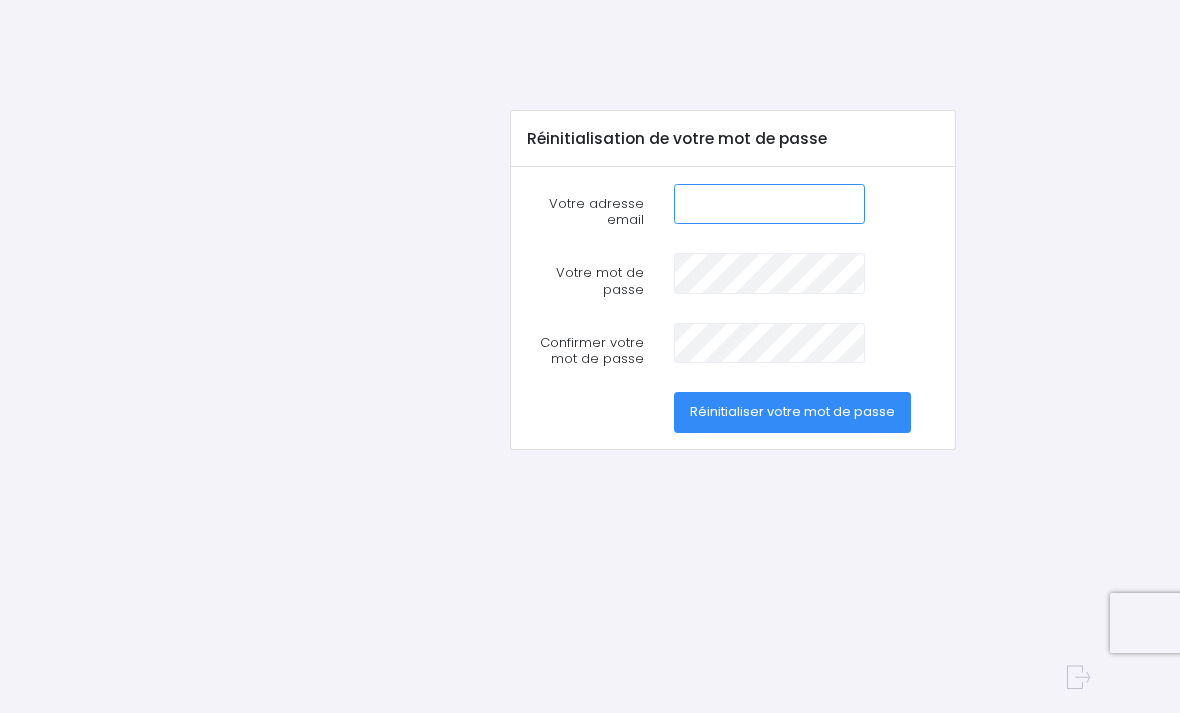 type on "helene.touzet@free.fr" 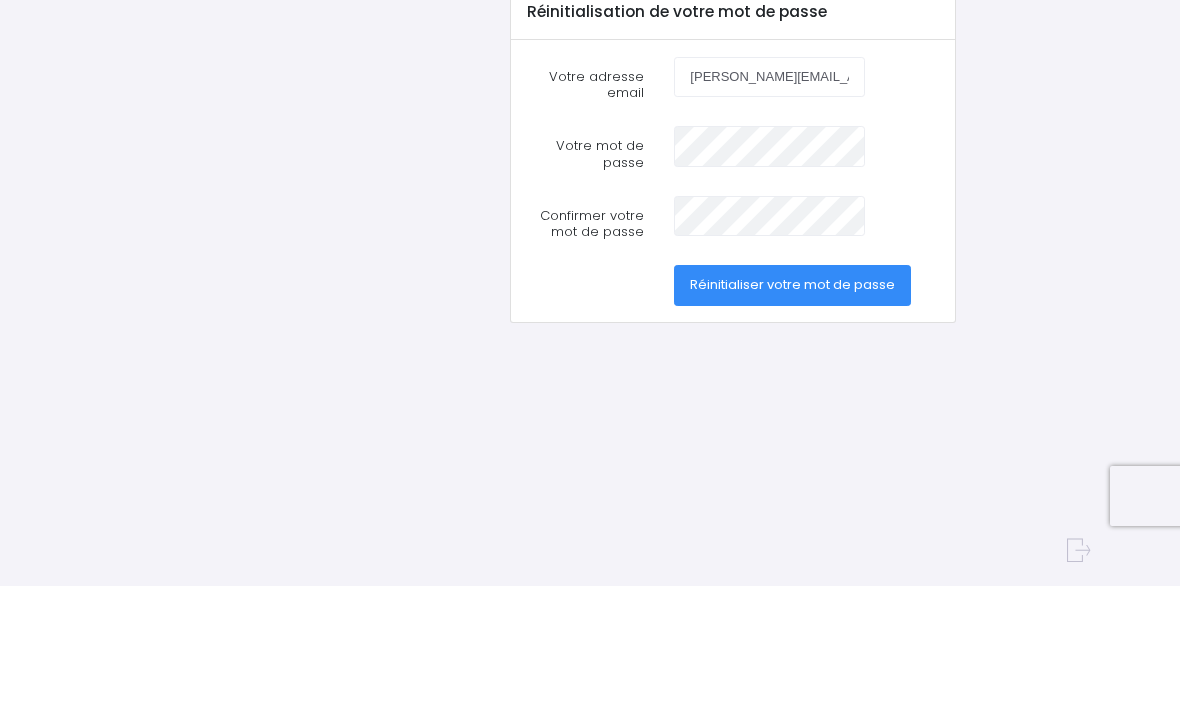 click on "Réinitialiser votre mot de passe" at bounding box center [792, 411] 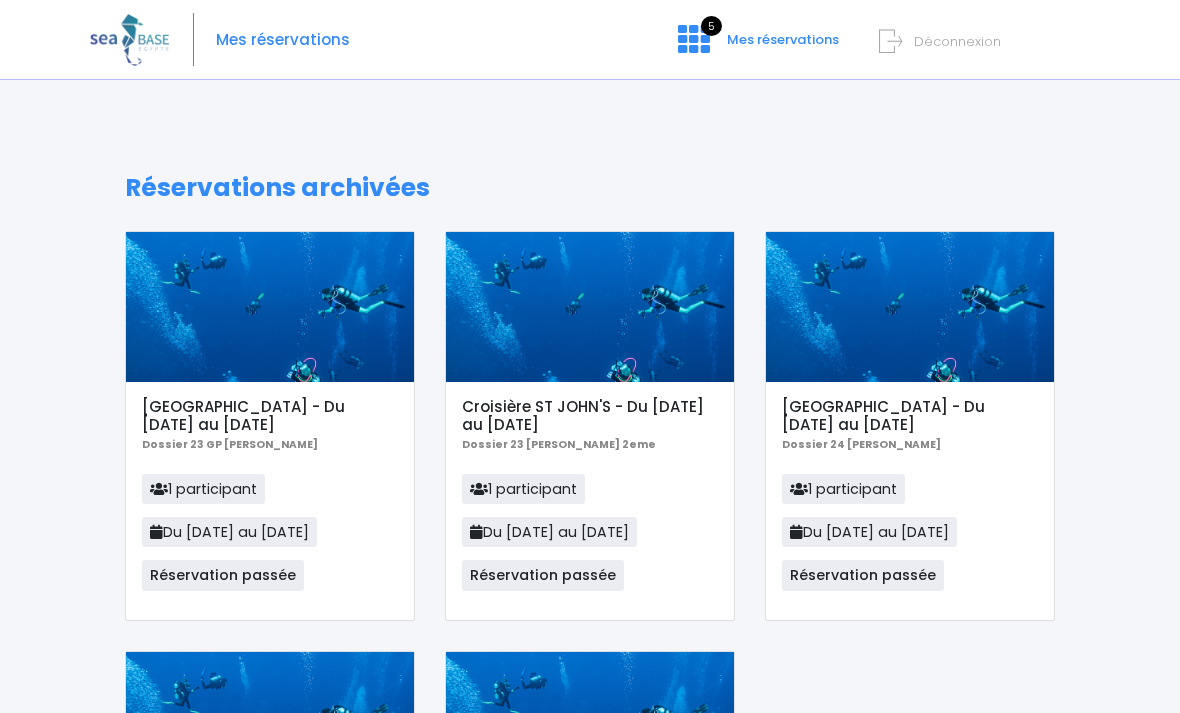 scroll, scrollTop: 0, scrollLeft: 0, axis: both 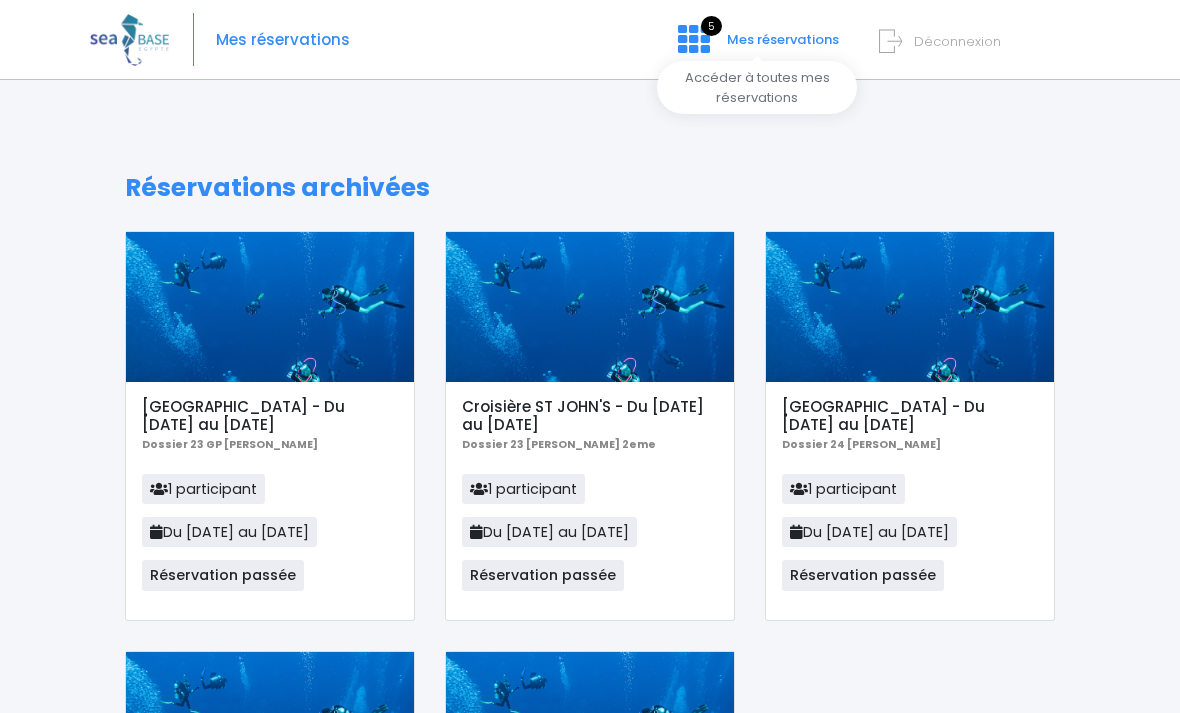 click at bounding box center (694, 39) 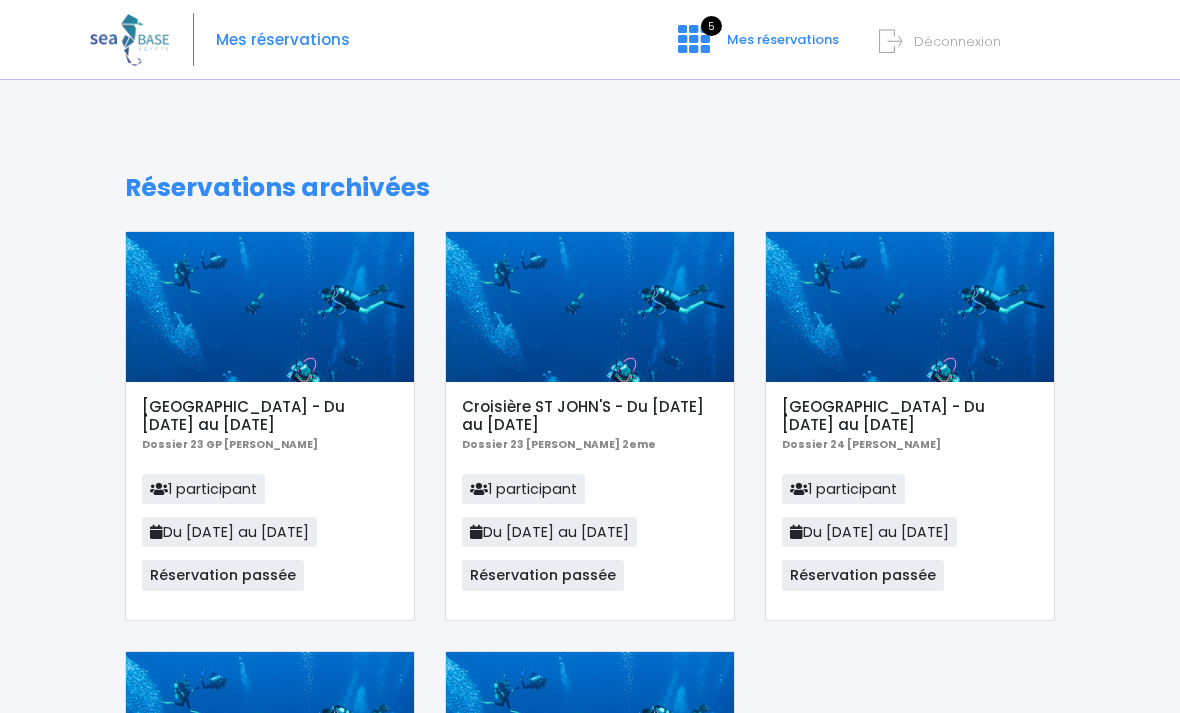 scroll, scrollTop: 0, scrollLeft: 0, axis: both 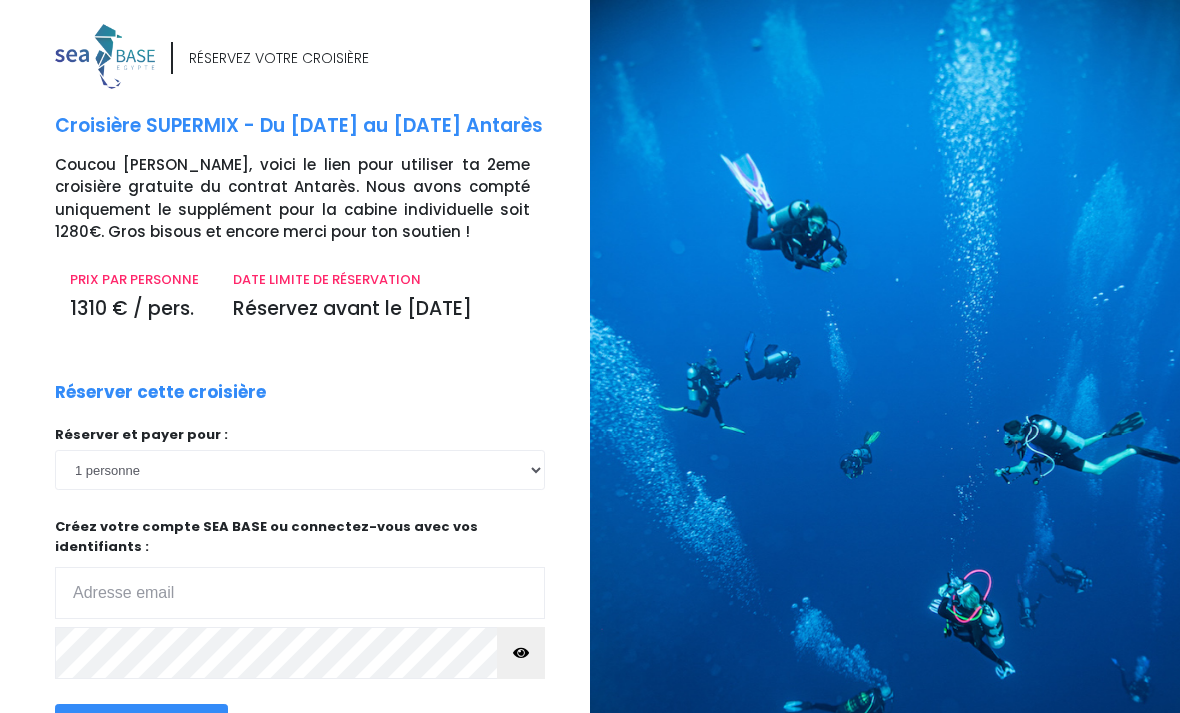 click at bounding box center [300, 593] 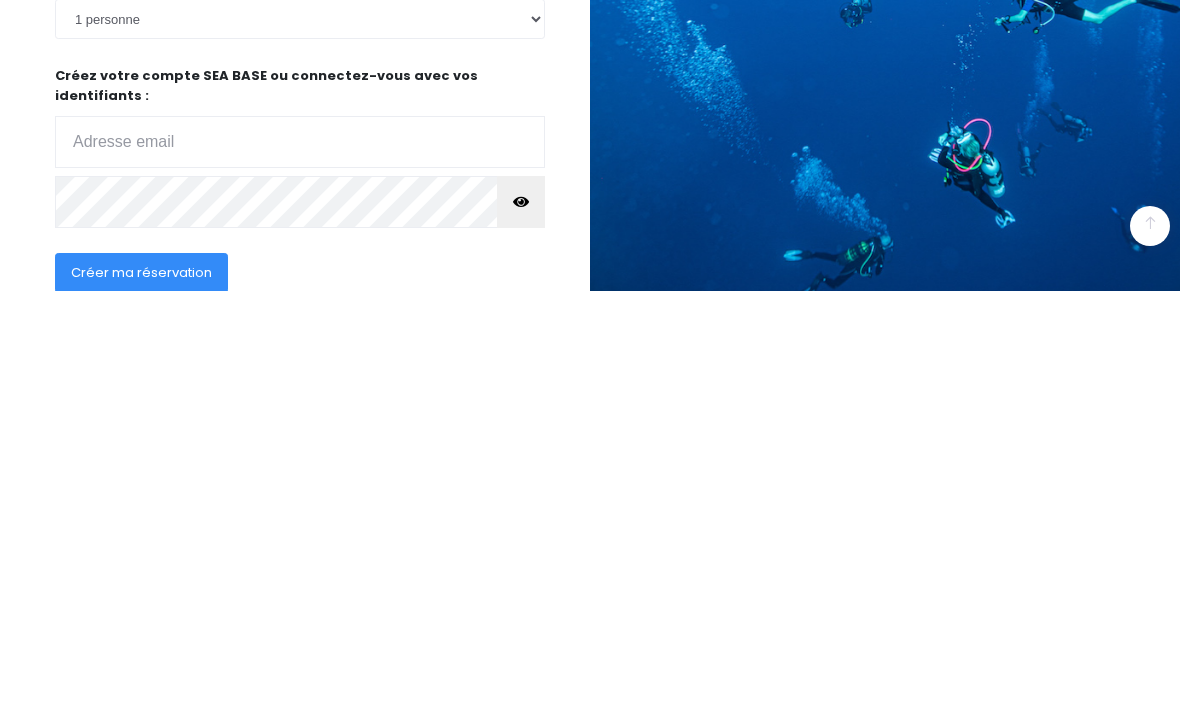 type on "h" 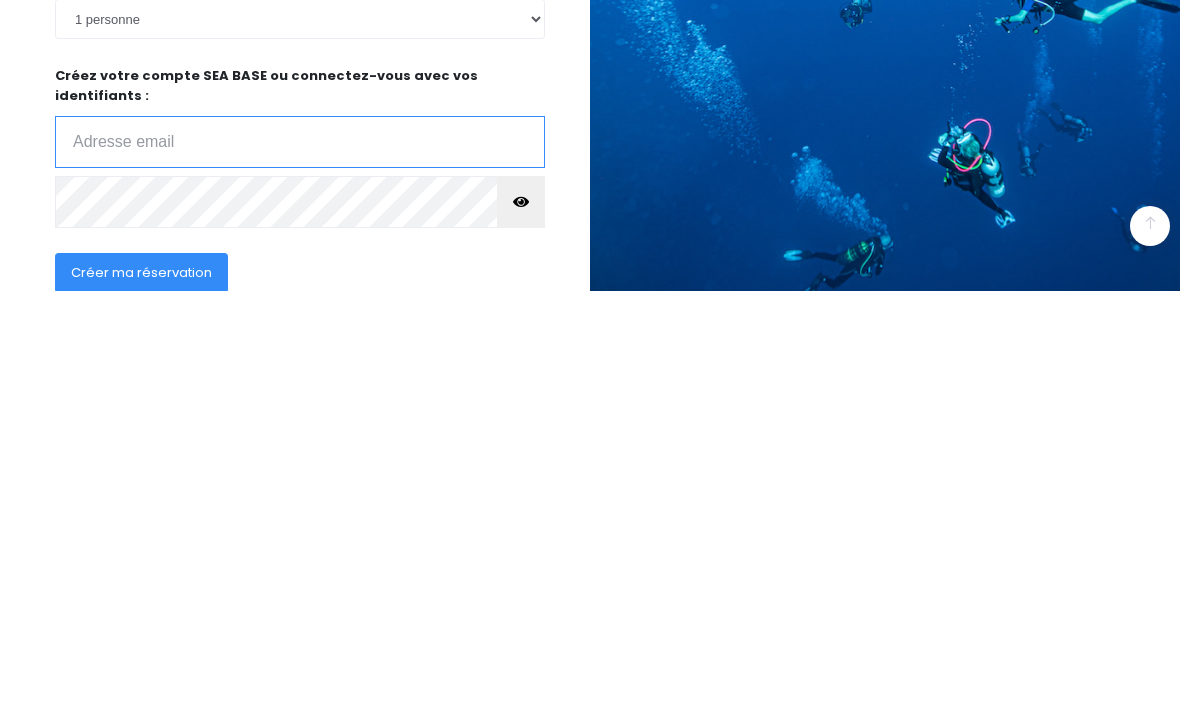 type on "[PERSON_NAME][EMAIL_ADDRESS][DOMAIN_NAME]" 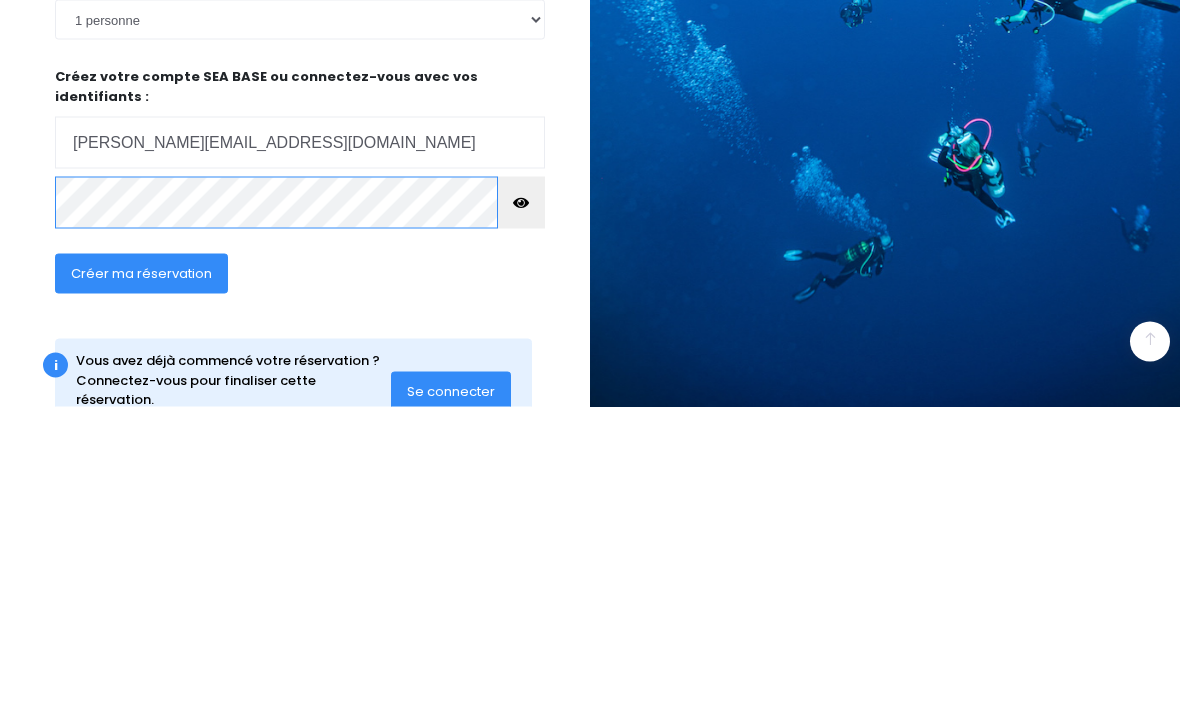 scroll, scrollTop: 191, scrollLeft: 0, axis: vertical 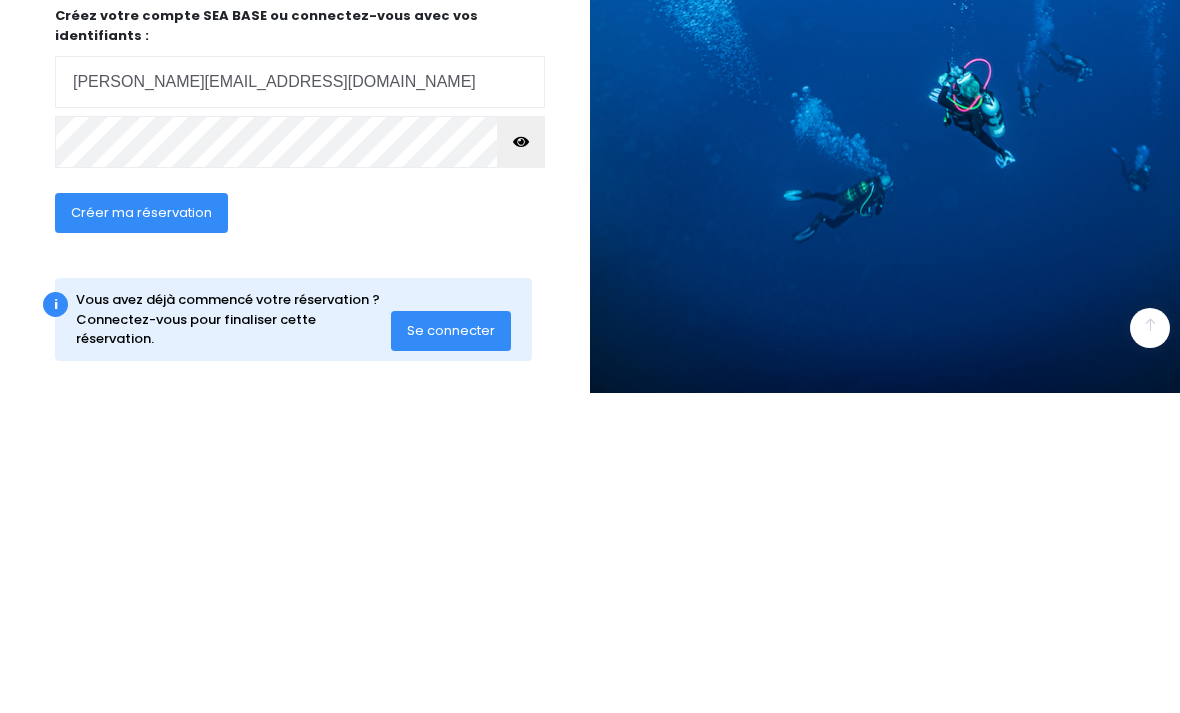 click on "Créer ma réservation" at bounding box center [141, 532] 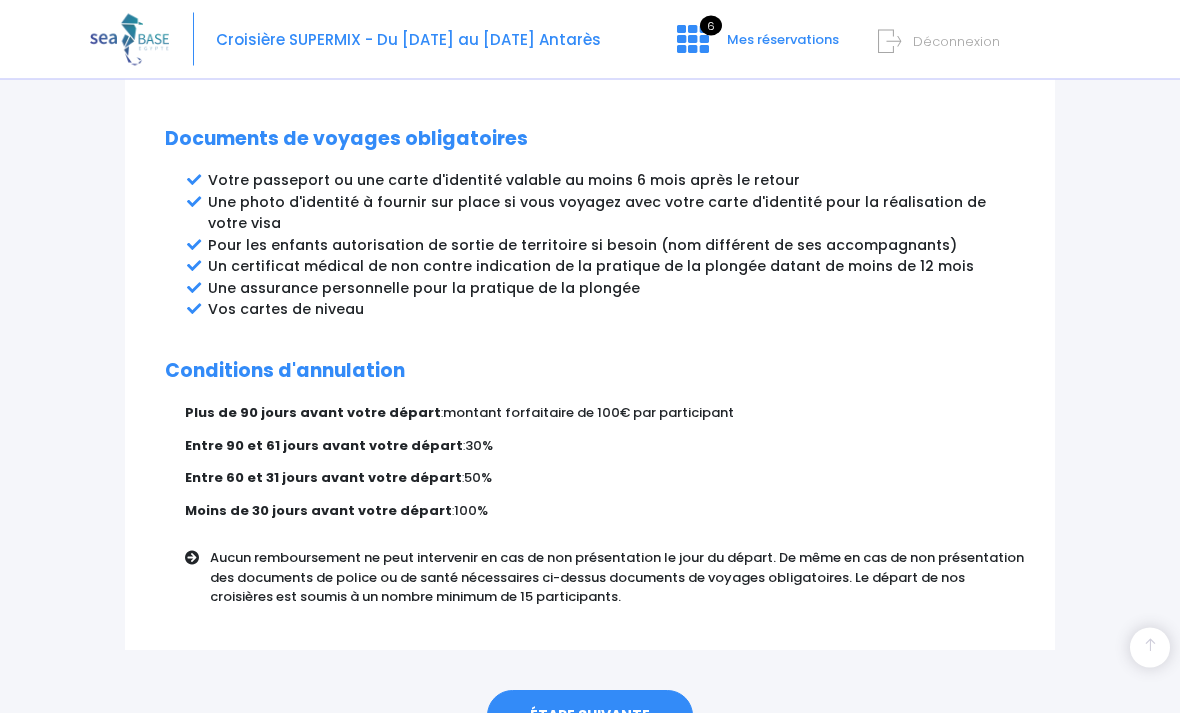 scroll, scrollTop: 1123, scrollLeft: 0, axis: vertical 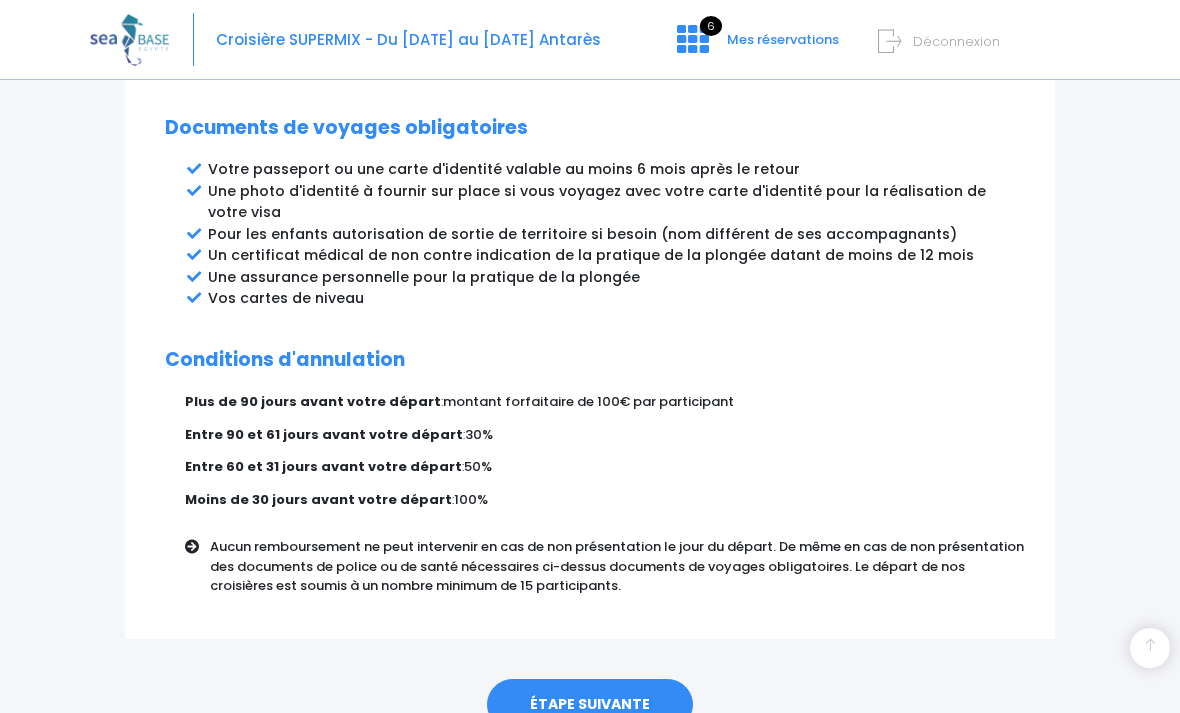 click on "ÉTAPE SUIVANTE" at bounding box center (590, 705) 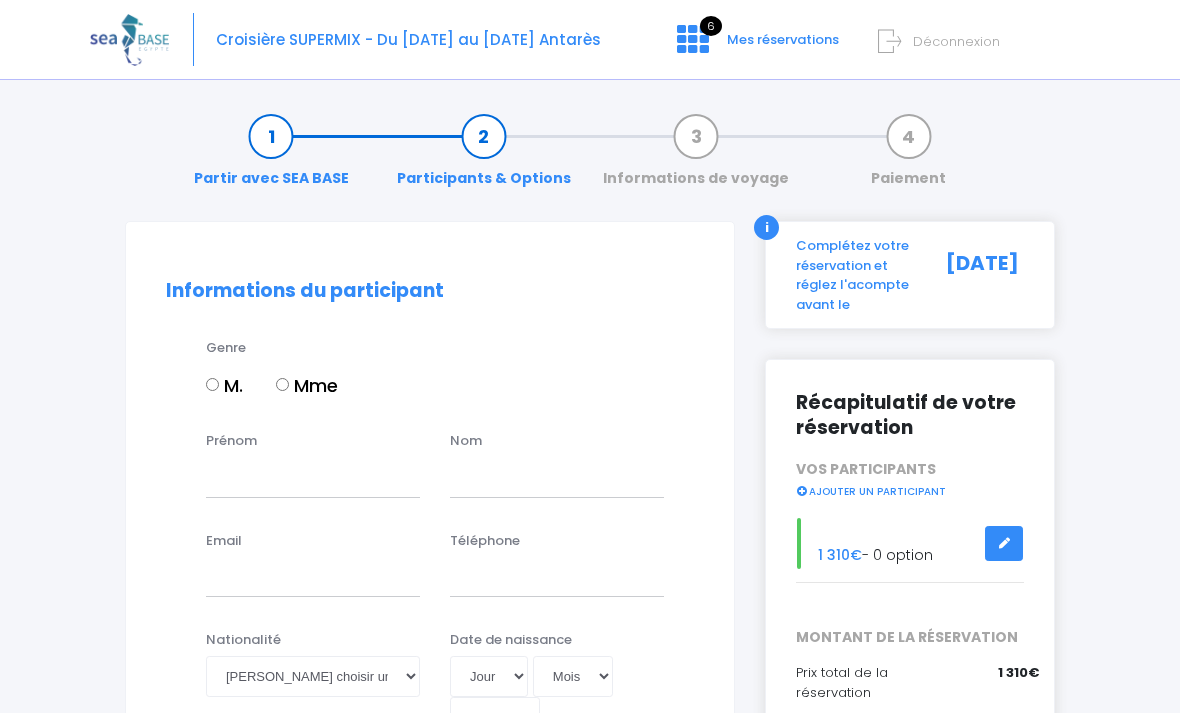 scroll, scrollTop: 0, scrollLeft: 0, axis: both 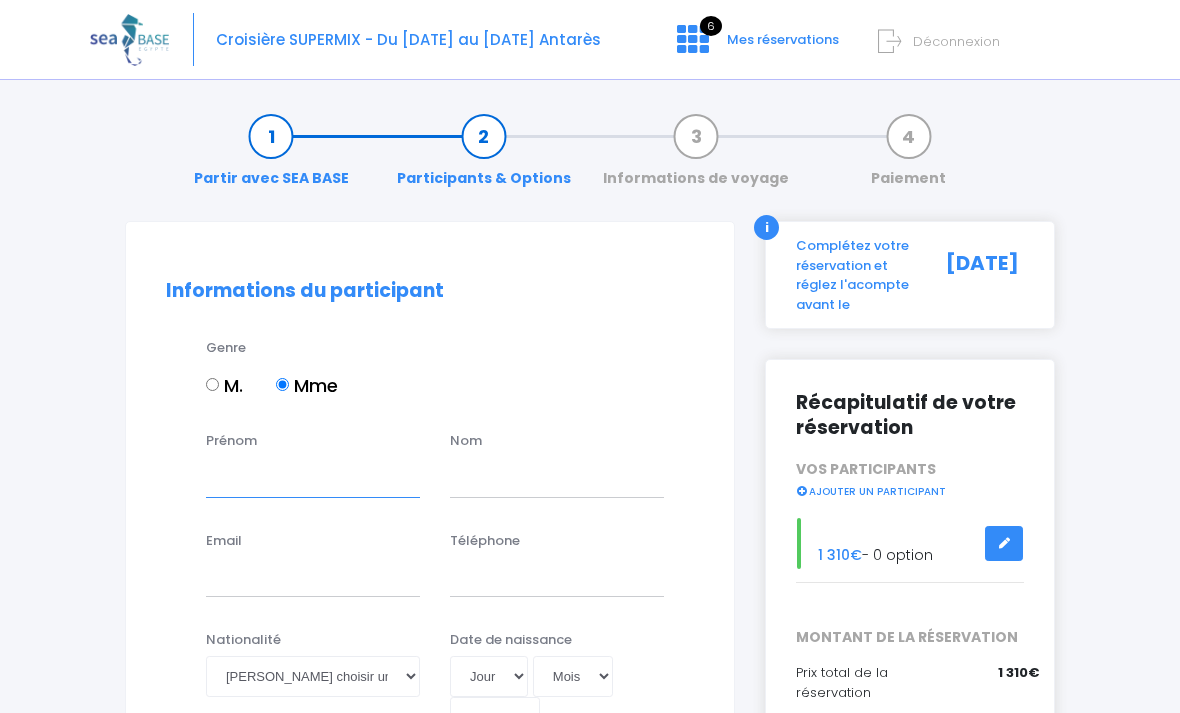 click on "Prénom" at bounding box center [313, 477] 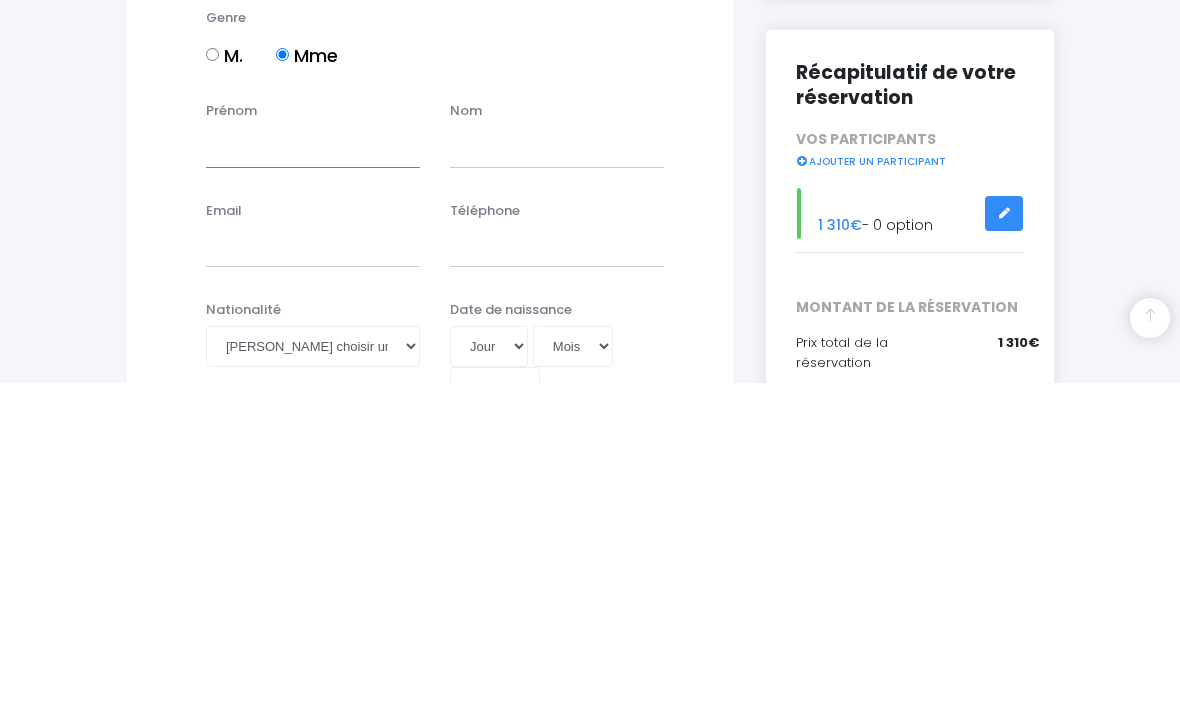 type on "Helene" 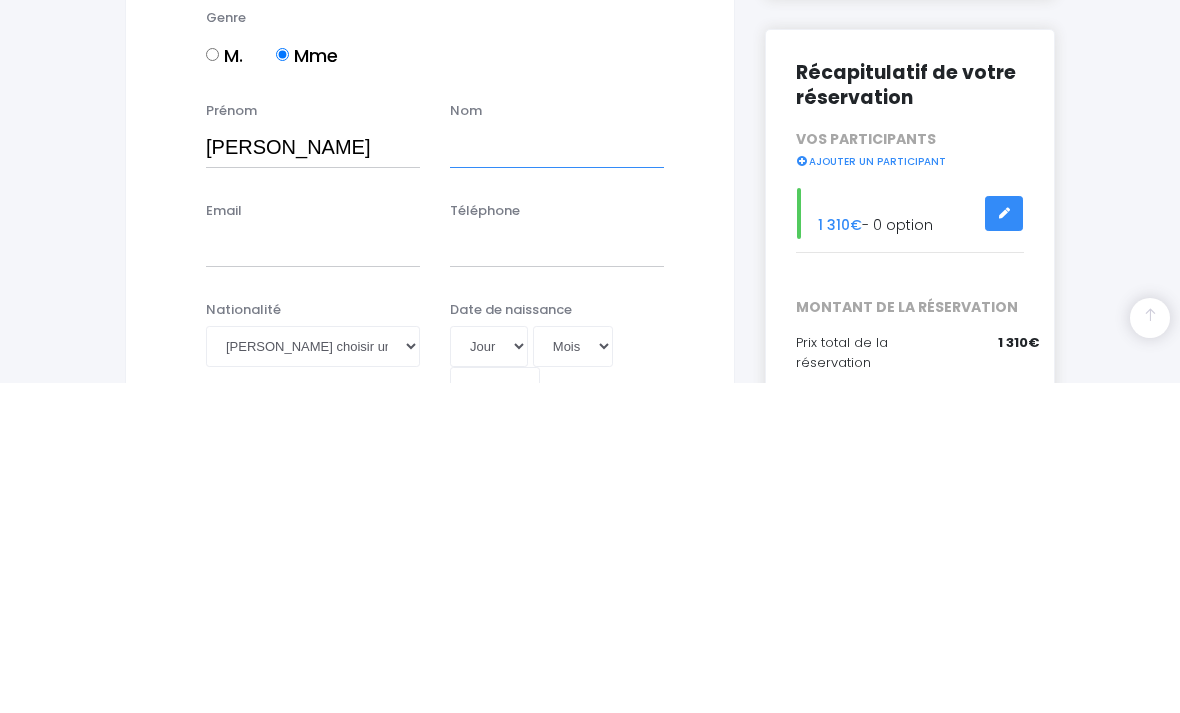 type on "Touzet" 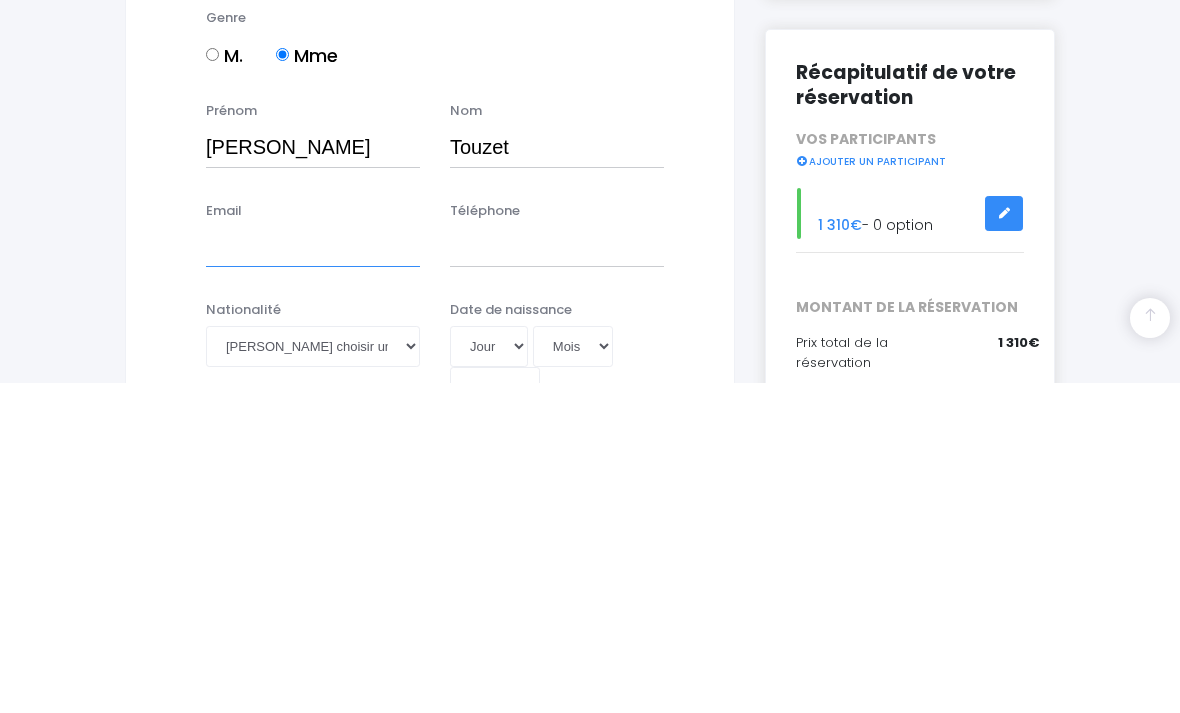 type on "h" 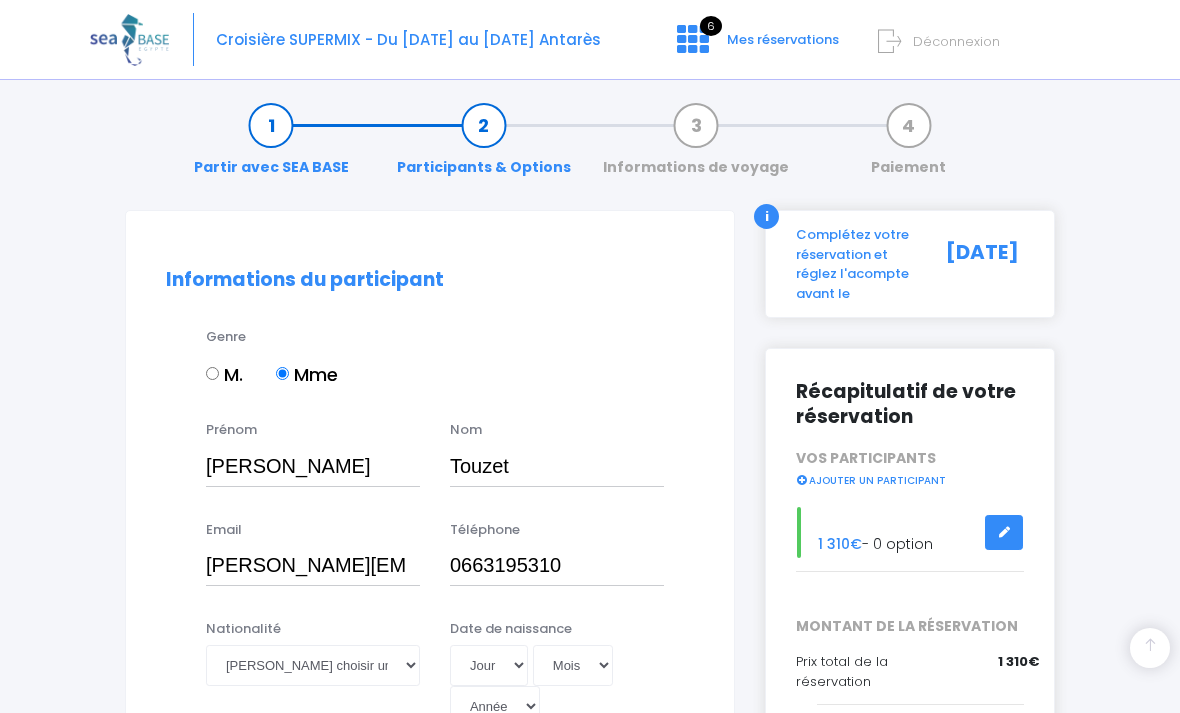 scroll, scrollTop: 0, scrollLeft: 0, axis: both 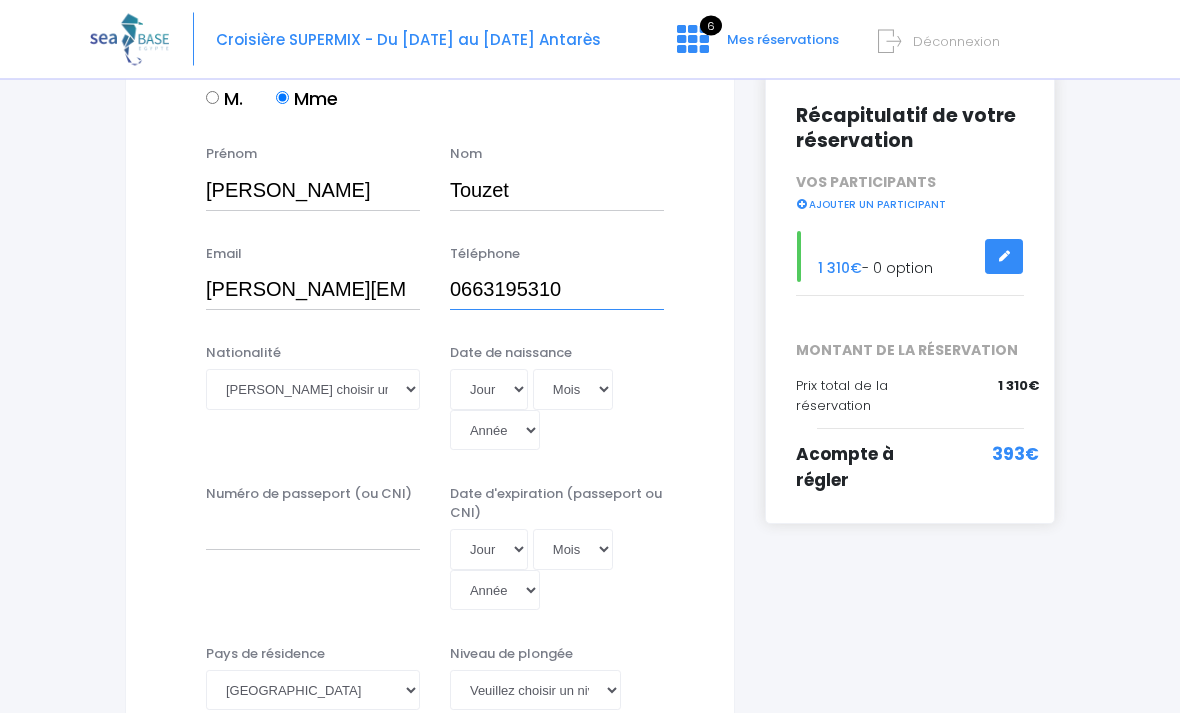 type on "0663195310" 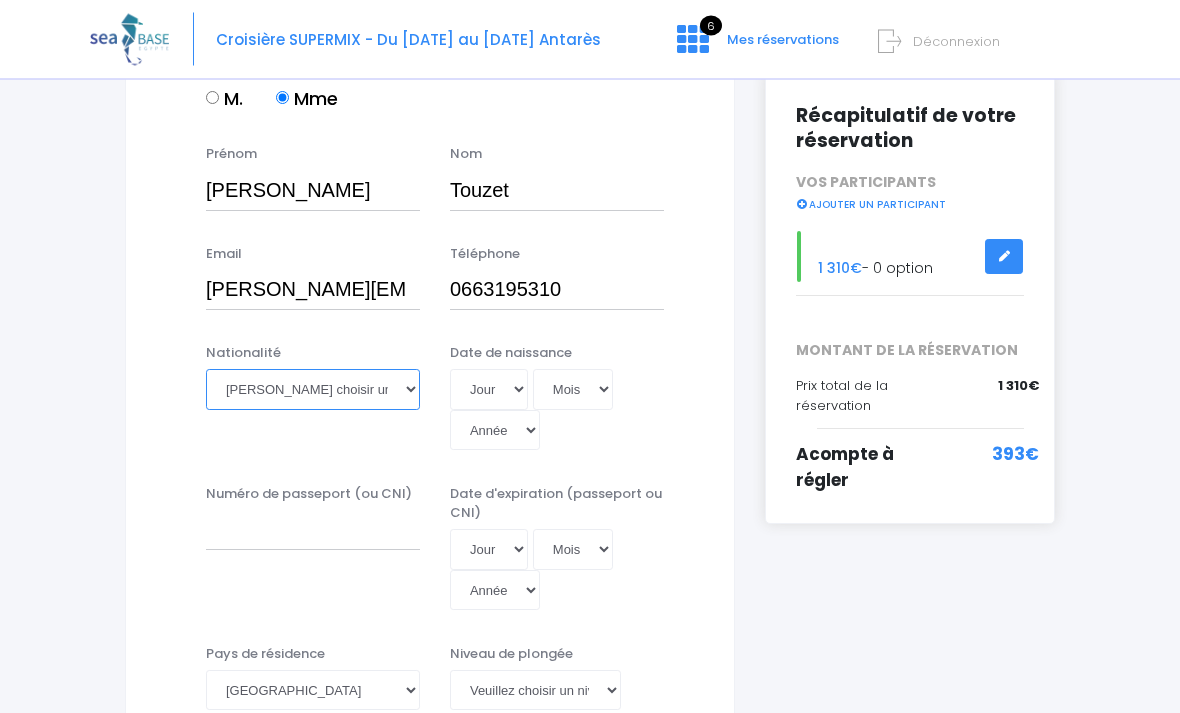 click on "Veuillez choisir une nationalité
Afghane
Albanaise
Algerienne
Allemande
Americaine
Andorrane
Angolaise
Antiguaise et barbudienne
Argentine Armenienne Australienne Autrichienne Azerbaïdjanaise Bahamienne" at bounding box center (313, 390) 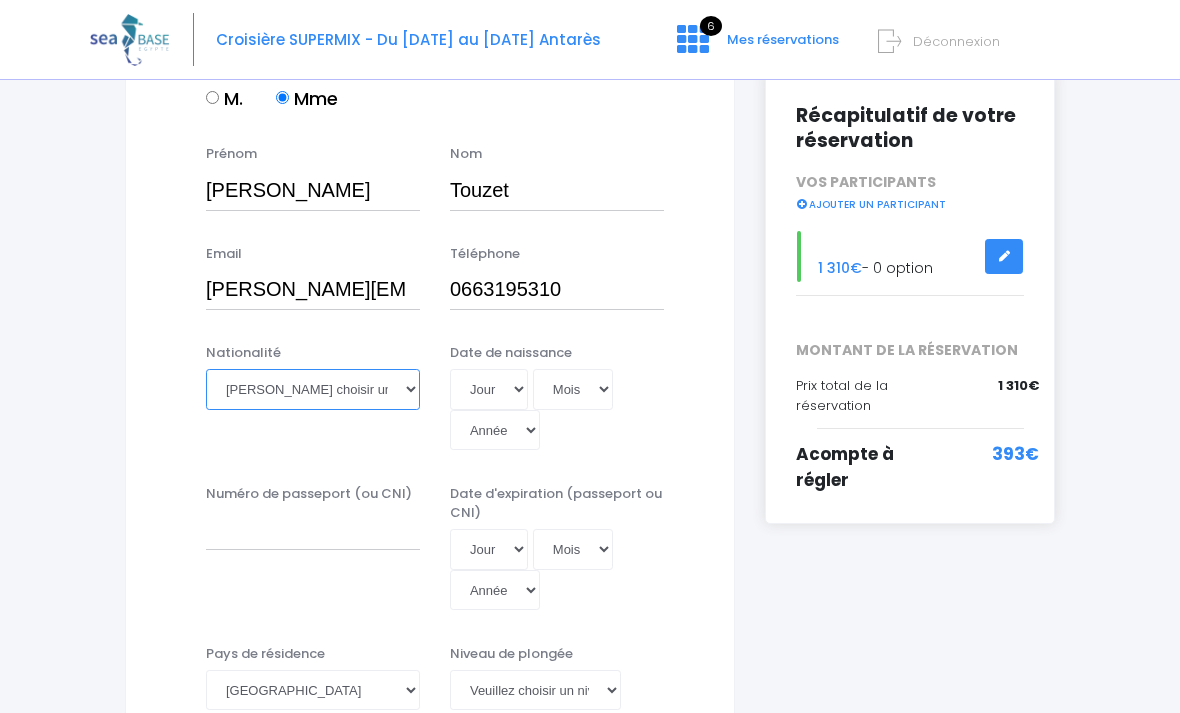 select on "Française" 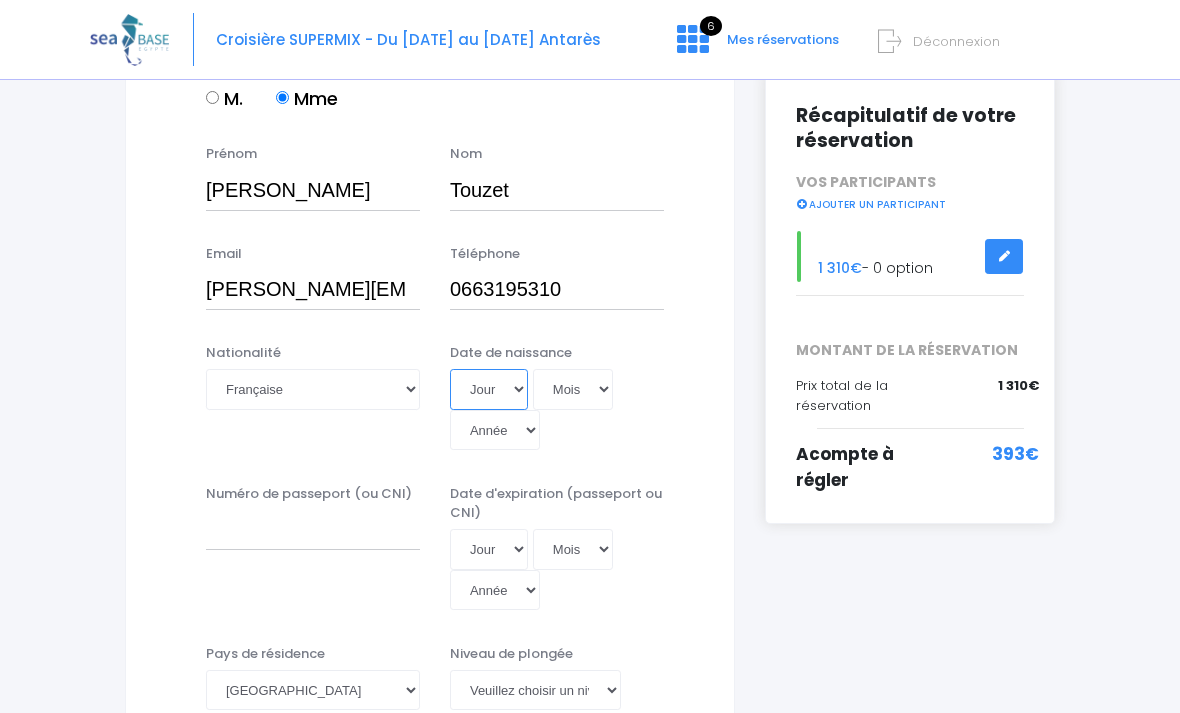 click on "Jour 01 02 03 04 05 06 07 08 09 10 11 12 13 14 15 16 17 18 19 20 21 22 23 24 25 26 27 28 29 30 31" at bounding box center (489, 389) 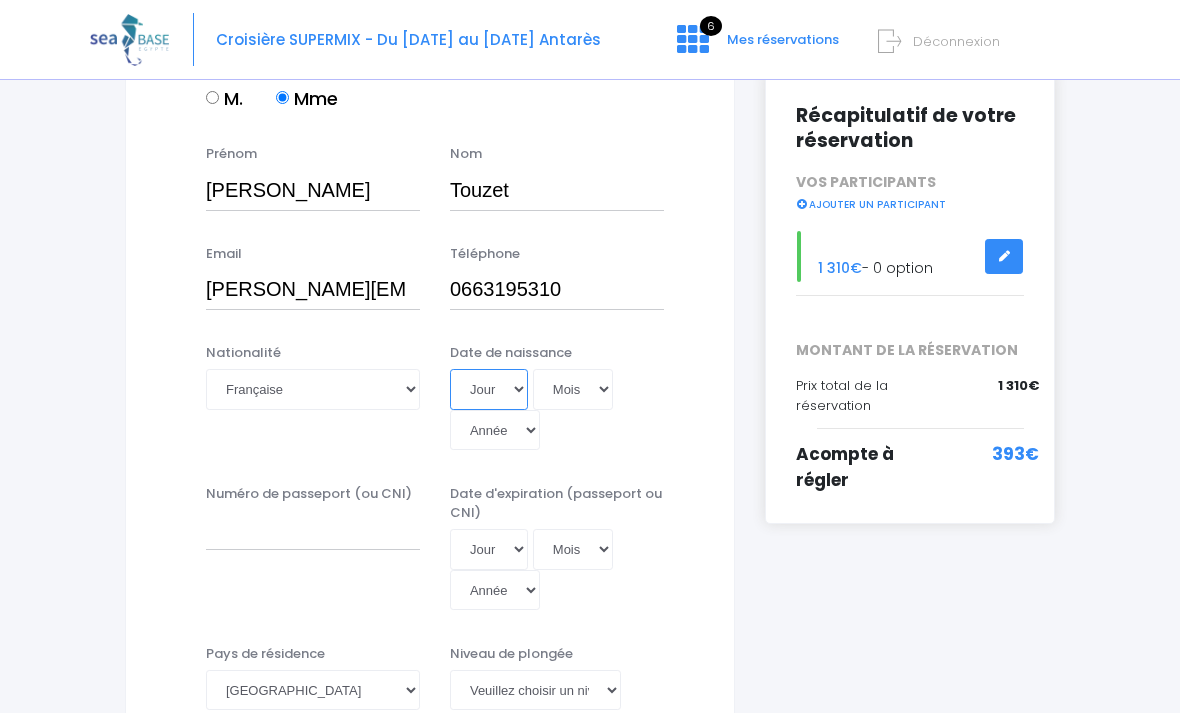 select on "25" 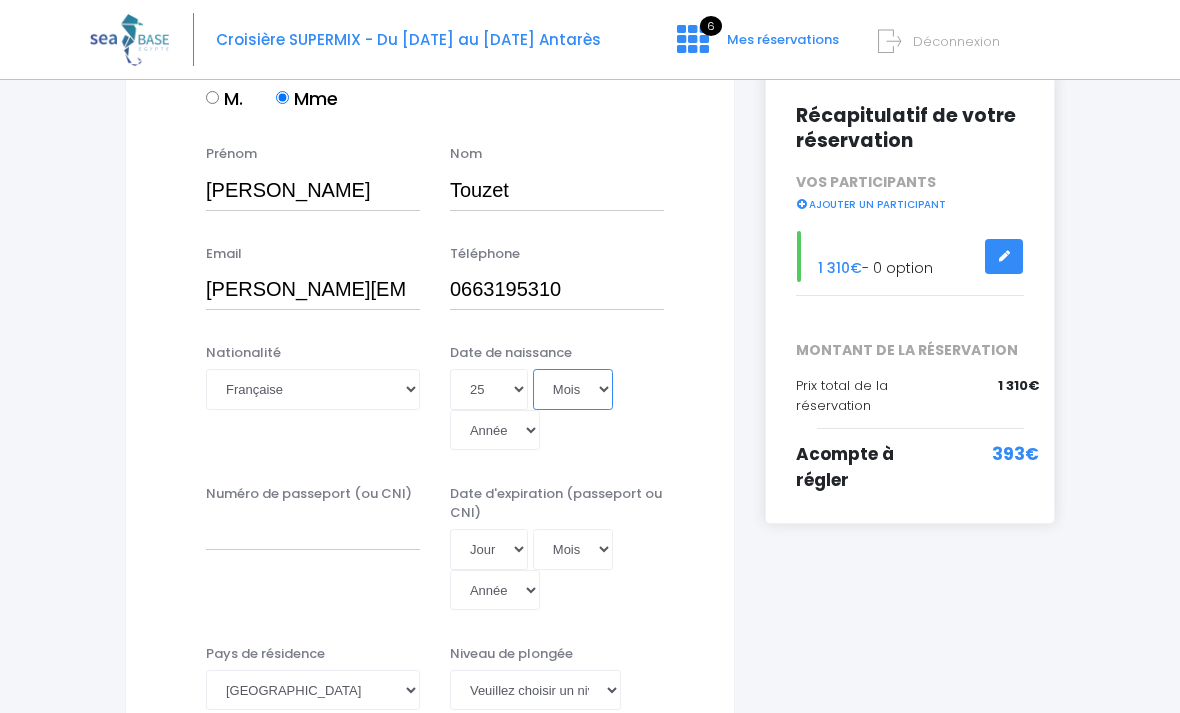 click on "Mois 01 02 03 04 05 06 07 08 09 10 11 12" at bounding box center (573, 389) 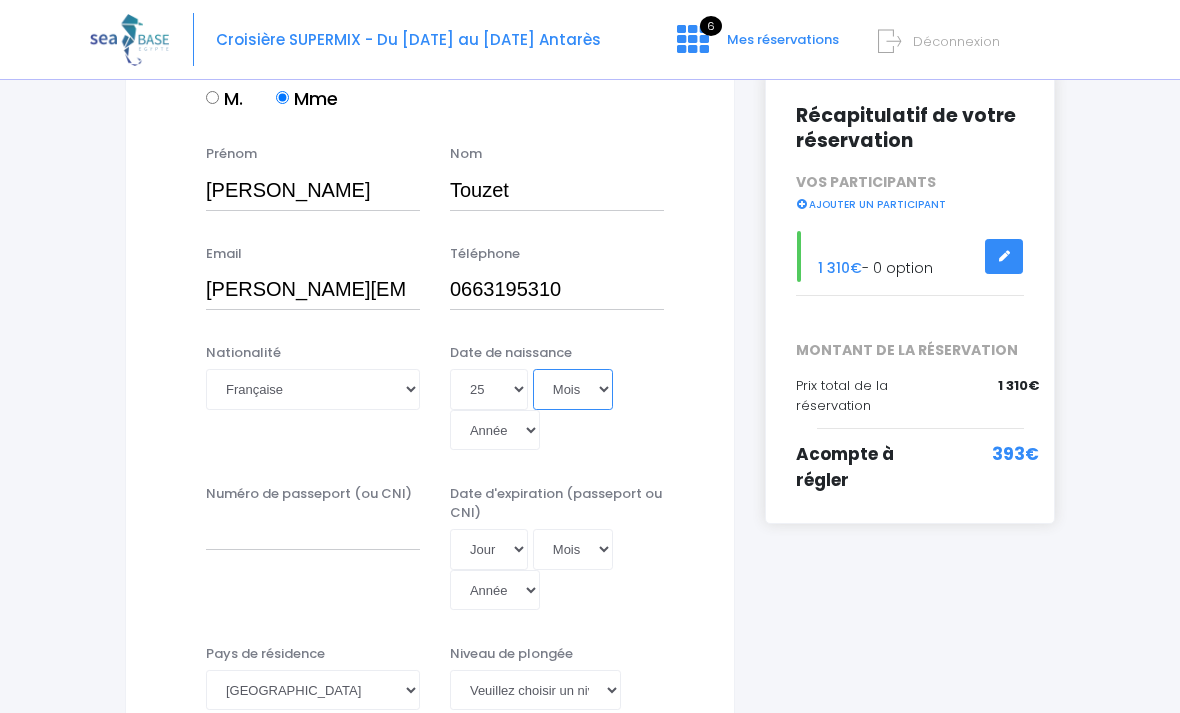 select on "04" 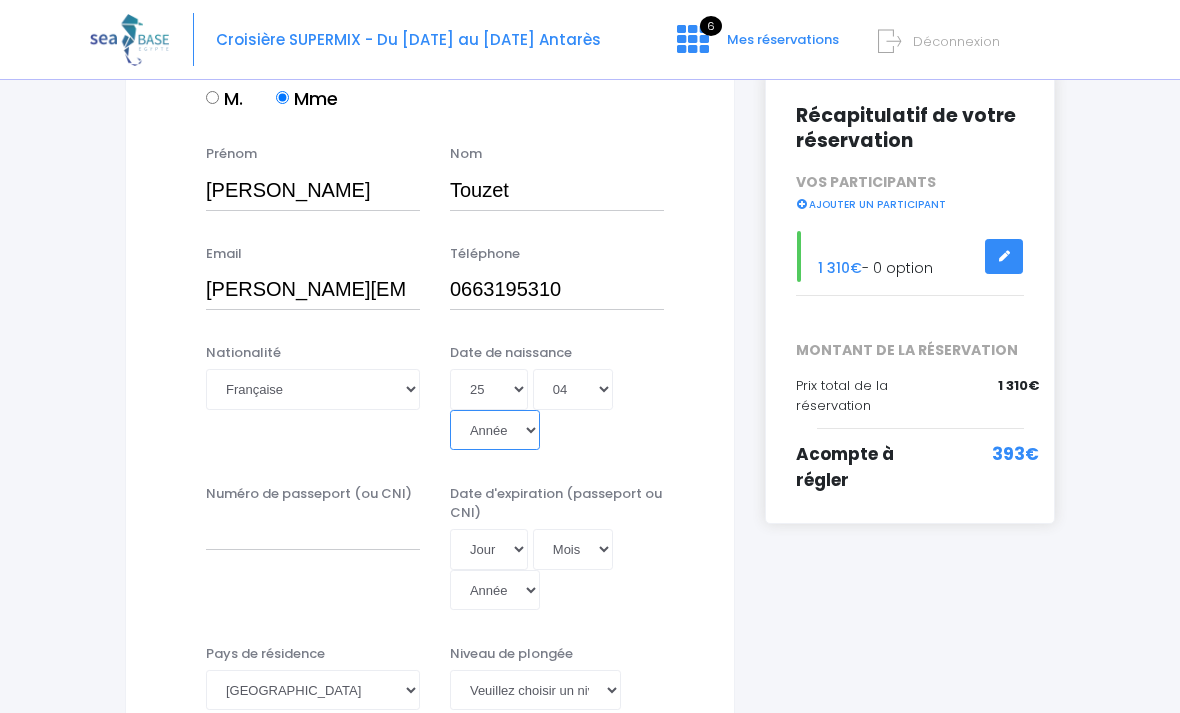 click on "Année 2045 2044 2043 2042 2041 2040 2039 2038 2037 2036 2035 2034 2033 2032 2031 2030 2029 2028 2027 2026 2025 2024 2023 2022 2021 2020 2019 2018 2017 2016 2015 2014 2013 2012 2011 2010 2009 2008 2007 2006 2005 2004 2003 2002 2001 2000 1999 1998 1997 1996 1995 1994 1993 1992 1991 1990 1989 1988 1987 1986 1985 1984 1983 1982 1981 1980 1979 1978 1977 1976 1975 1974 1973 1972 1971 1970 1969 1968 1967 1966 1965 1964 1963 1962 1961 1960 1959 1958 1957 1956 1955 1954 1953 1952 1951 1950 1949 1948 1947 1946 1945 1944 1943 1942 1941 1940 1939 1938 1937 1936 1935 1934 1933 1932 1931 1930 1929 1928 1927 1926 1925 1924 1923 1922 1921 1920 1919 1918 1917 1916 1915 1914 1913 1912 1911 1910 1909 1908 1907 1906 1905 1904 1903 1902 1901 1900" at bounding box center (495, 430) 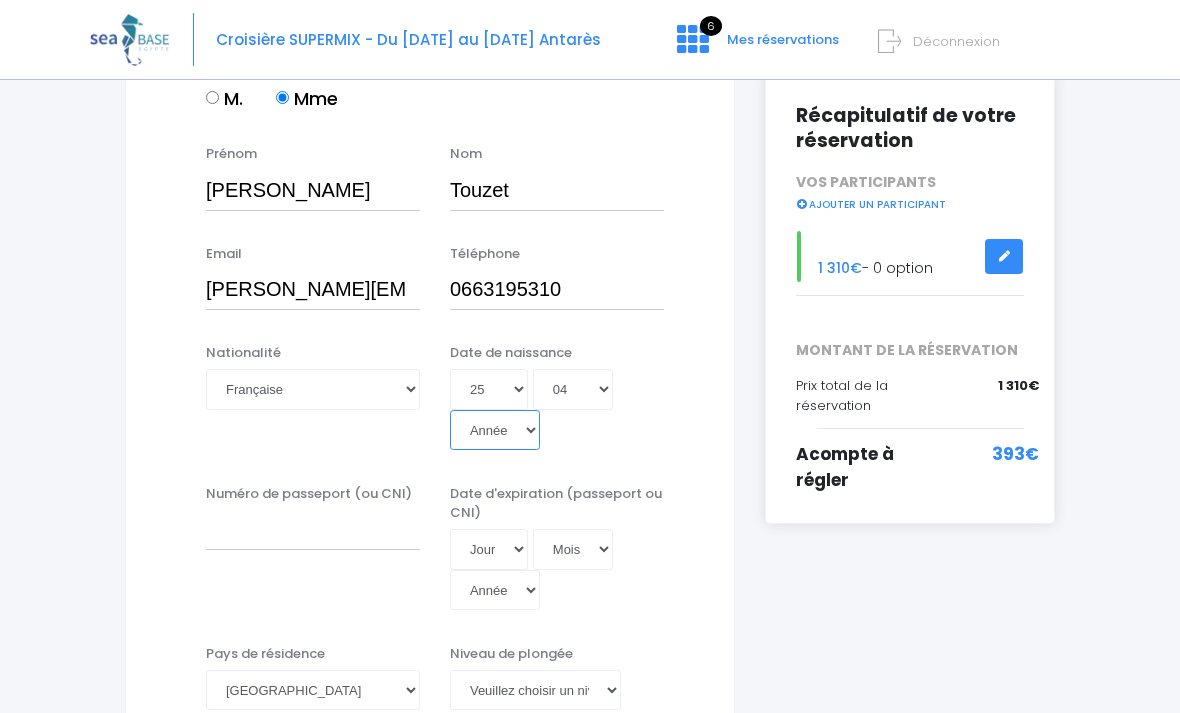 select on "1974" 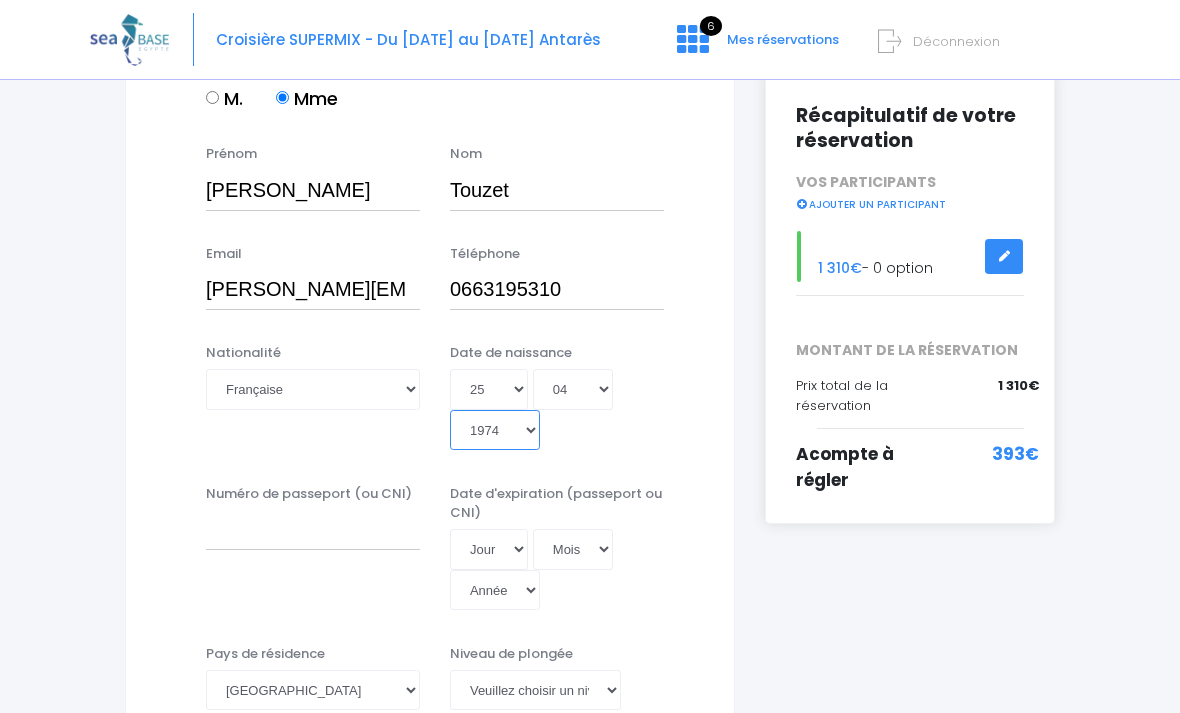type on "1974-04-25" 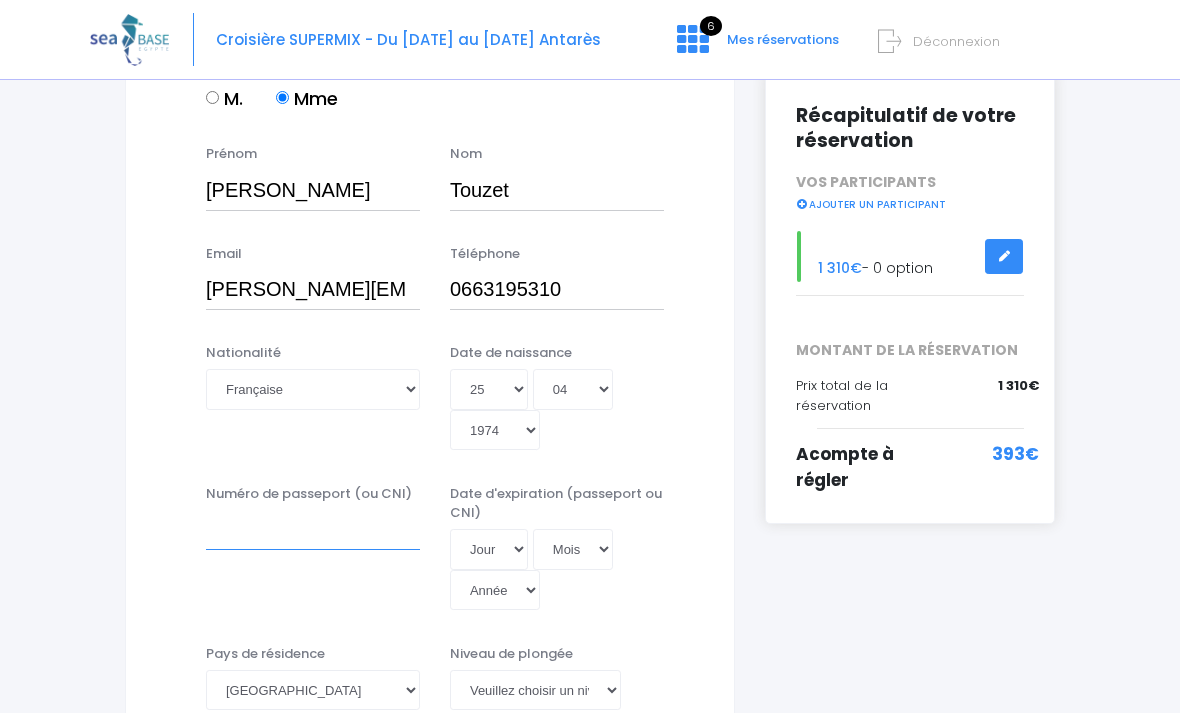 click on "Numéro de passeport (ou CNI)" at bounding box center [313, 530] 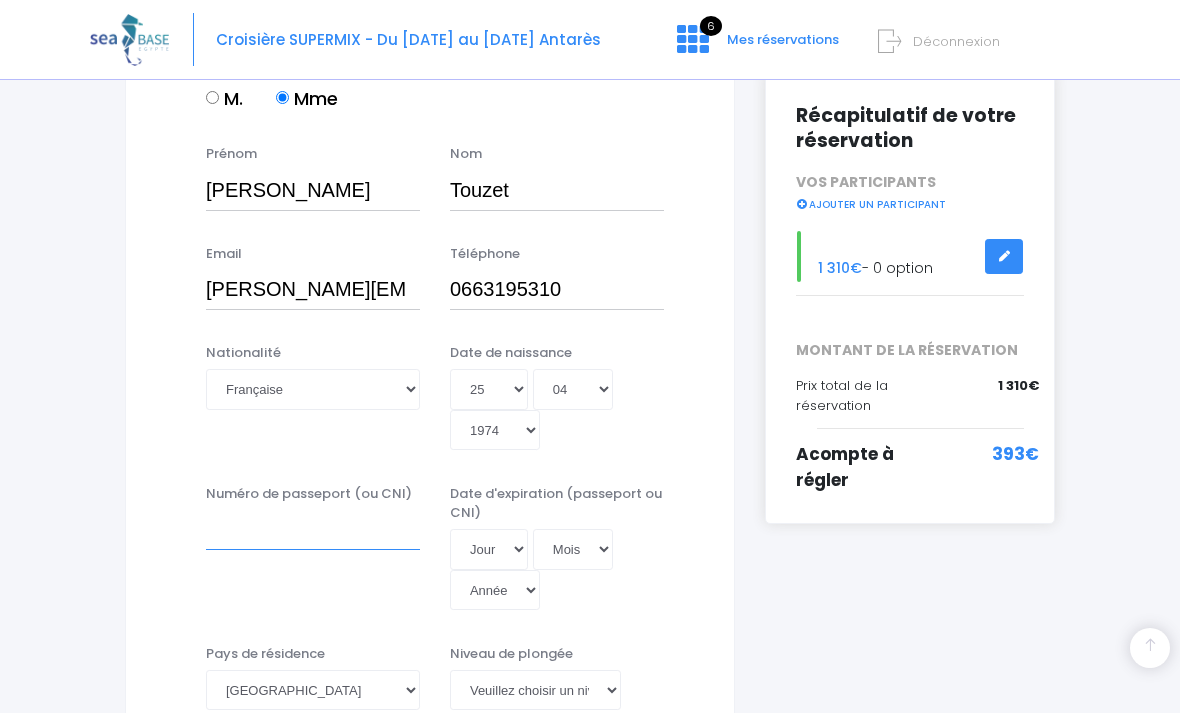 scroll, scrollTop: 286, scrollLeft: 0, axis: vertical 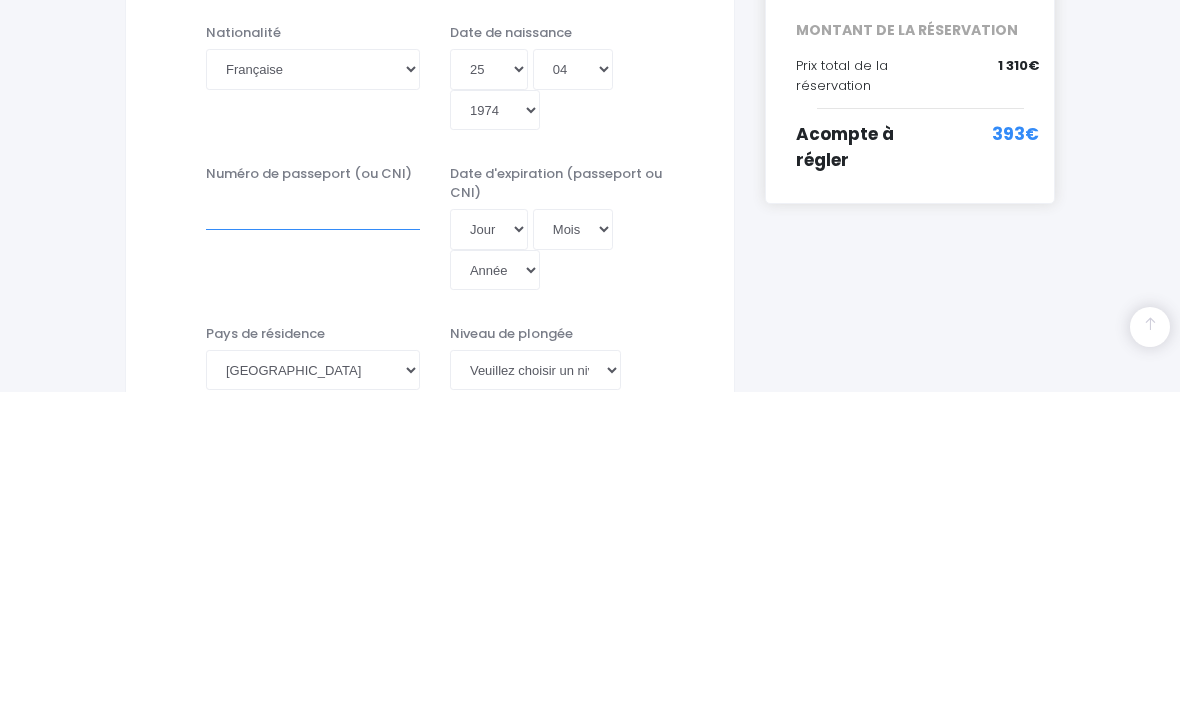 paste on "21CF72435" 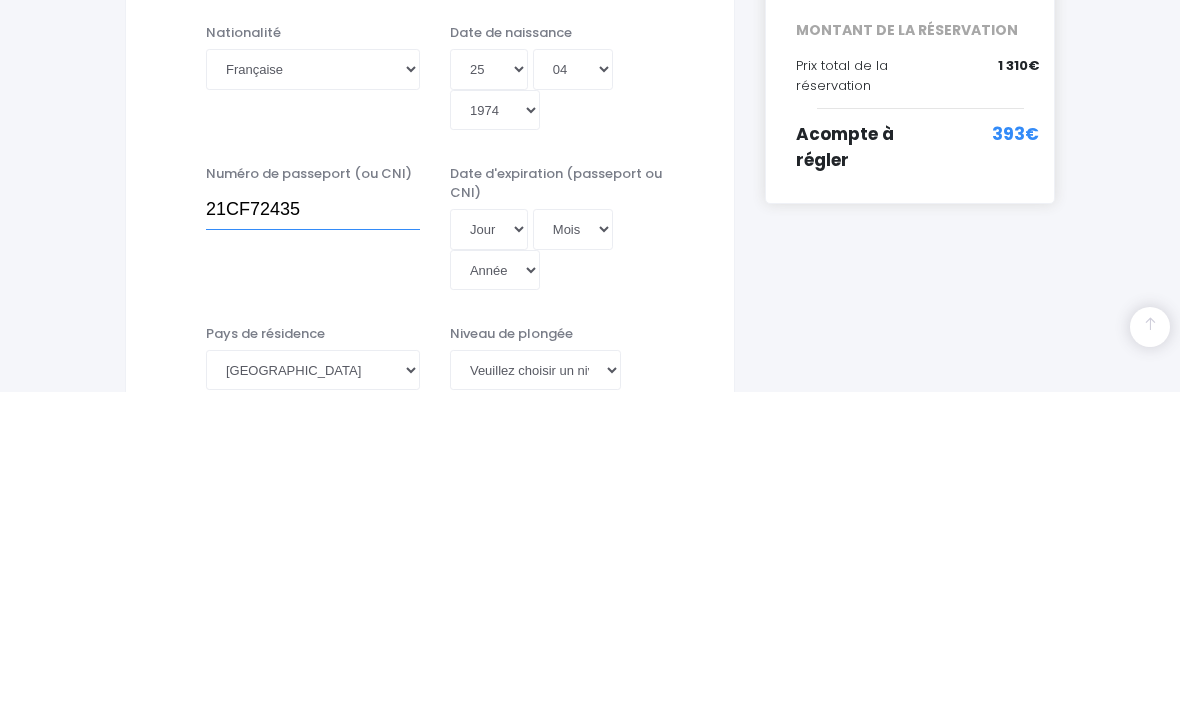 type on "21CF72435" 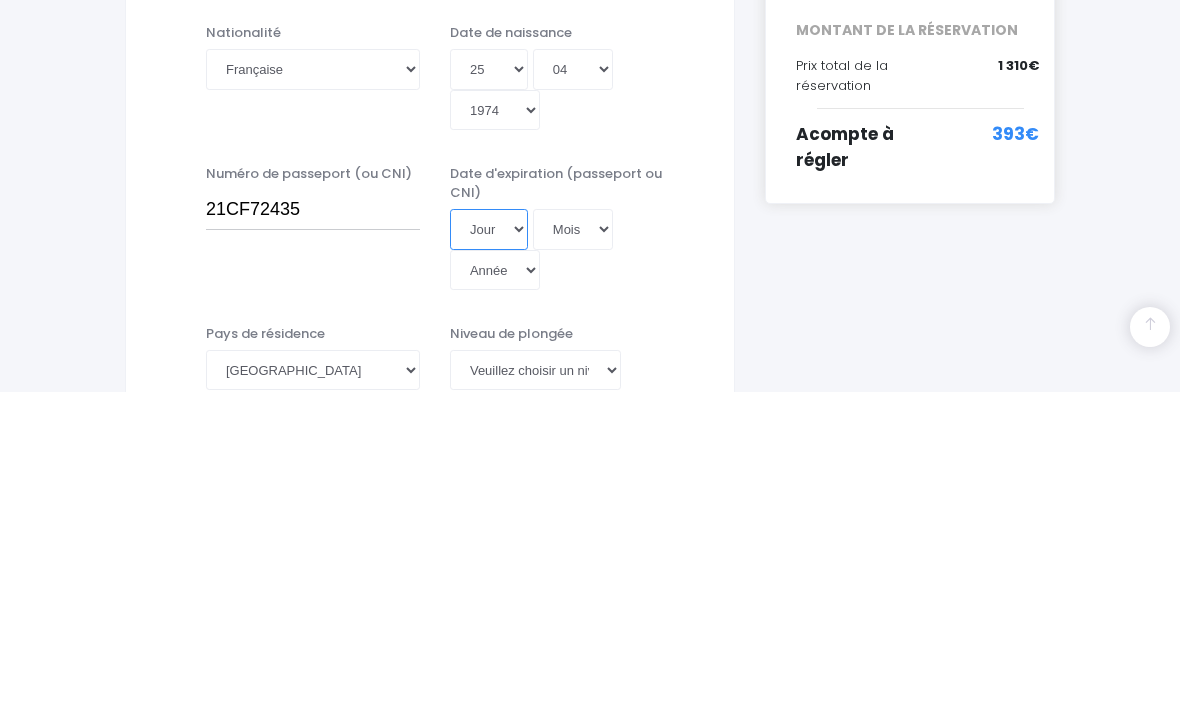 click on "Jour 01 02 03 04 05 06 07 08 09 10 11 12 13 14 15 16 17 18 19 20 21 22 23 24 25 26 27 28 29 30 31" at bounding box center (489, 550) 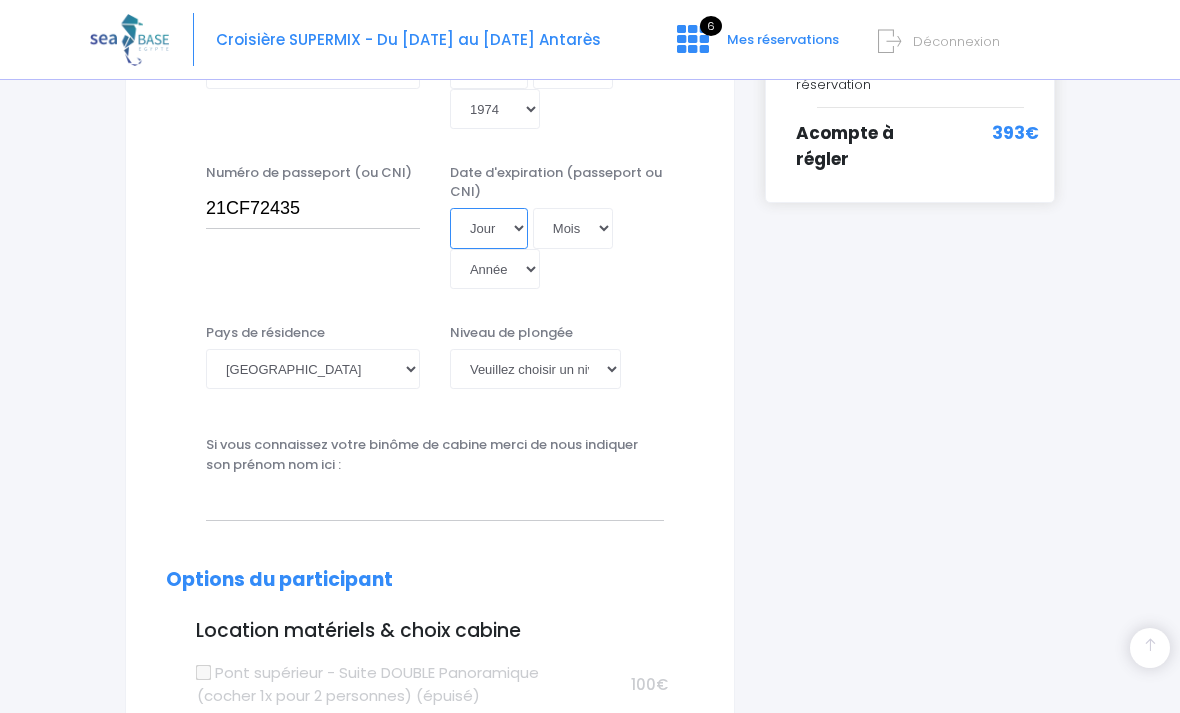 select on "24" 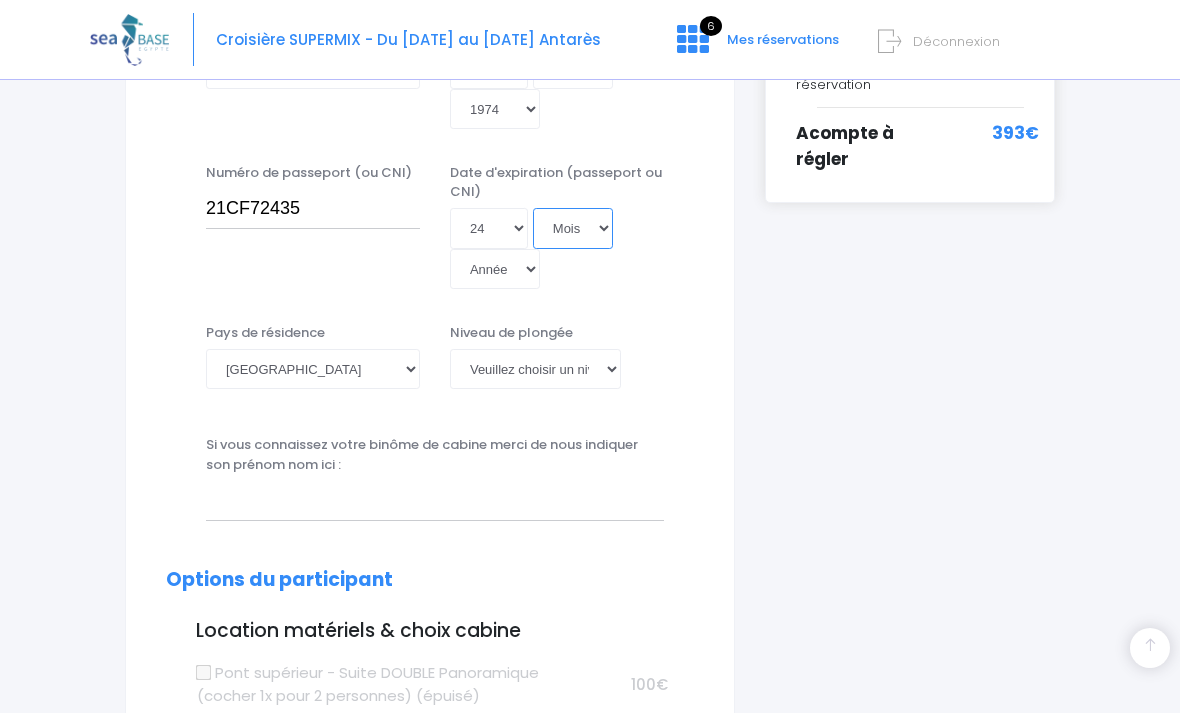 click on "Mois 01 02 03 04 05 06 07 08 09 10 11 12" at bounding box center [573, 228] 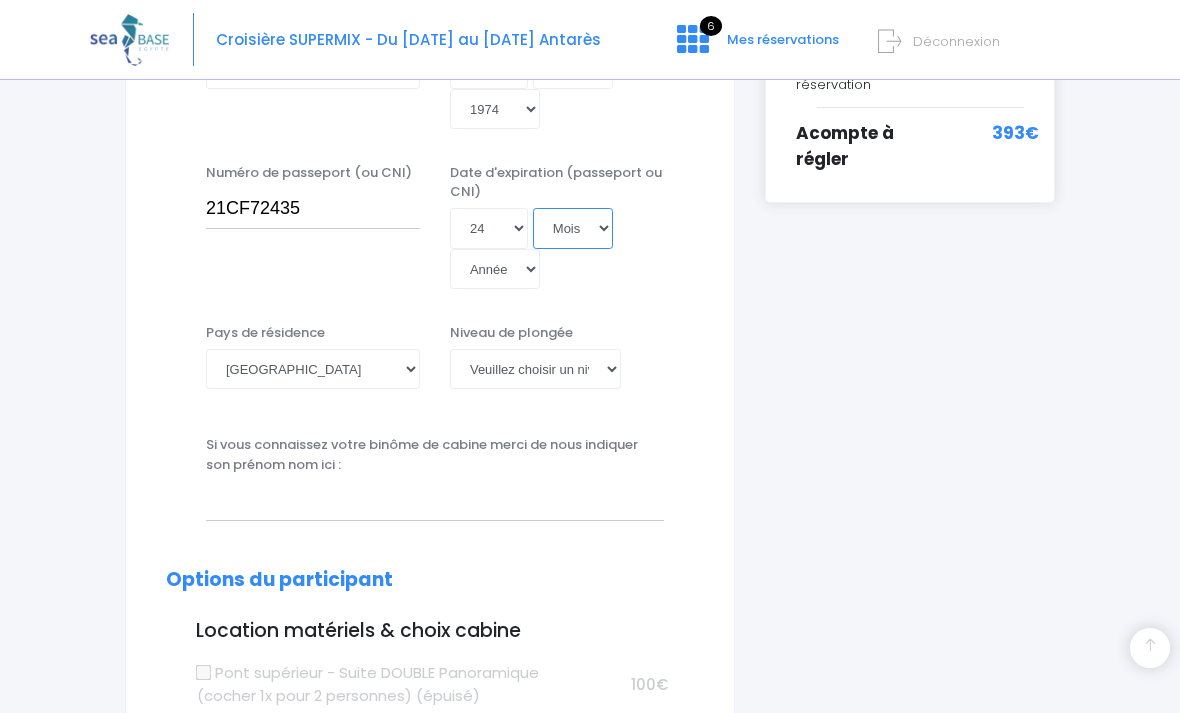 select on "06" 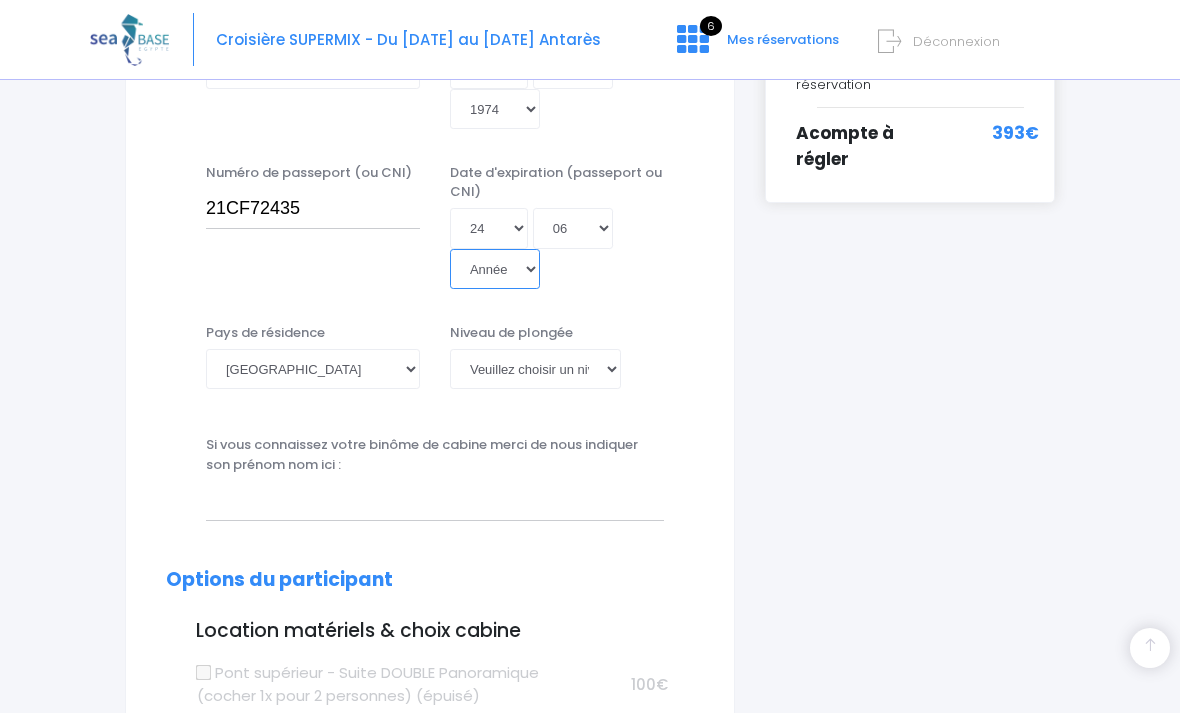 click on "Année 2045 2044 2043 2042 2041 2040 2039 2038 2037 2036 2035 2034 2033 2032 2031 2030 2029 2028 2027 2026 2025 2024 2023 2022 2021 2020 2019 2018 2017 2016 2015 2014 2013 2012 2011 2010 2009 2008 2007 2006 2005 2004 2003 2002 2001 2000 1999 1998 1997 1996 1995 1994 1993 1992 1991 1990 1989 1988 1987 1986 1985 1984 1983 1982 1981 1980 1979 1978 1977 1976 1975 1974 1973 1972 1971 1970 1969 1968 1967 1966 1965 1964 1963 1962 1961 1960 1959 1958 1957 1956 1955 1954 1953 1952 1951 1950 1949 1948 1947 1946 1945 1944 1943 1942 1941 1940 1939 1938 1937 1936 1935 1934 1933 1932 1931 1930 1929 1928 1927 1926 1925 1924 1923 1922 1921 1920 1919 1918 1917 1916 1915 1914 1913 1912 1911 1910 1909 1908 1907 1906 1905 1904 1903 1902 1901 1900" at bounding box center (495, 269) 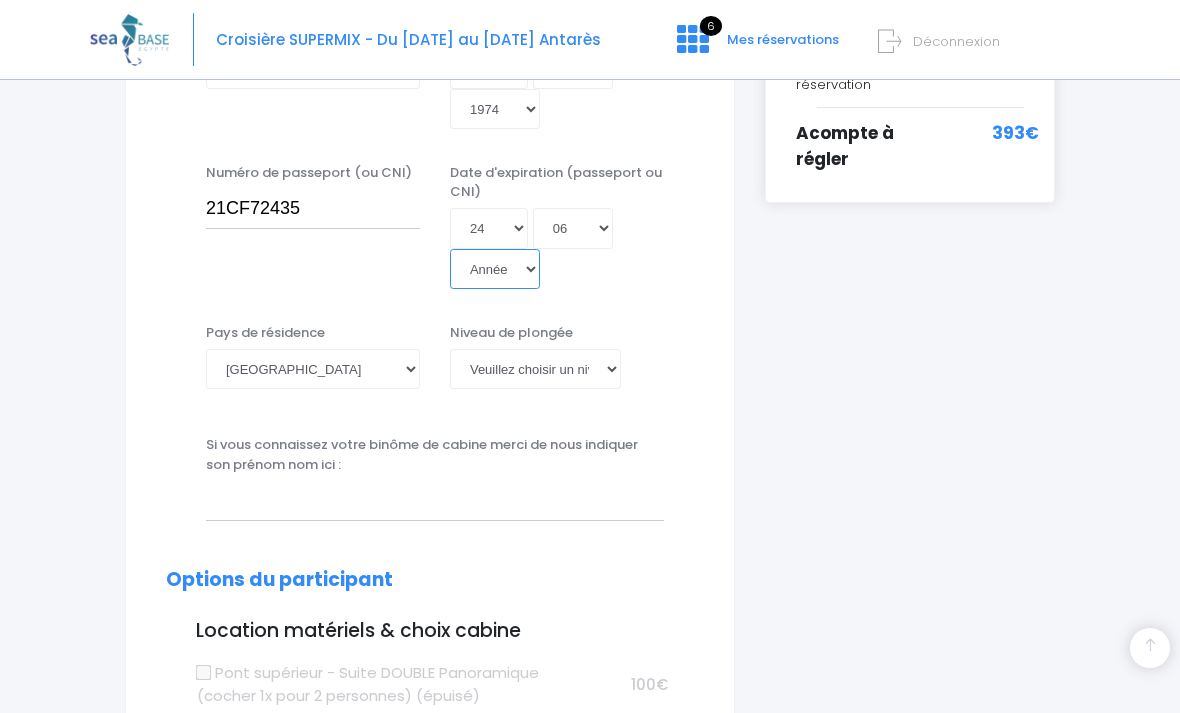 select on "2031" 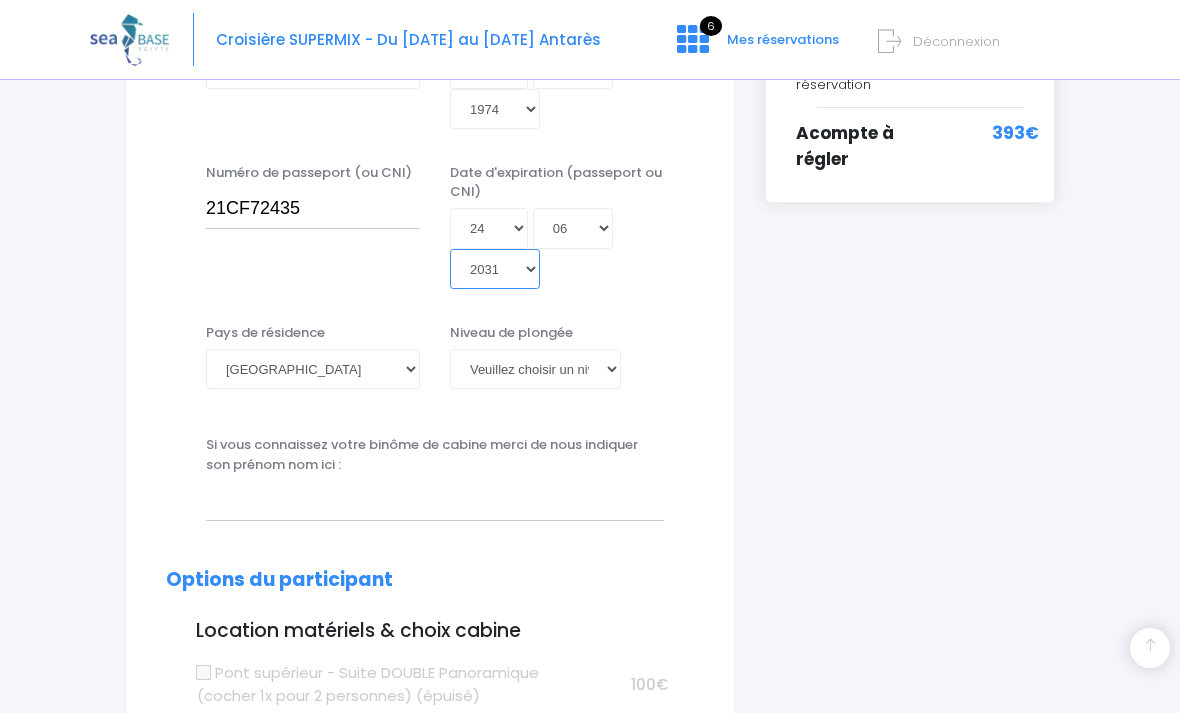 type on "2031-06-24" 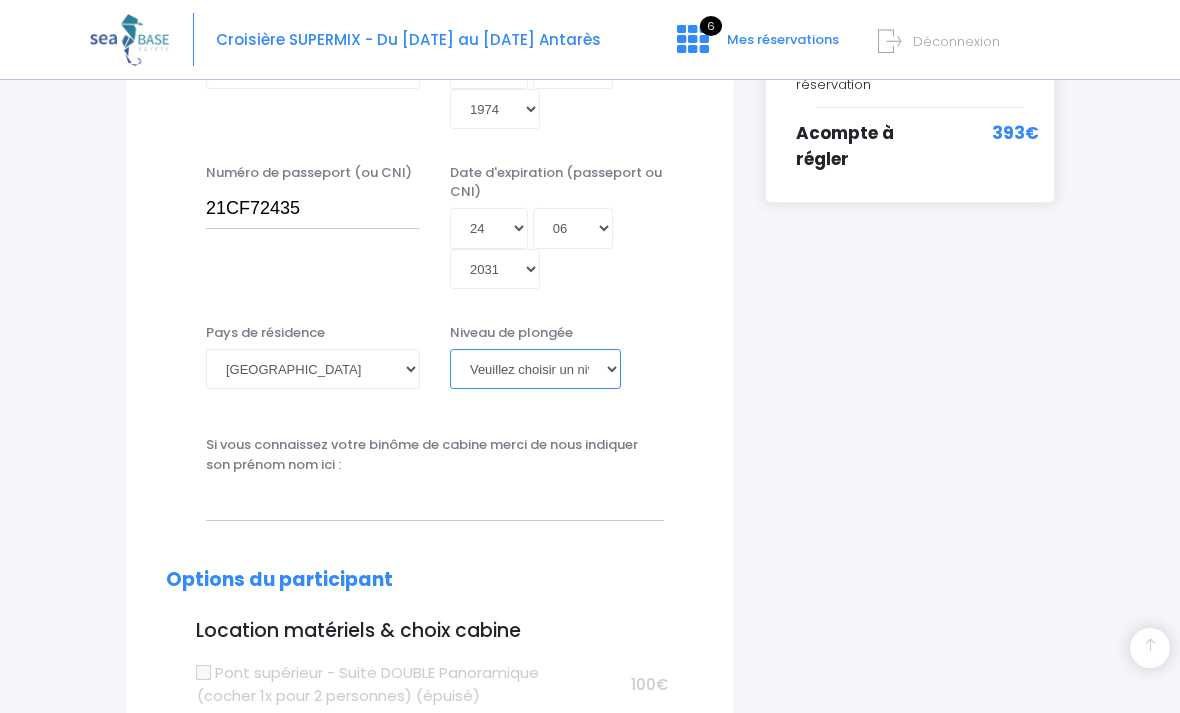click on "Veuillez choisir un niveau de plongée
Non plongeur
Junior OW diver
Adventure OW diver
Open Water diver
Advanced OW diver
Deep diver
Rescue diver
Dive Master
Instructeur
MSDT
IDC Staff
Master instructeur
Course Director
N1
N2
N3
N4 PA40 MF1 MF2 PE40 Autre" at bounding box center (535, 369) 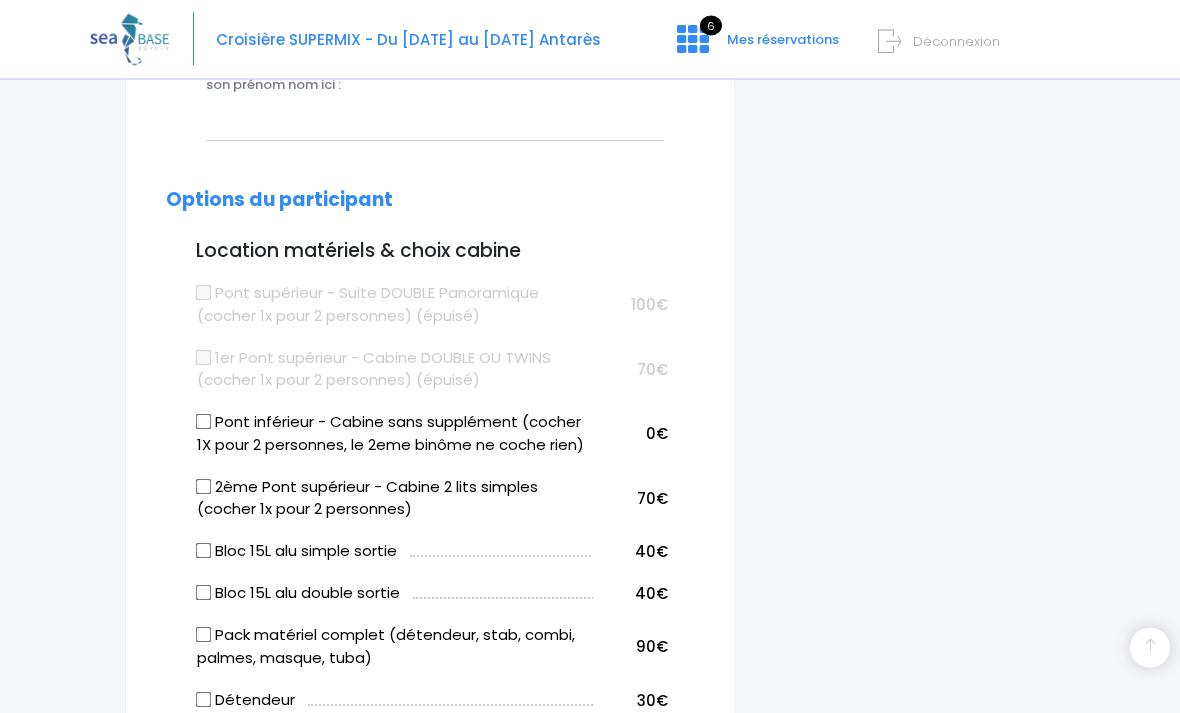 scroll, scrollTop: 988, scrollLeft: 0, axis: vertical 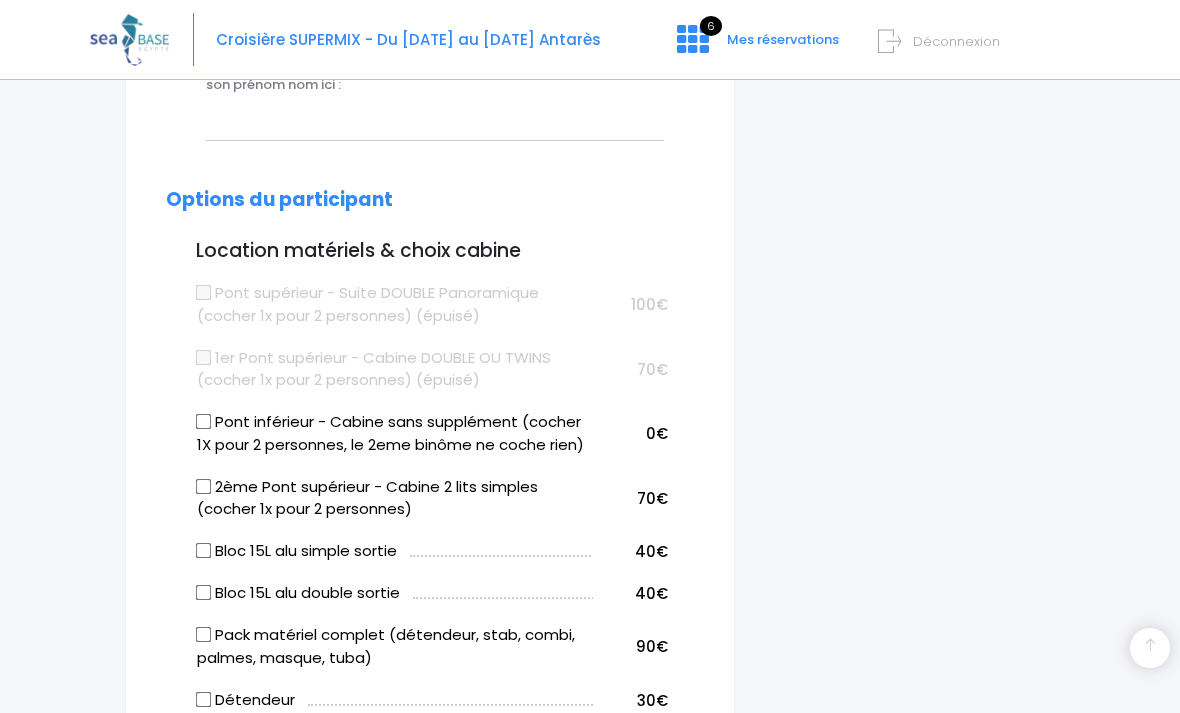 click on "Pont inférieur - Cabine sans supplément (cocher 1X pour 2 personnes, le 2eme binôme ne coche rien)" at bounding box center [204, 422] 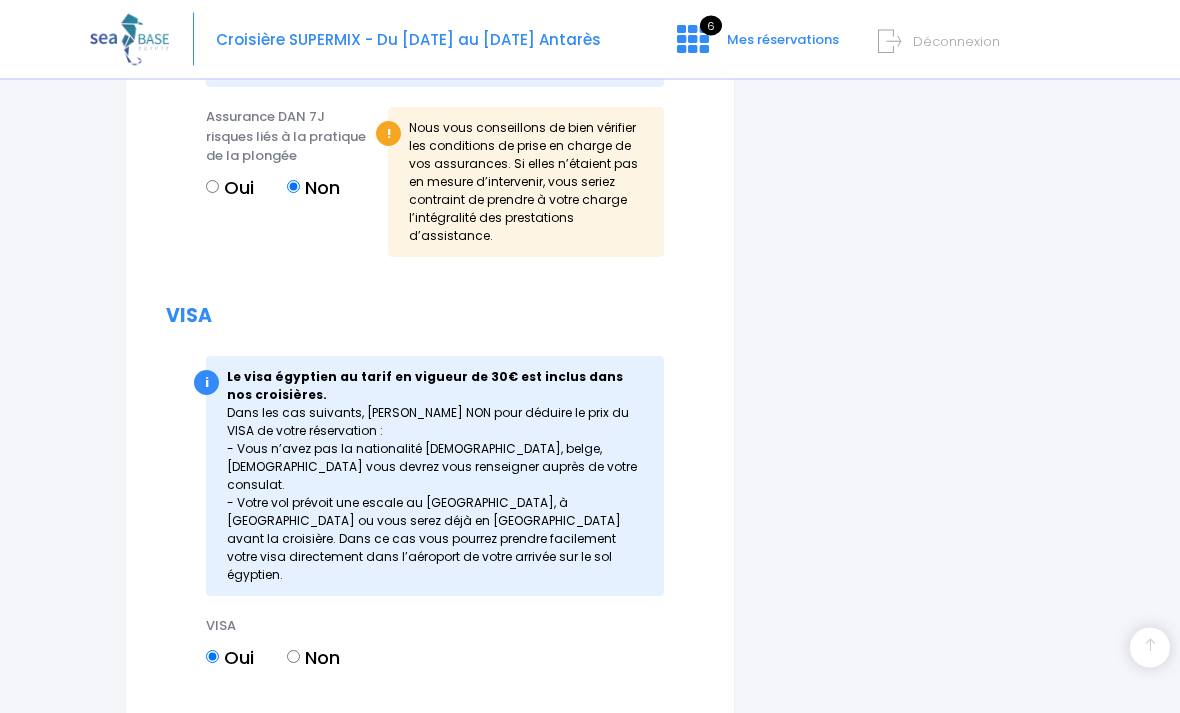 scroll, scrollTop: 2783, scrollLeft: 0, axis: vertical 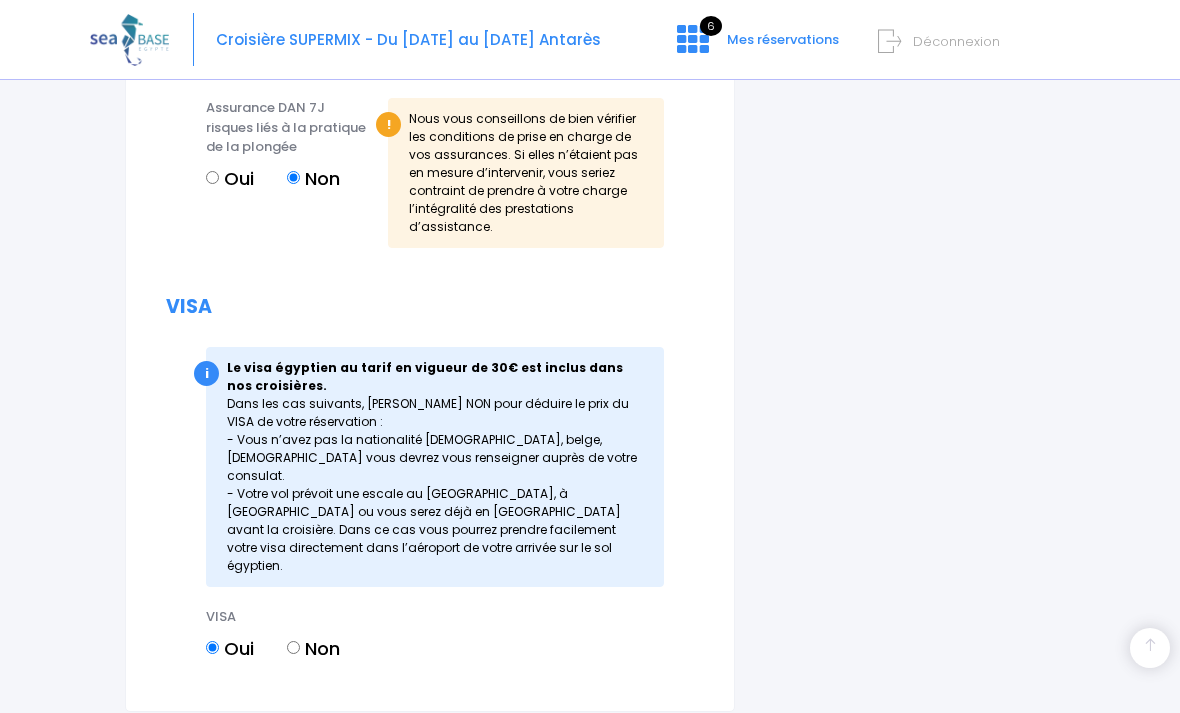 click on "Non" at bounding box center (293, 647) 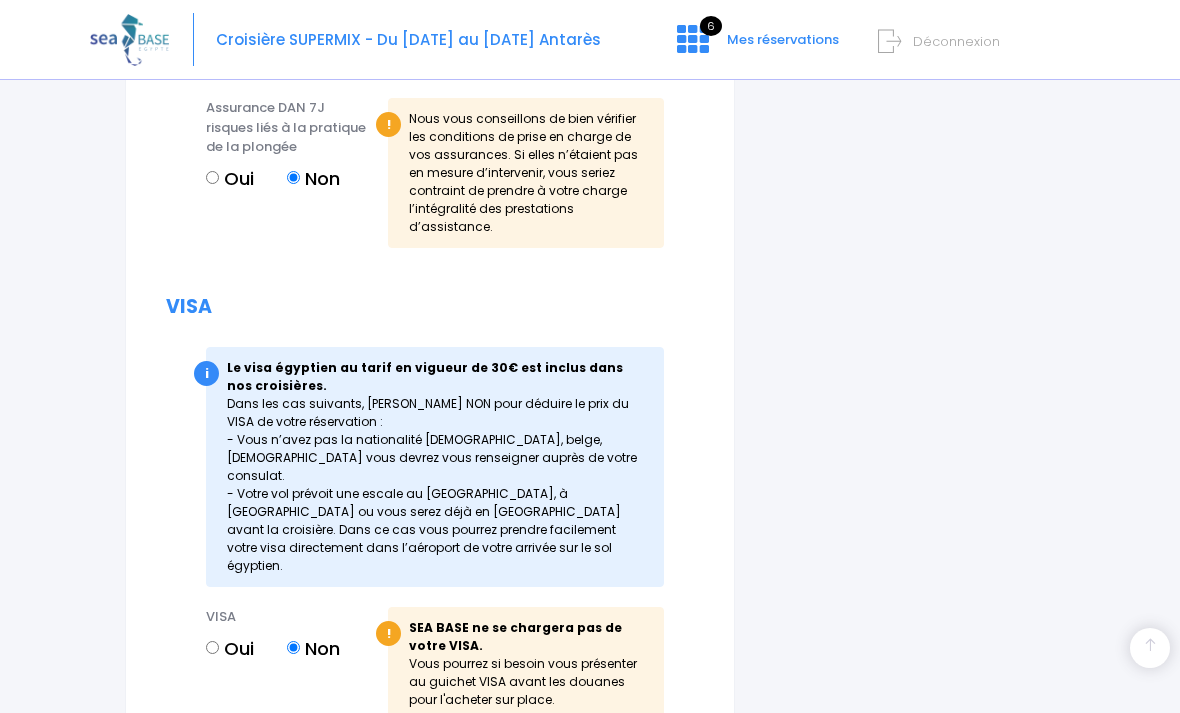 click on "ÉTAPE SUIVANTE" at bounding box center (684, 845) 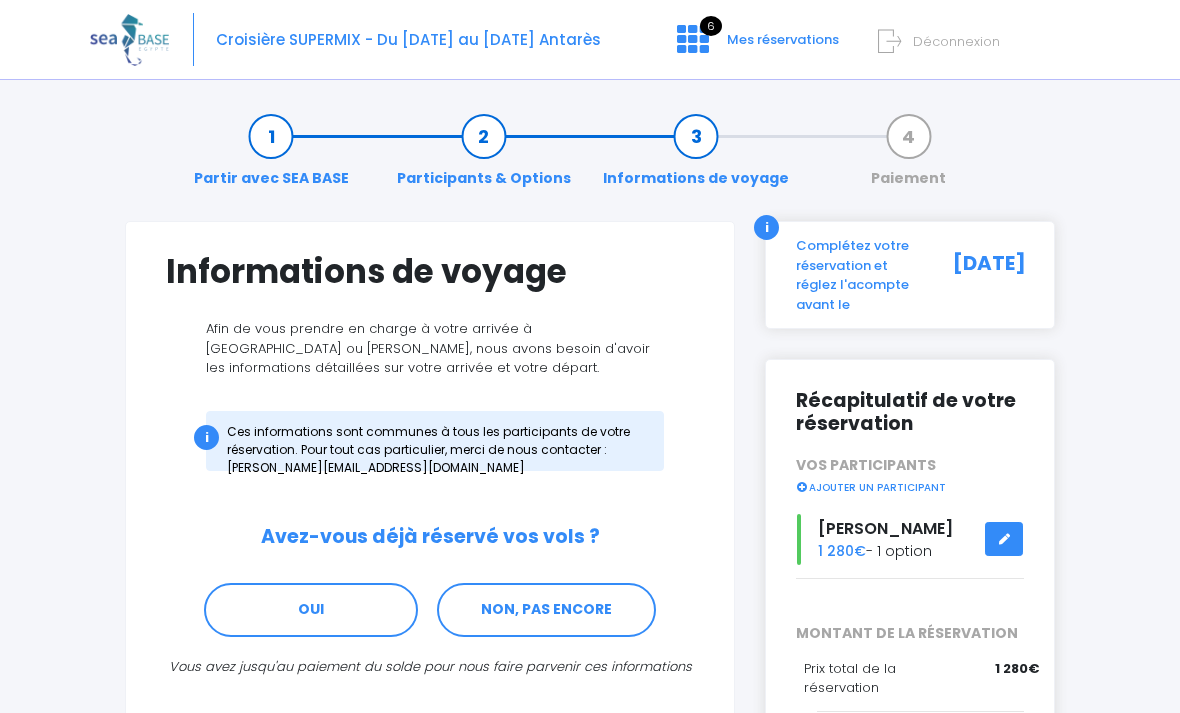 scroll, scrollTop: 0, scrollLeft: 0, axis: both 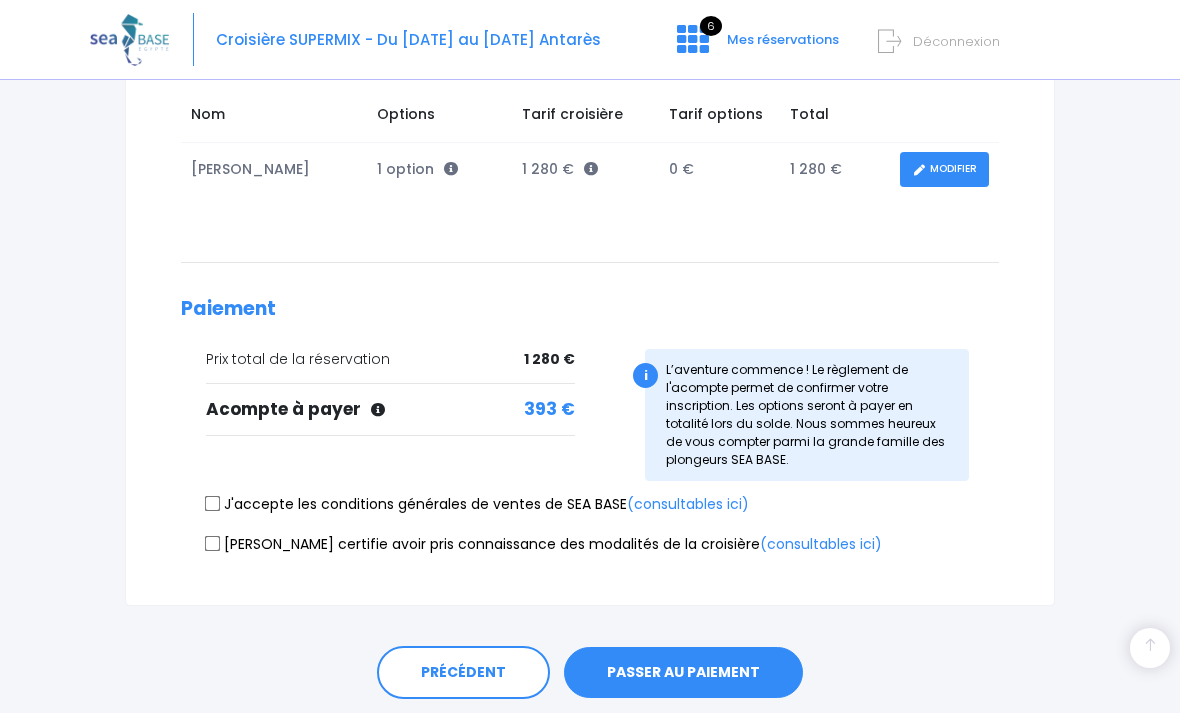 click on "J'accepte les conditions générales de ventes de SEA BASE  (consultables ici)" at bounding box center [213, 503] 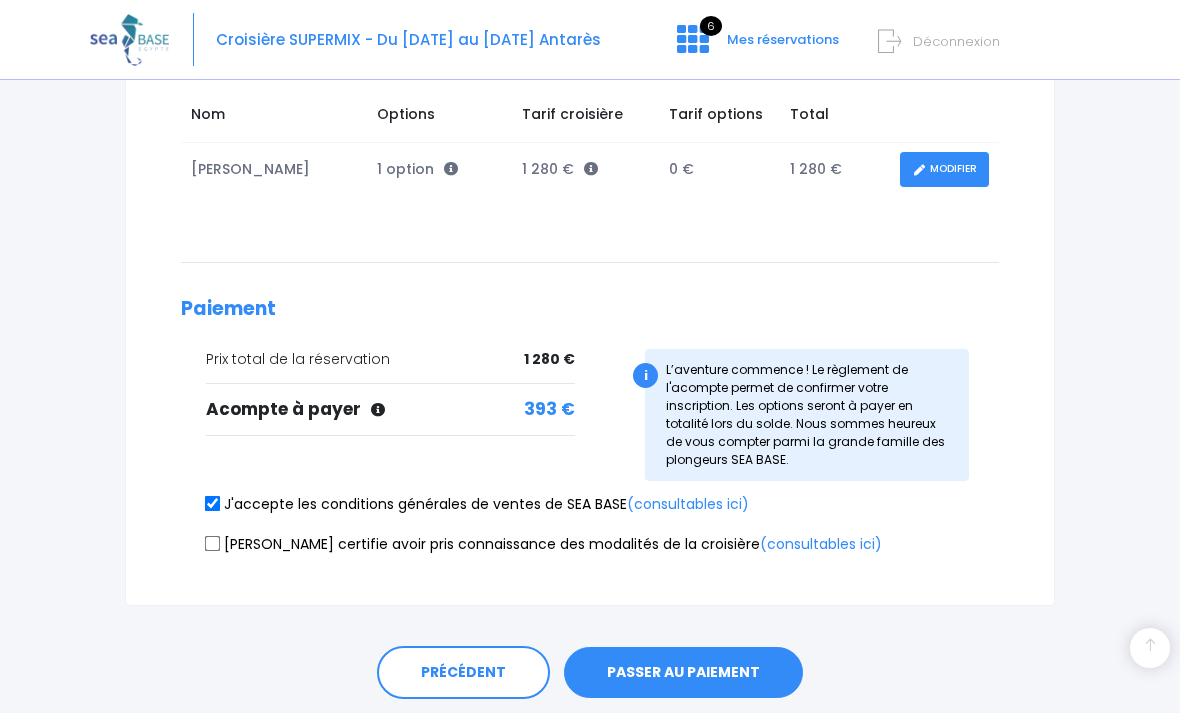 click on "Je certifie avoir pris connaissance des modalités de la croisière  (consultables ici)" at bounding box center (590, 548) 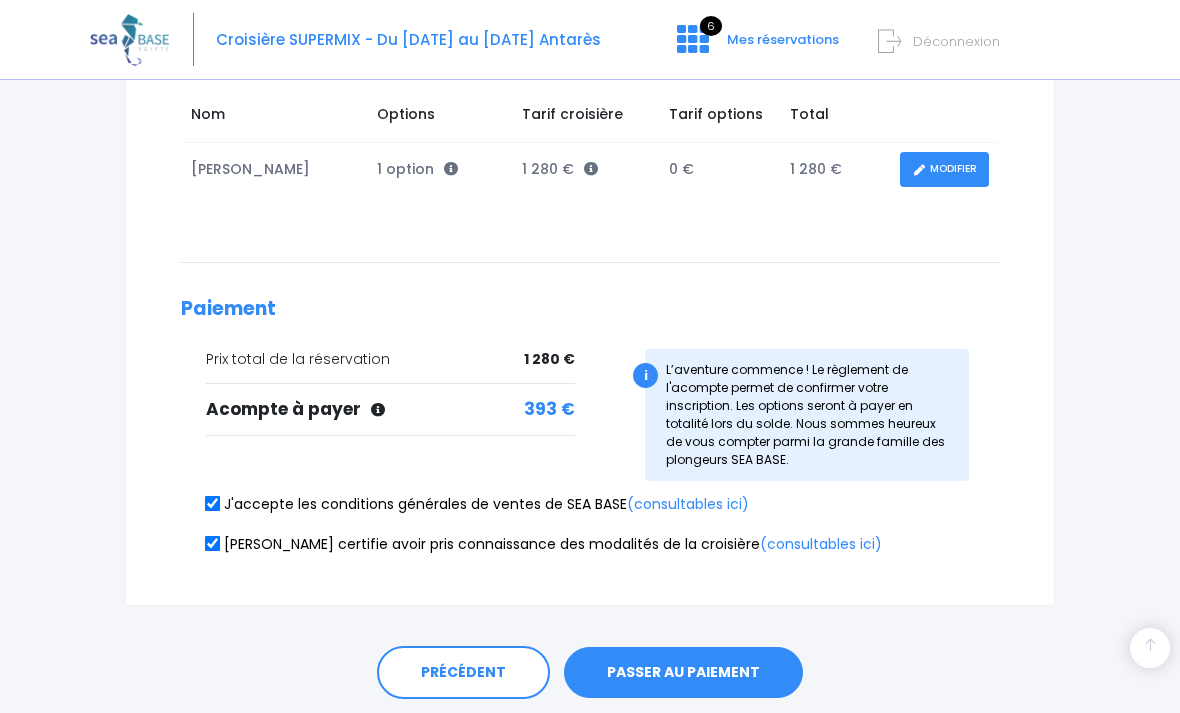 click on "PASSER AU PAIEMENT" at bounding box center (683, 673) 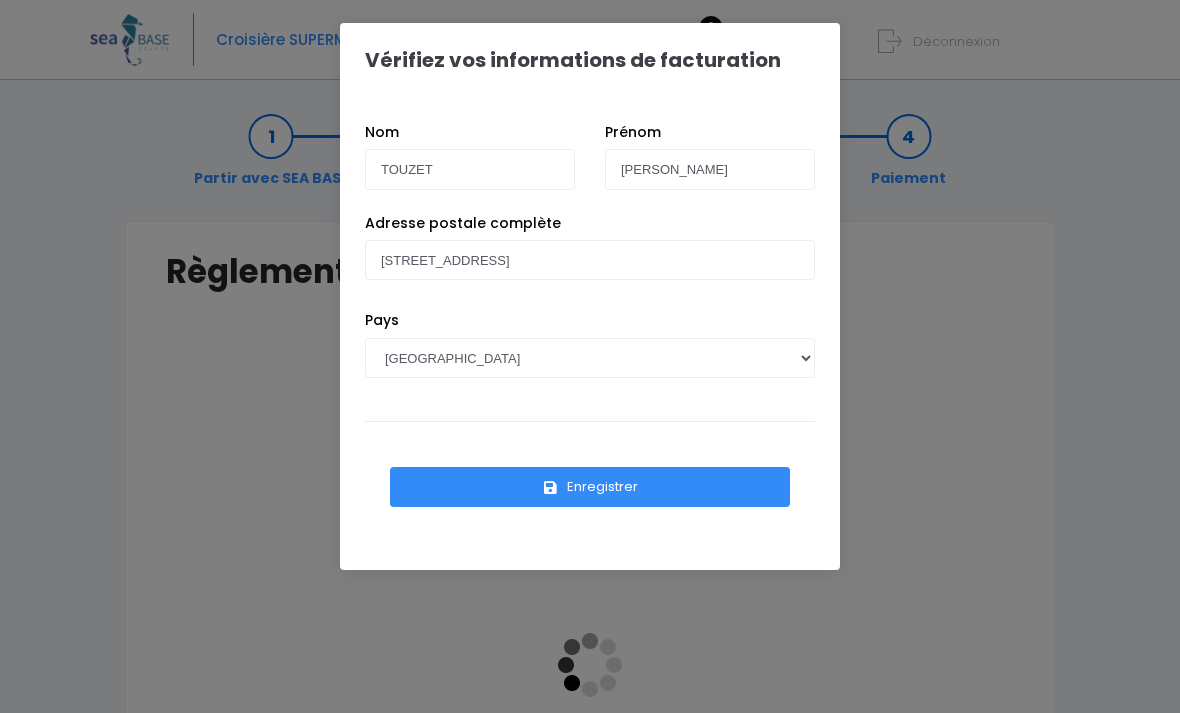 scroll, scrollTop: 0, scrollLeft: 0, axis: both 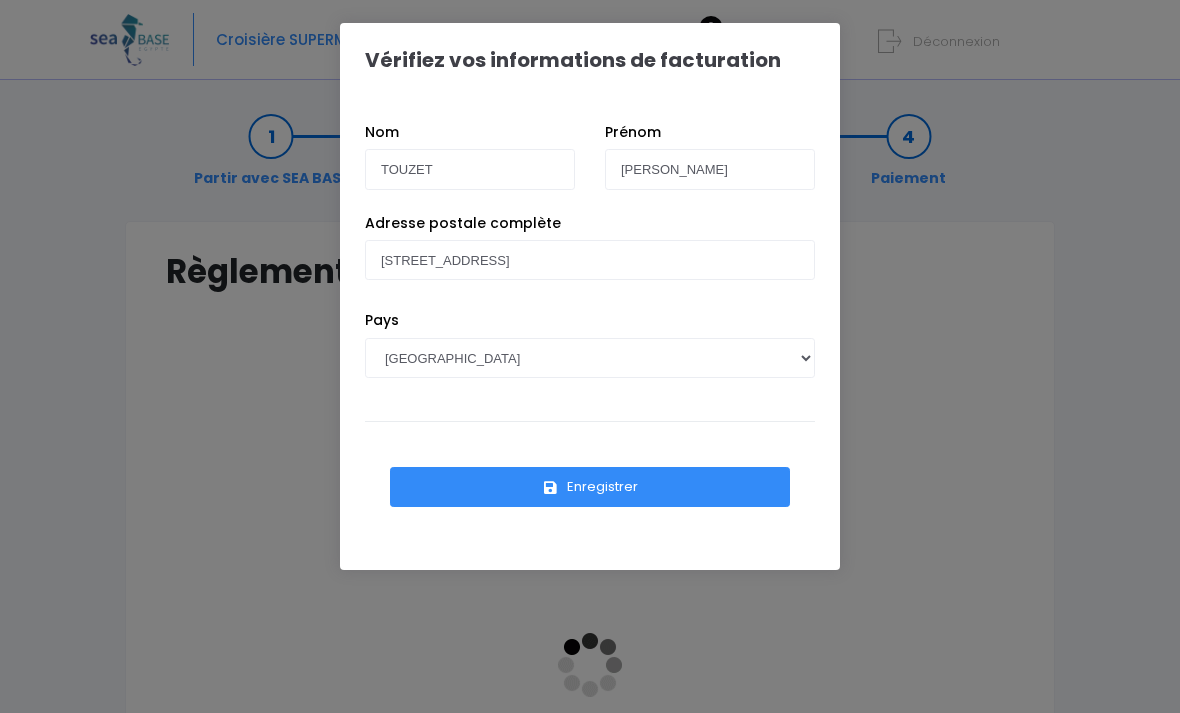 click on "Enregistrer" at bounding box center (590, 487) 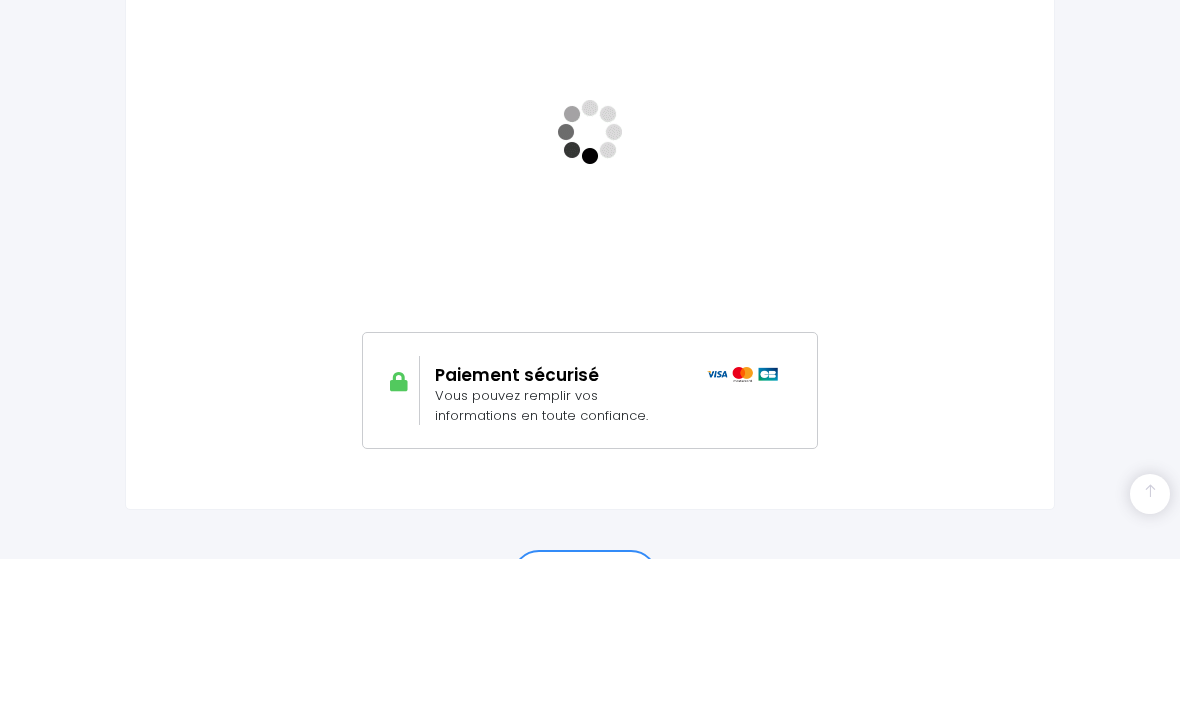 scroll, scrollTop: 501, scrollLeft: 0, axis: vertical 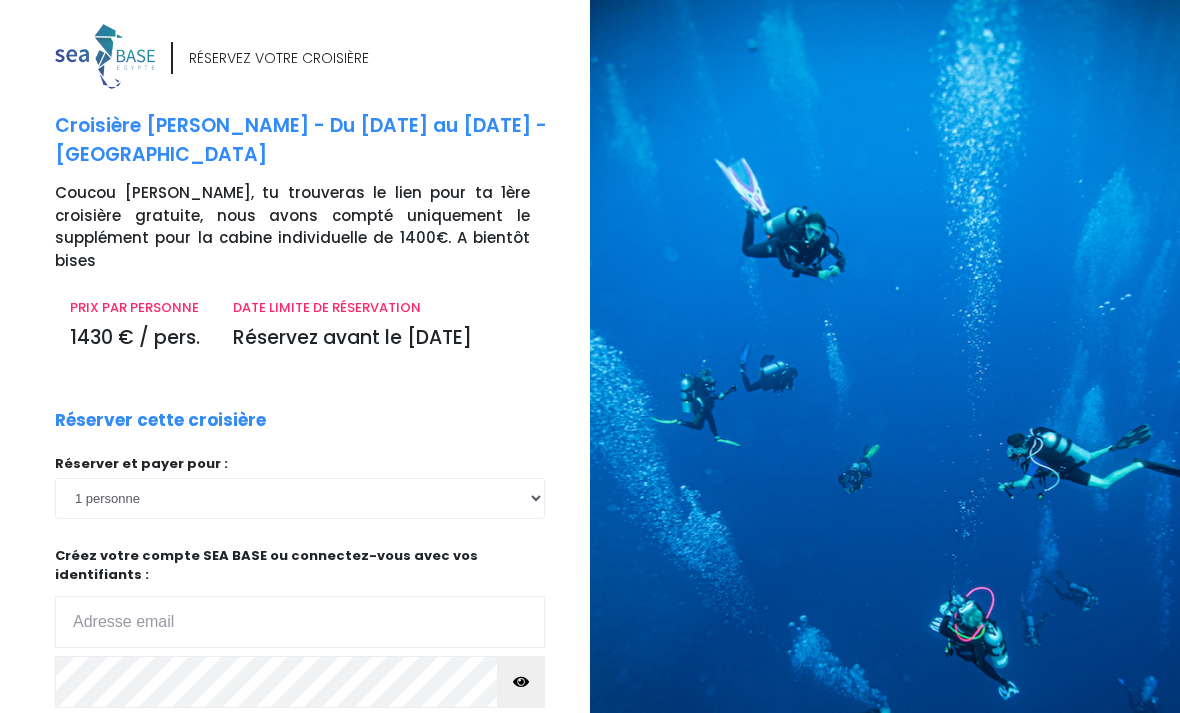 click at bounding box center (300, 622) 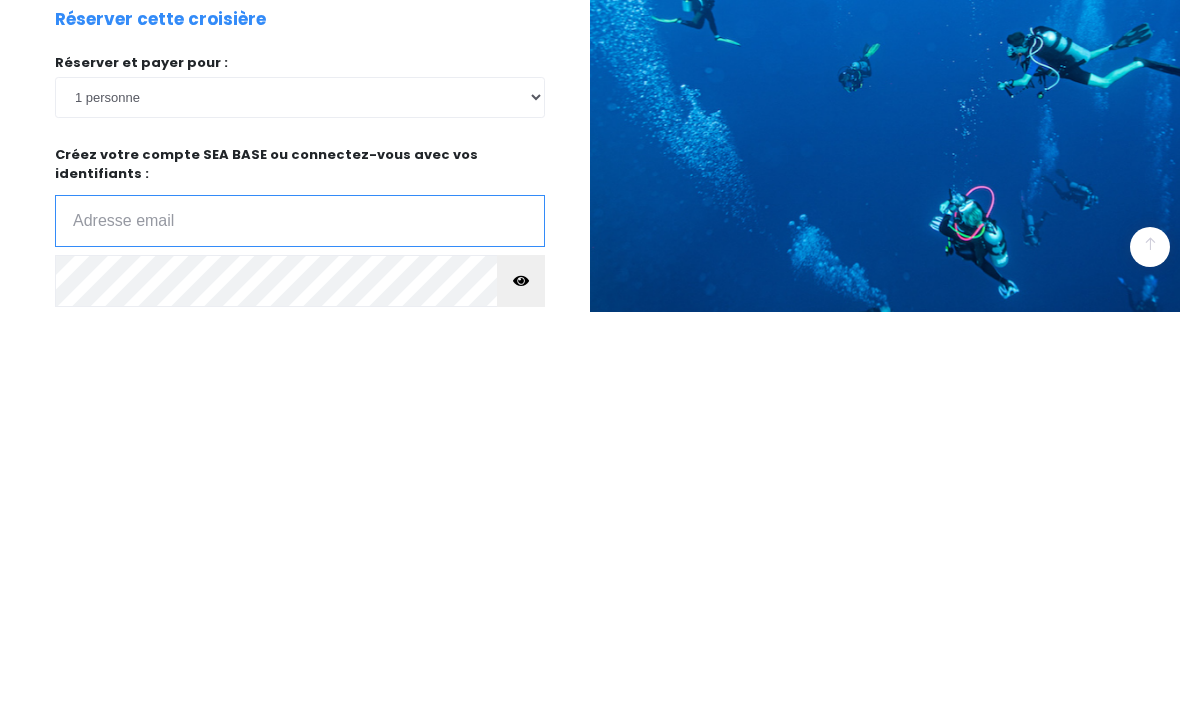 type on "[PERSON_NAME][EMAIL_ADDRESS][DOMAIN_NAME]" 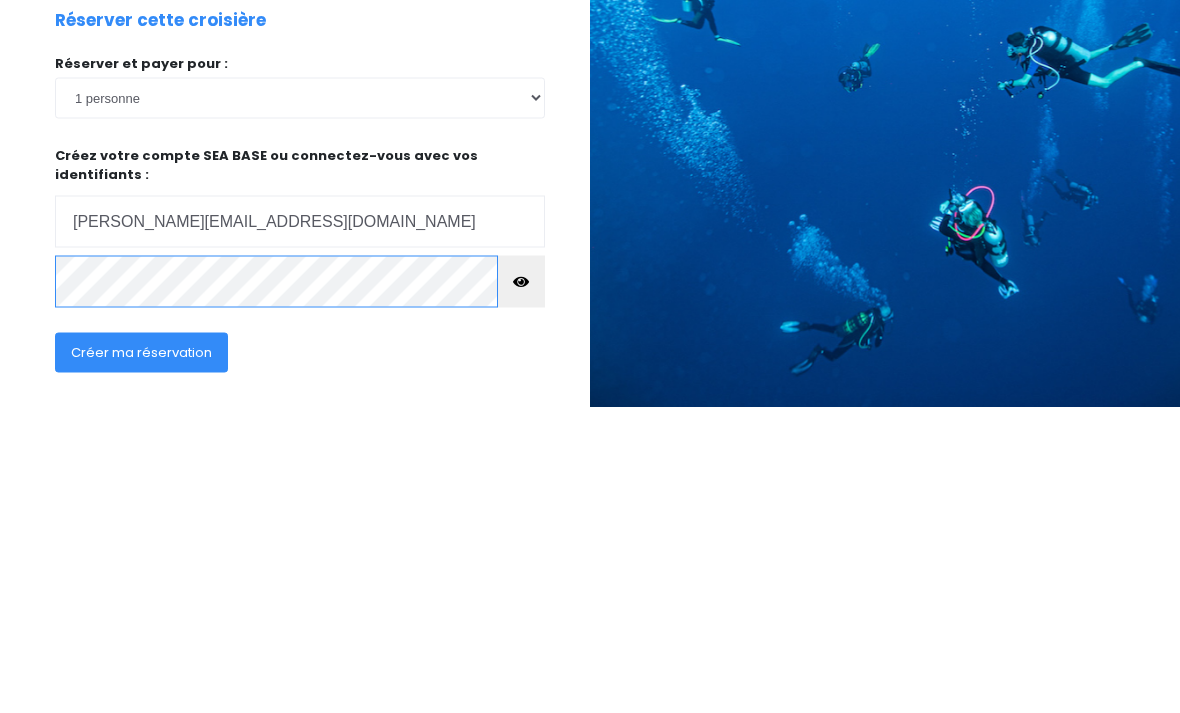 scroll, scrollTop: 141, scrollLeft: 0, axis: vertical 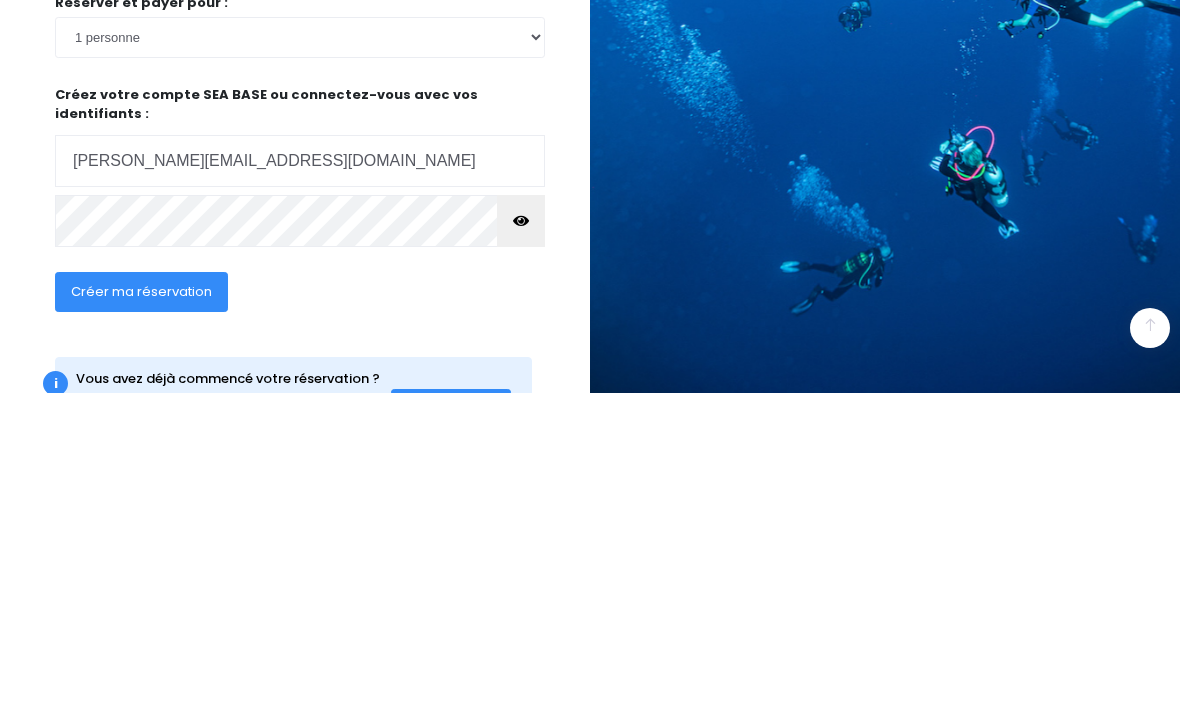 click on "Créer ma réservation" at bounding box center (141, 611) 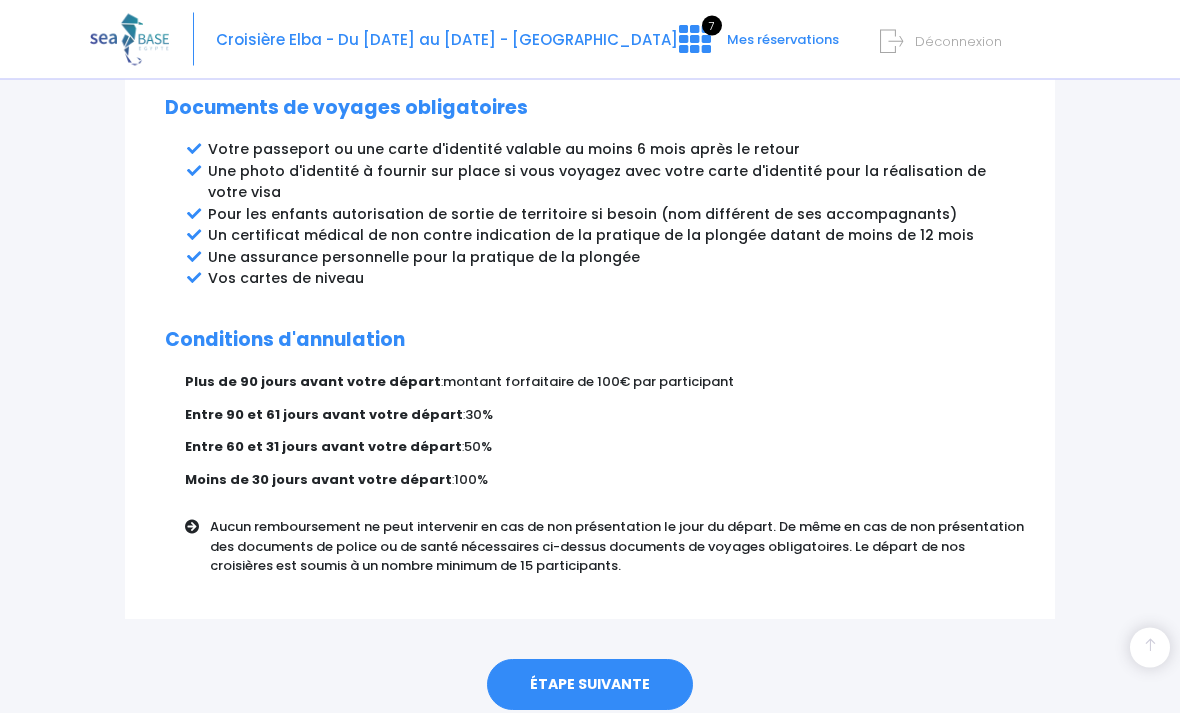 scroll, scrollTop: 1145, scrollLeft: 0, axis: vertical 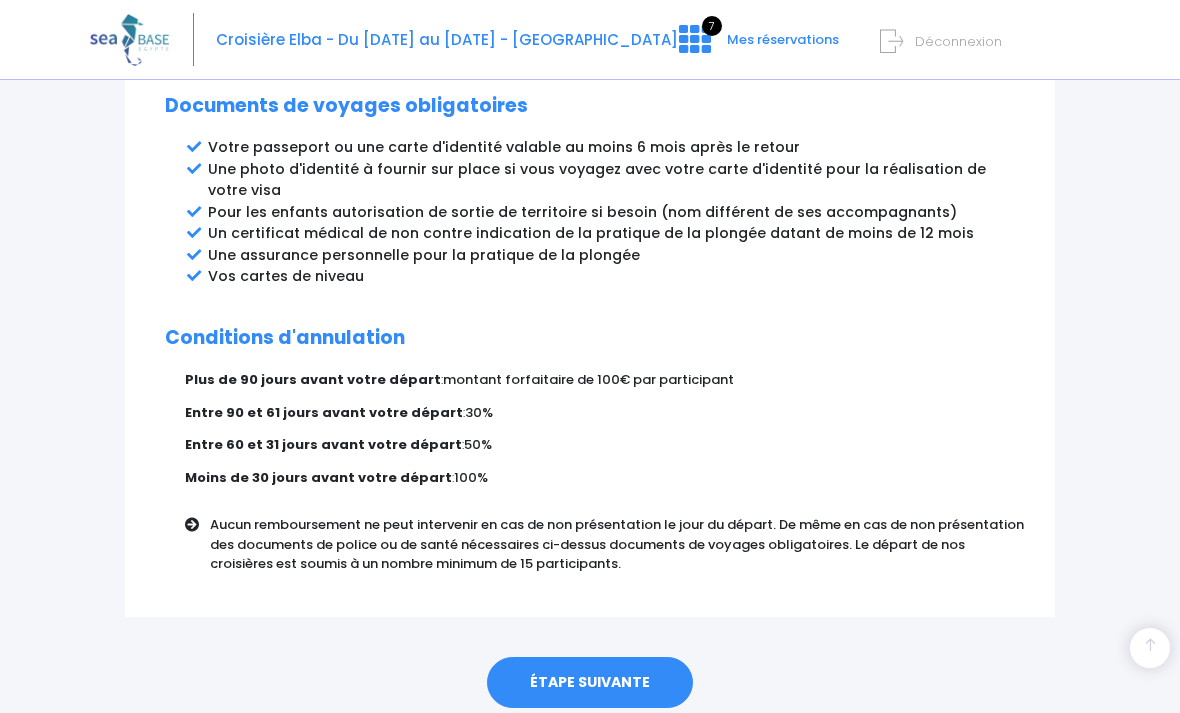 click on "ÉTAPE SUIVANTE" at bounding box center (590, 683) 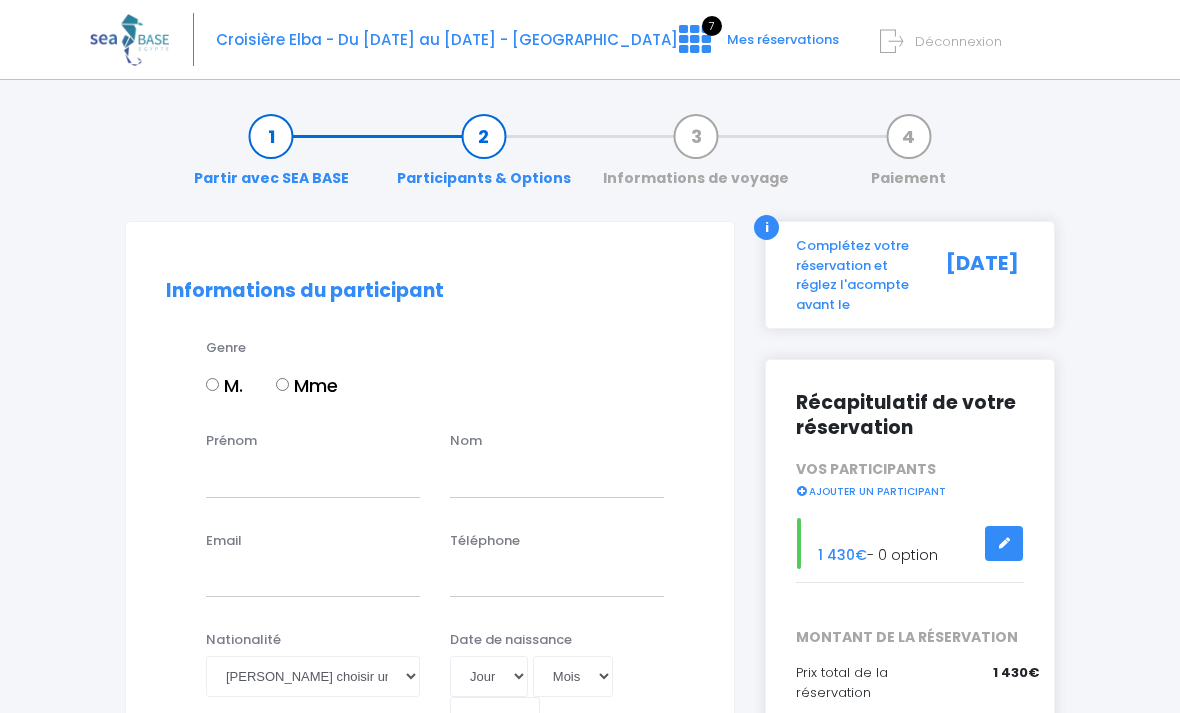scroll, scrollTop: 0, scrollLeft: 0, axis: both 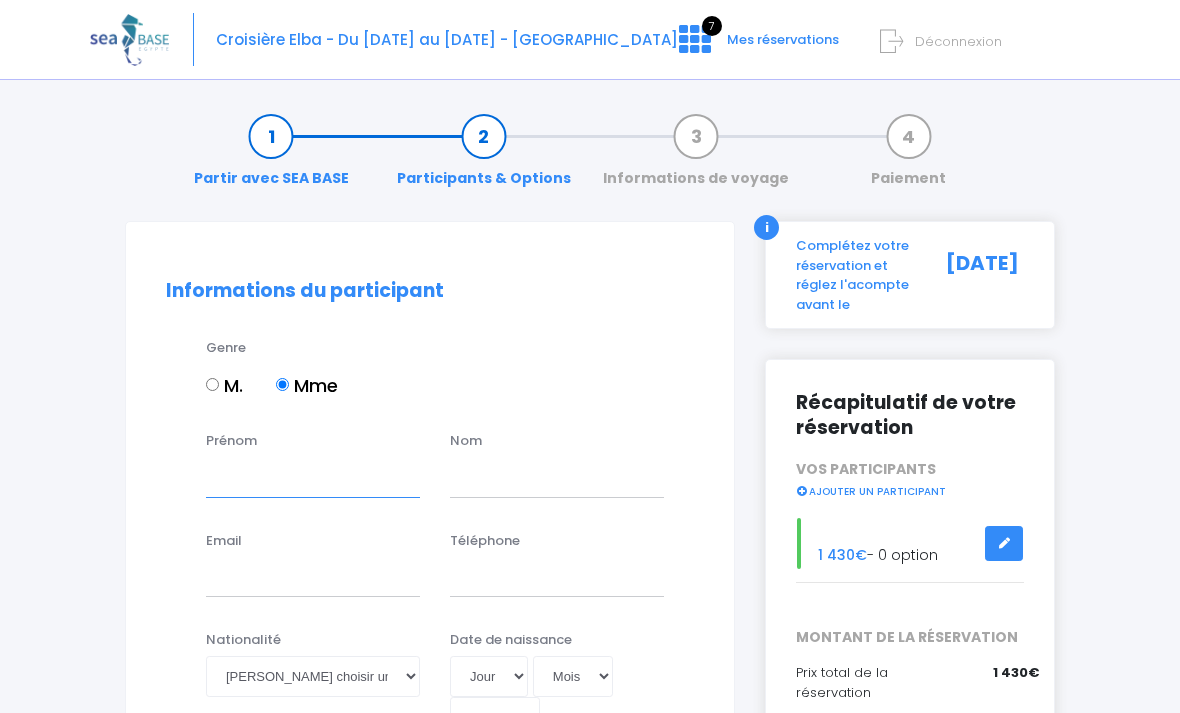 click on "Prénom" at bounding box center (313, 477) 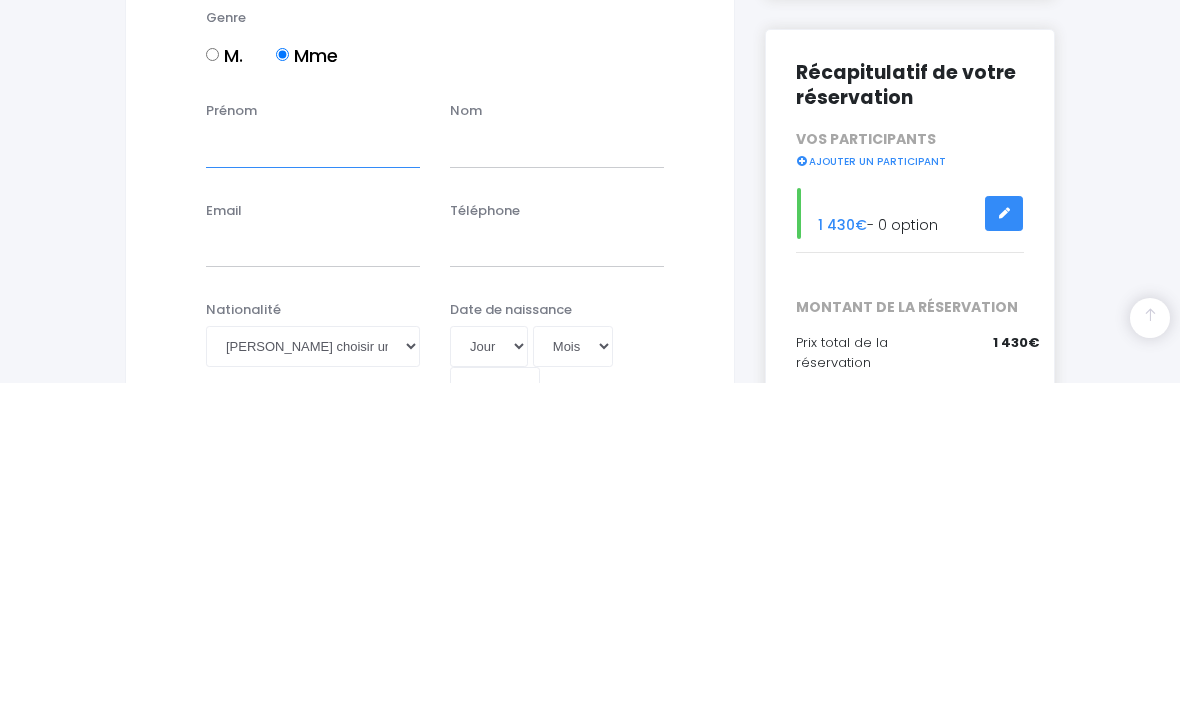 type on "Helene" 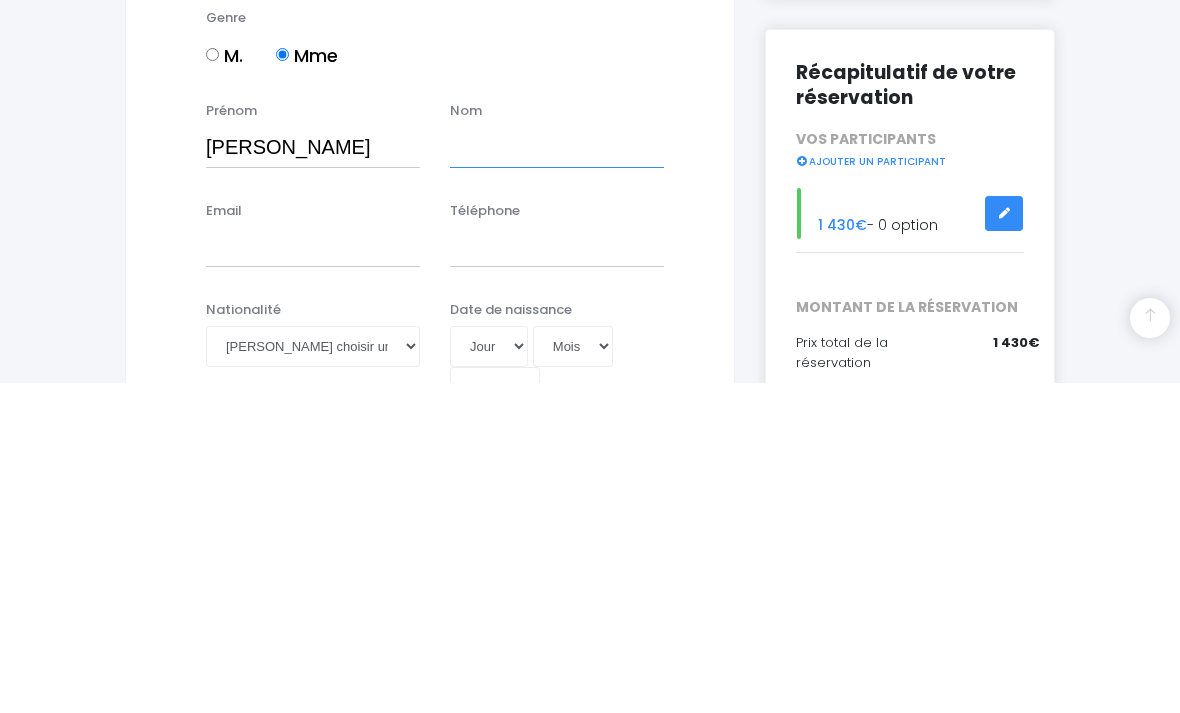 type on "Touzet" 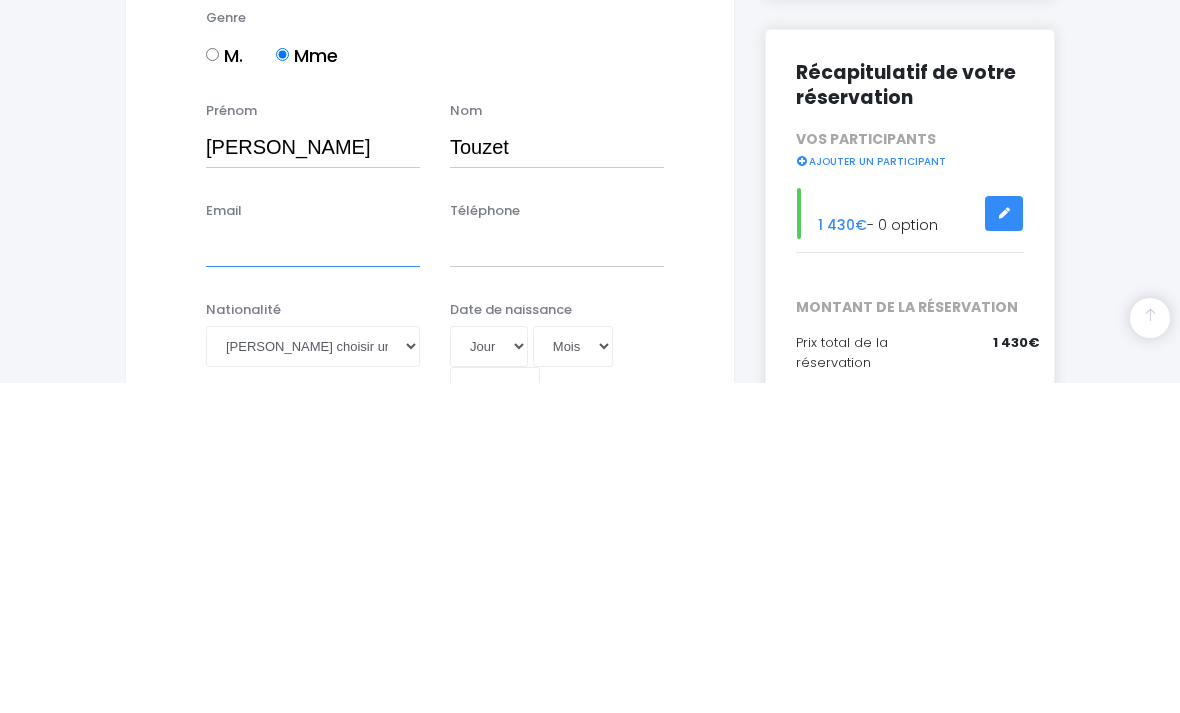 type on "h" 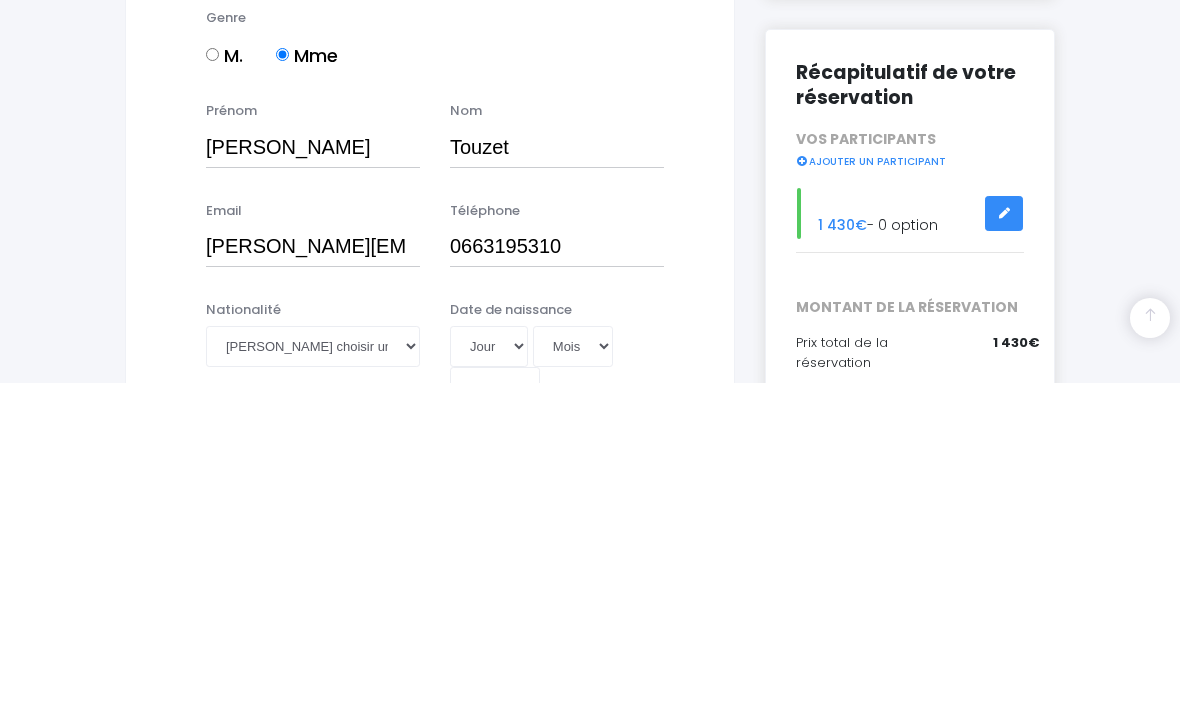 scroll, scrollTop: 330, scrollLeft: 0, axis: vertical 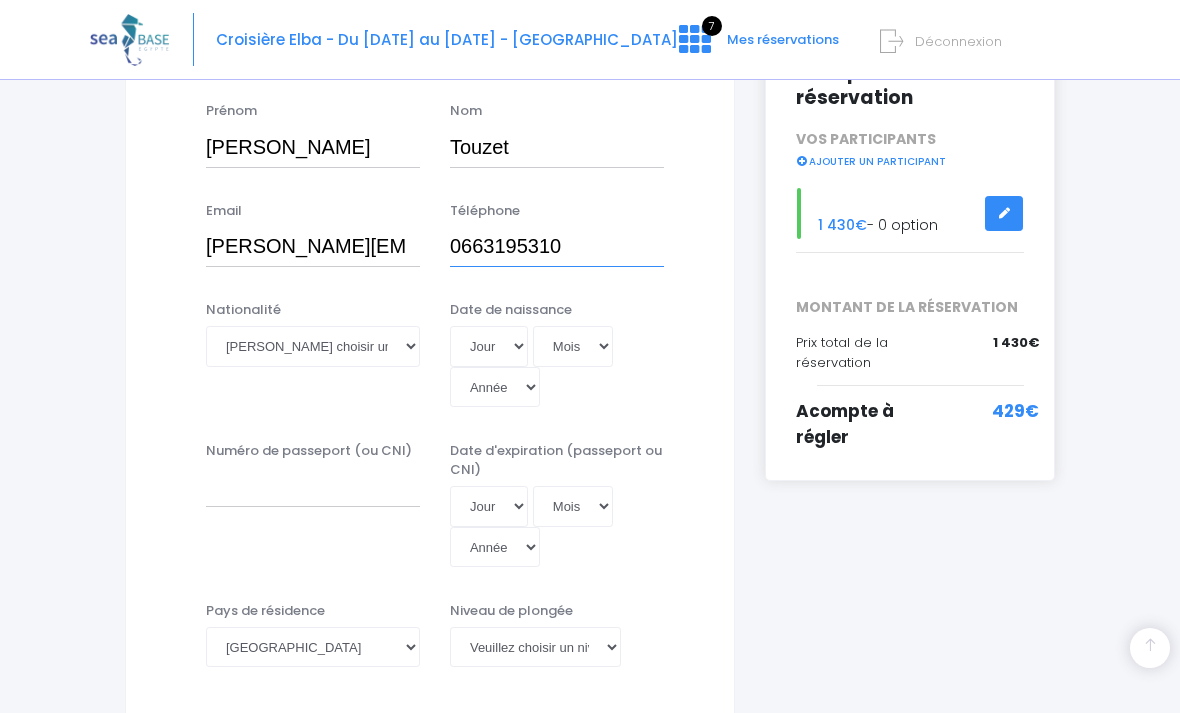 type on "0663195310" 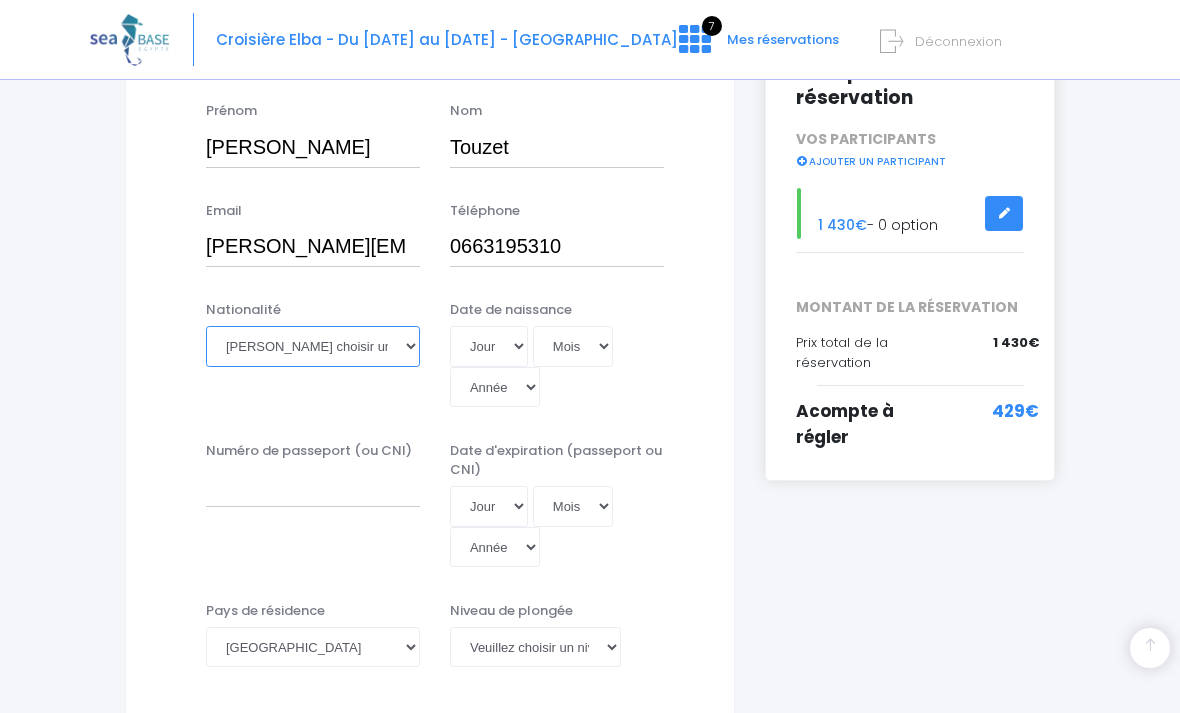 click on "Veuillez choisir une nationalité
Afghane
Albanaise
Algerienne
Allemande
Americaine
Andorrane
Angolaise
Antiguaise et barbudienne
Argentine Armenienne Australienne Autrichienne Azerbaïdjanaise Bahamienne" at bounding box center (313, 346) 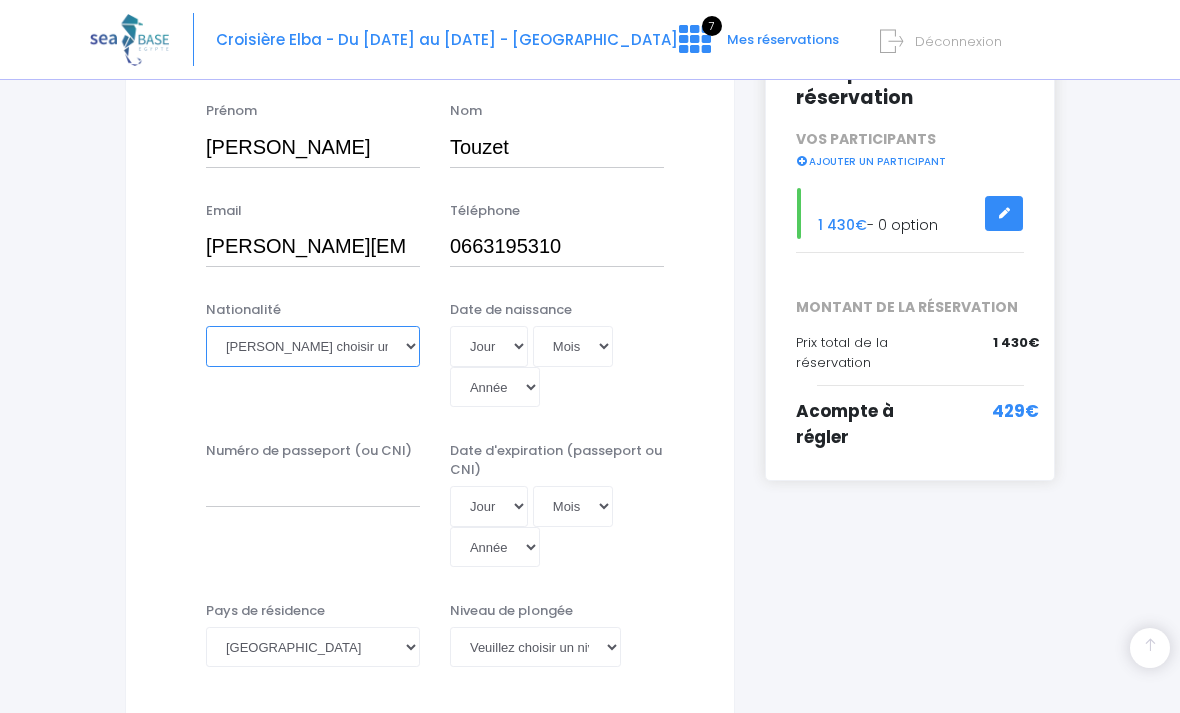 select on "Française" 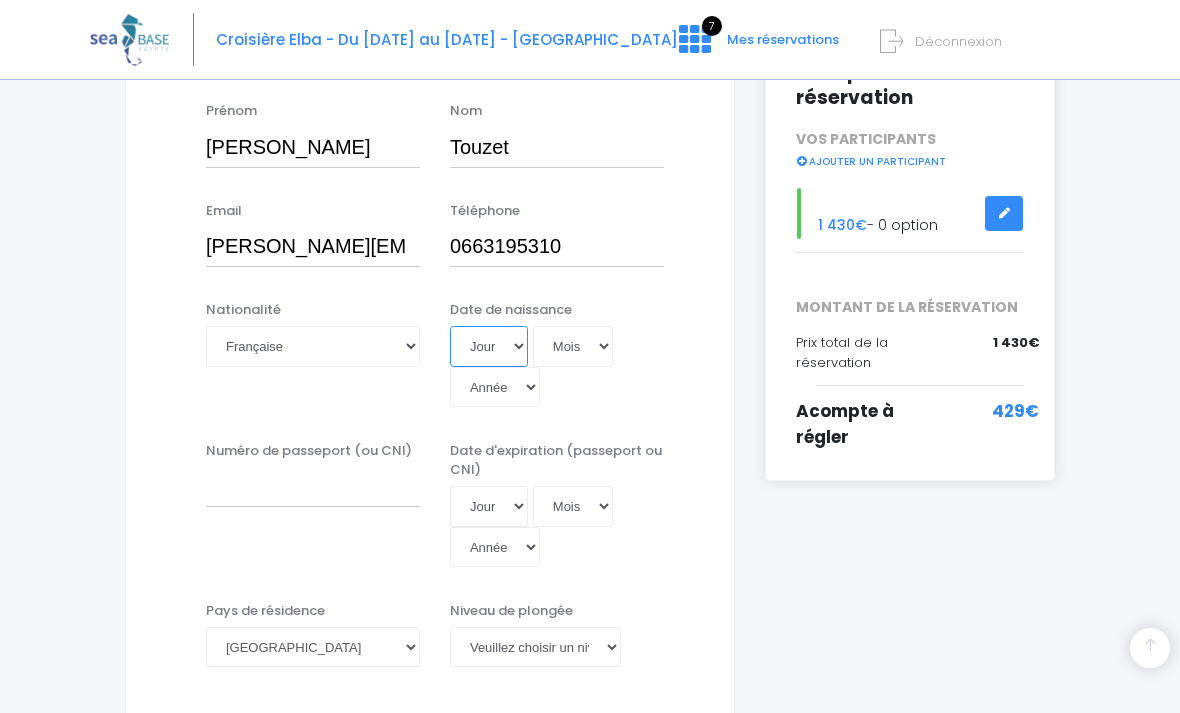 click on "Jour 01 02 03 04 05 06 07 08 09 10 11 12 13 14 15 16 17 18 19 20 21 22 23 24 25 26 27 28 29 30 31" at bounding box center (489, 346) 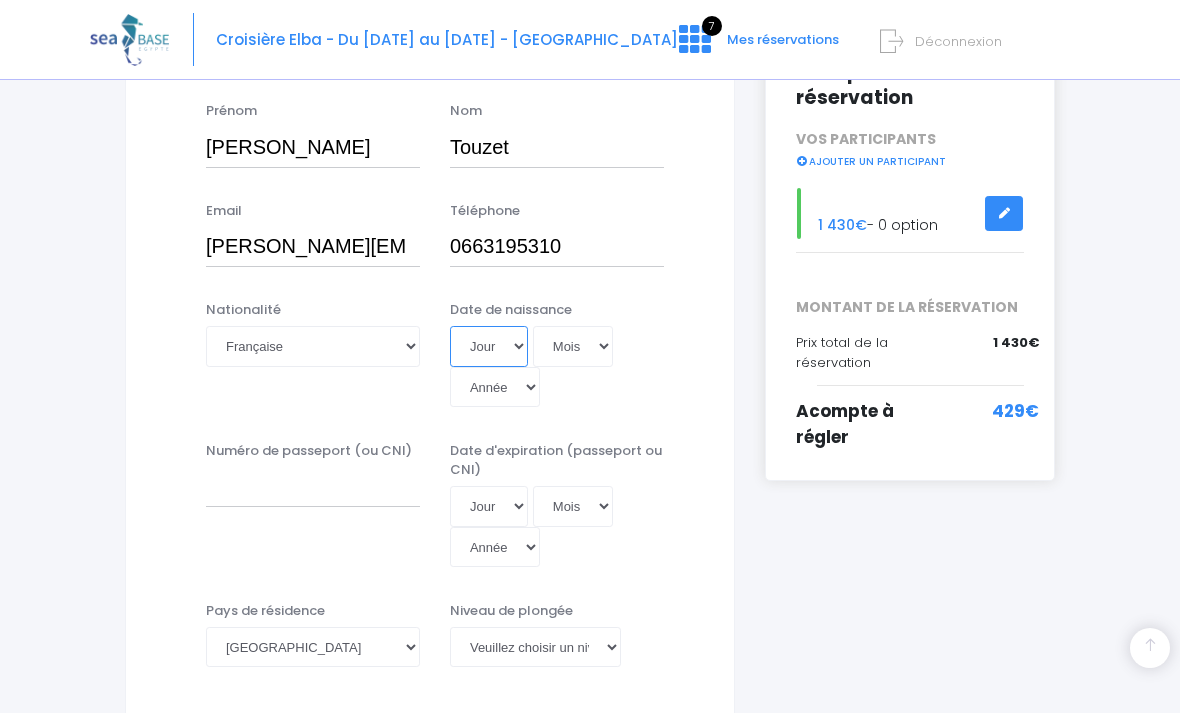 select on "25" 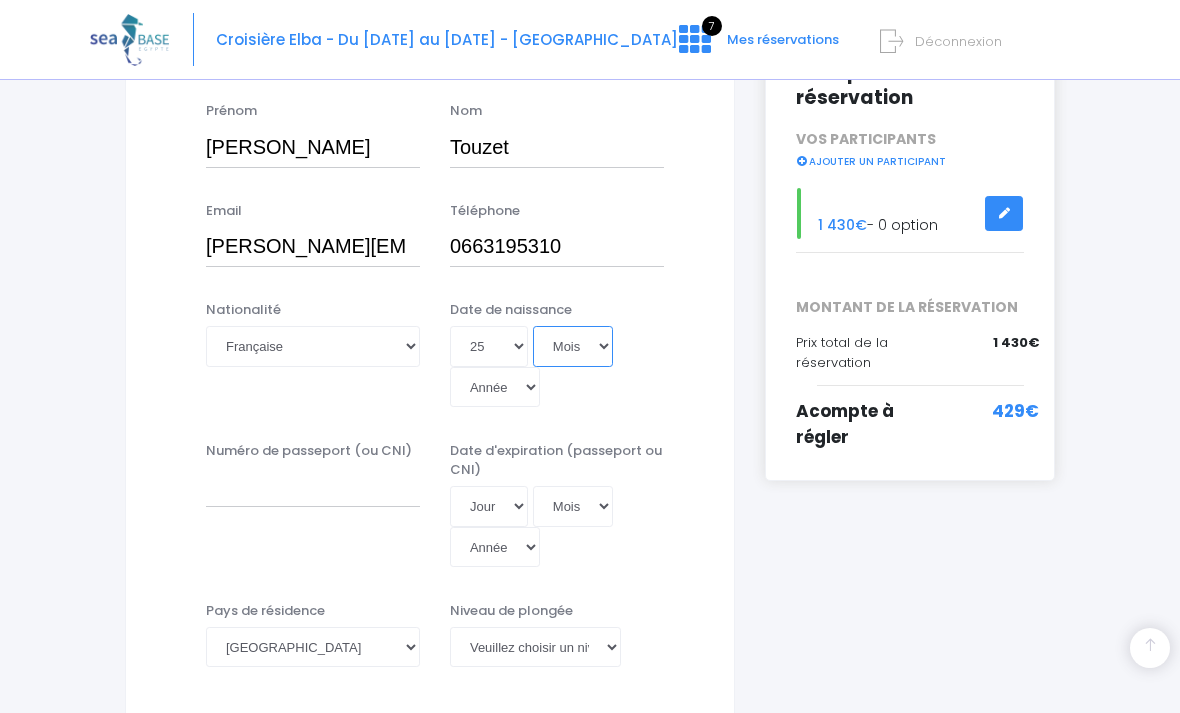click on "Mois 01 02 03 04 05 06 07 08 09 10 11 12" at bounding box center (573, 346) 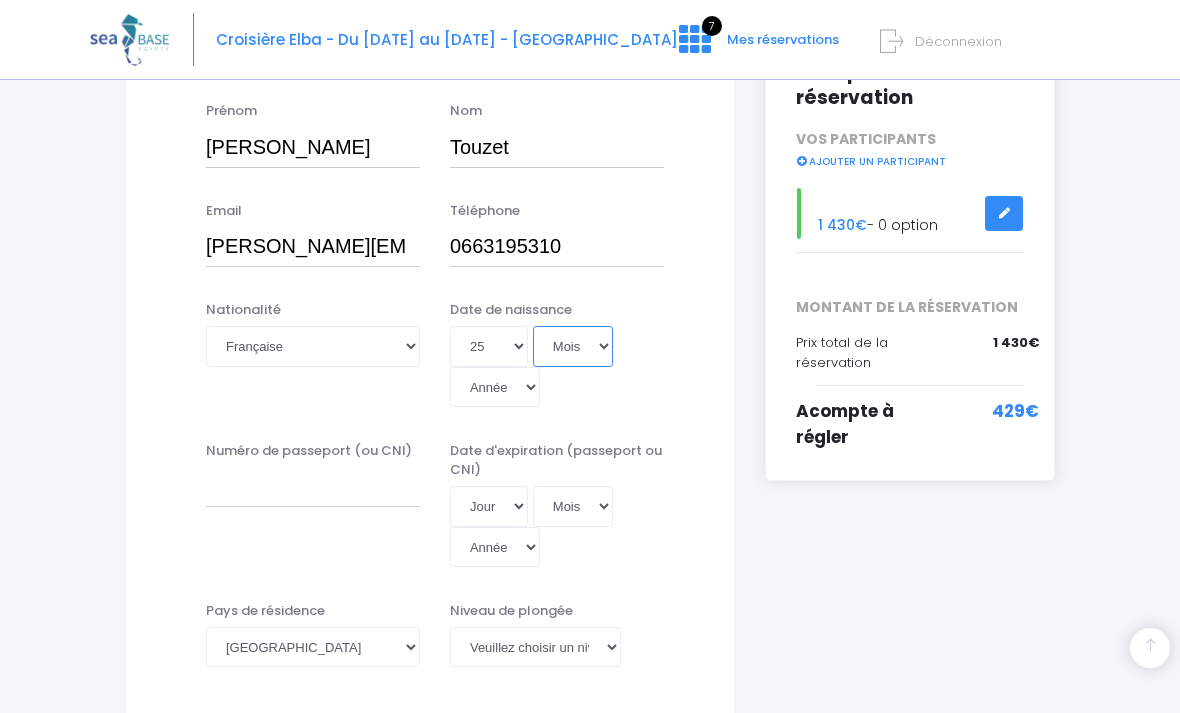 select on "04" 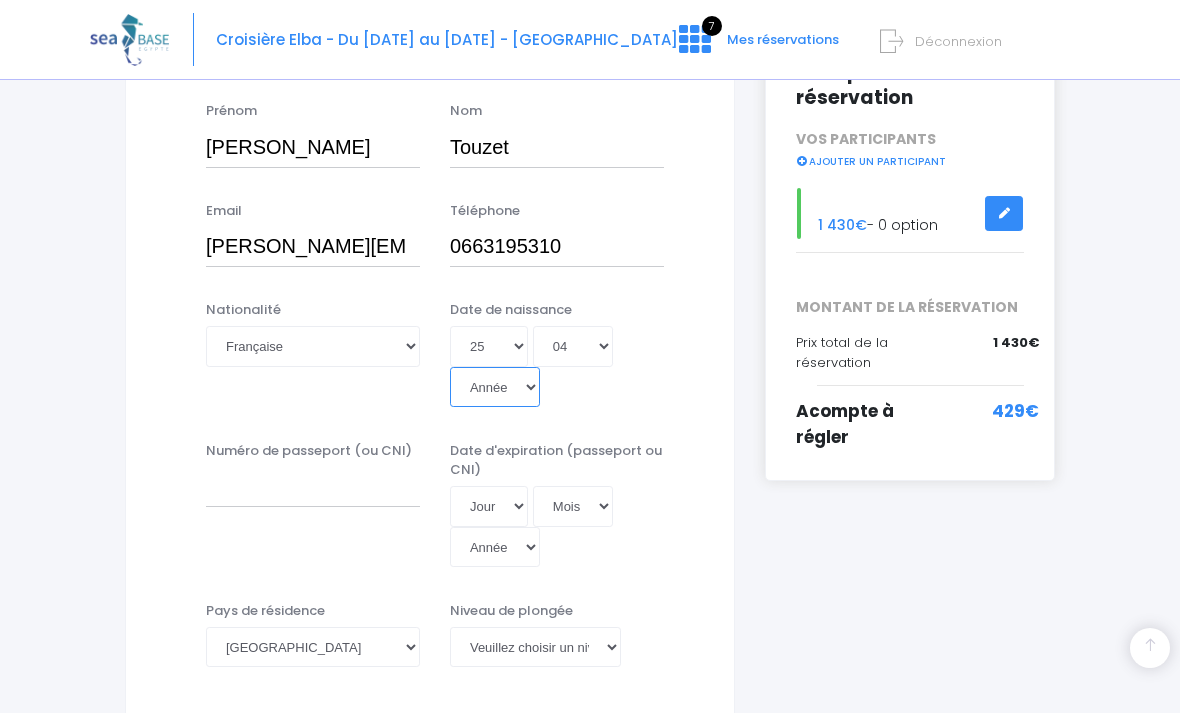 click on "Année 2045 2044 2043 2042 2041 2040 2039 2038 2037 2036 2035 2034 2033 2032 2031 2030 2029 2028 2027 2026 2025 2024 2023 2022 2021 2020 2019 2018 2017 2016 2015 2014 2013 2012 2011 2010 2009 2008 2007 2006 2005 2004 2003 2002 2001 2000 1999 1998 1997 1996 1995 1994 1993 1992 1991 1990 1989 1988 1987 1986 1985 1984 1983 1982 1981 1980 1979 1978 1977 1976 1975 1974 1973 1972 1971 1970 1969 1968 1967 1966 1965 1964 1963 1962 1961 1960 1959 1958 1957 1956 1955 1954 1953 1952 1951 1950 1949 1948 1947 1946 1945 1944 1943 1942 1941 1940 1939 1938 1937 1936 1935 1934 1933 1932 1931 1930 1929 1928 1927 1926 1925 1924 1923 1922 1921 1920 1919 1918 1917 1916 1915 1914 1913 1912 1911 1910 1909 1908 1907 1906 1905 1904 1903 1902 1901 1900" at bounding box center [495, 387] 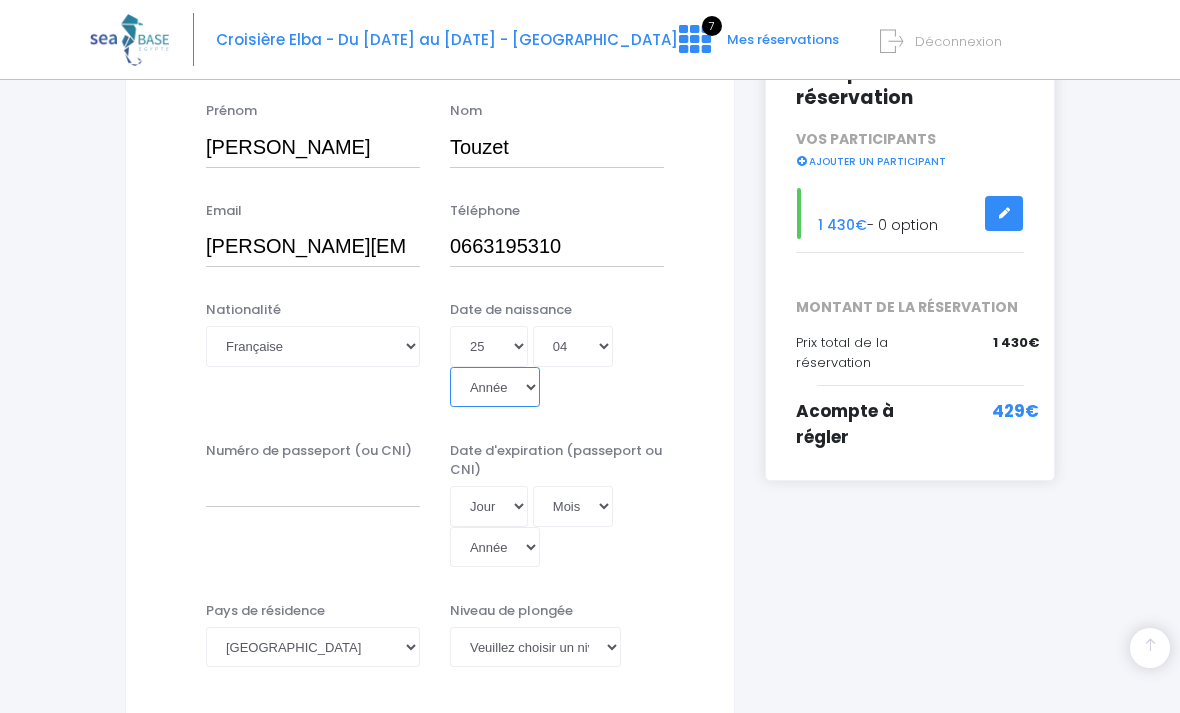 select on "1974" 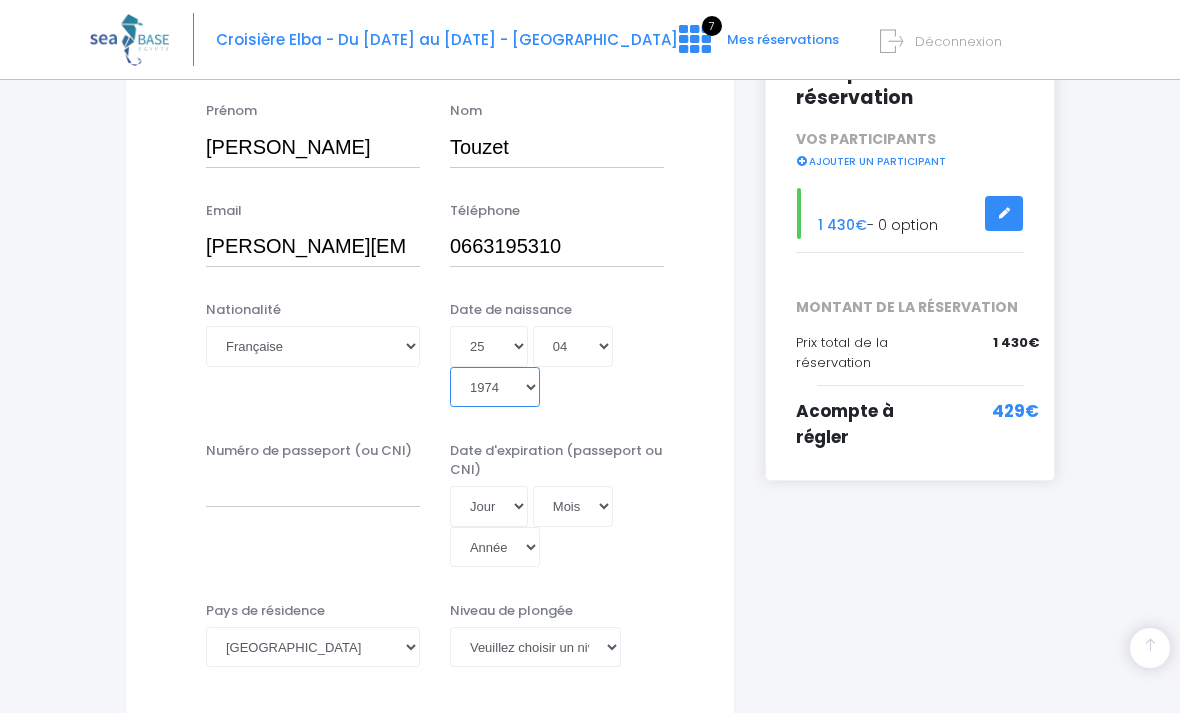 type on "1974-04-25" 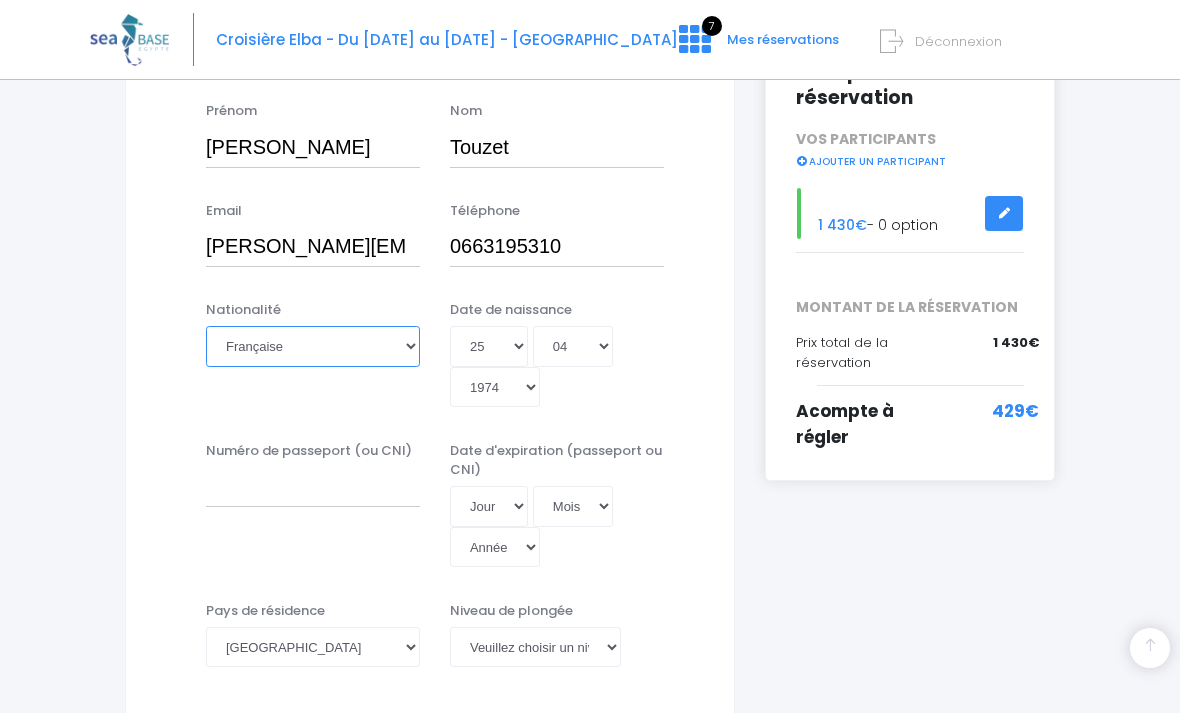 click on "Veuillez choisir une nationalité
Afghane
Albanaise
Algerienne
Allemande
Americaine
Andorrane
Angolaise
Antiguaise et barbudienne
Argentine Armenienne Australienne Autrichienne Azerbaïdjanaise Bahamienne" at bounding box center (313, 346) 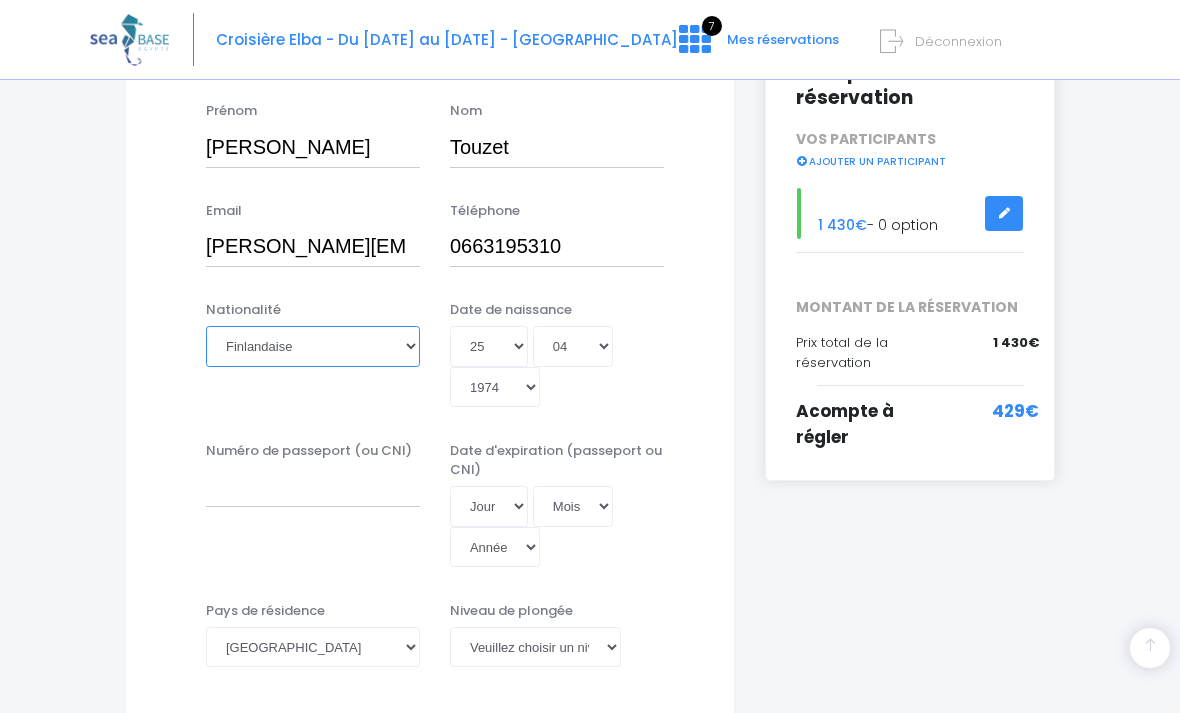 click on "Veuillez choisir une nationalité
Afghane
Albanaise
Algerienne
Allemande
Americaine
Andorrane
Angolaise
Antiguaise et barbudienne
Argentine Armenienne Australienne Autrichienne Azerbaïdjanaise Bahamienne" at bounding box center [313, 346] 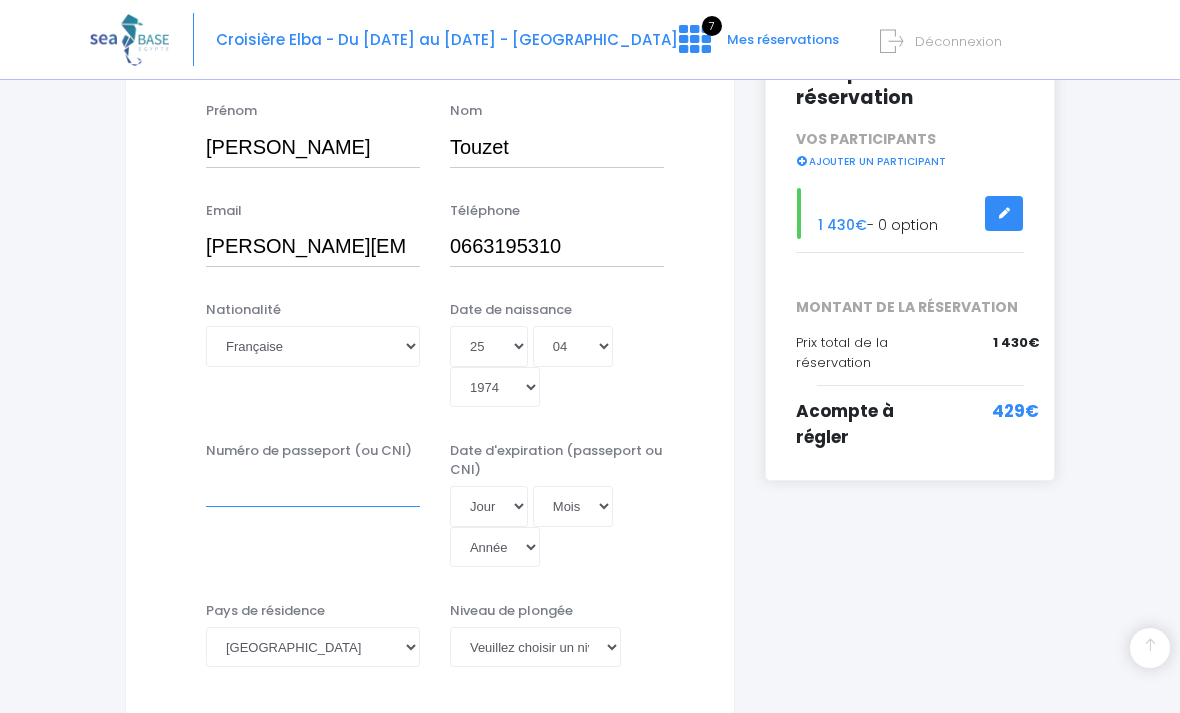 click on "Numéro de passeport (ou CNI)" at bounding box center (313, 487) 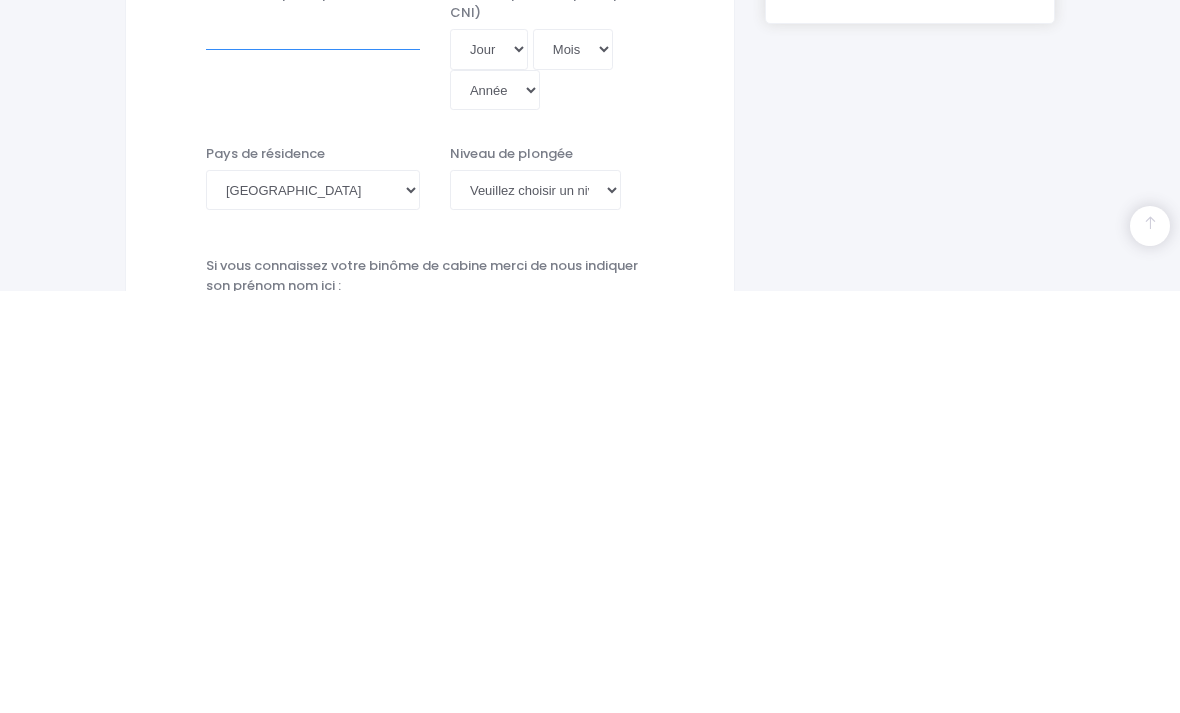 scroll, scrollTop: 376, scrollLeft: 0, axis: vertical 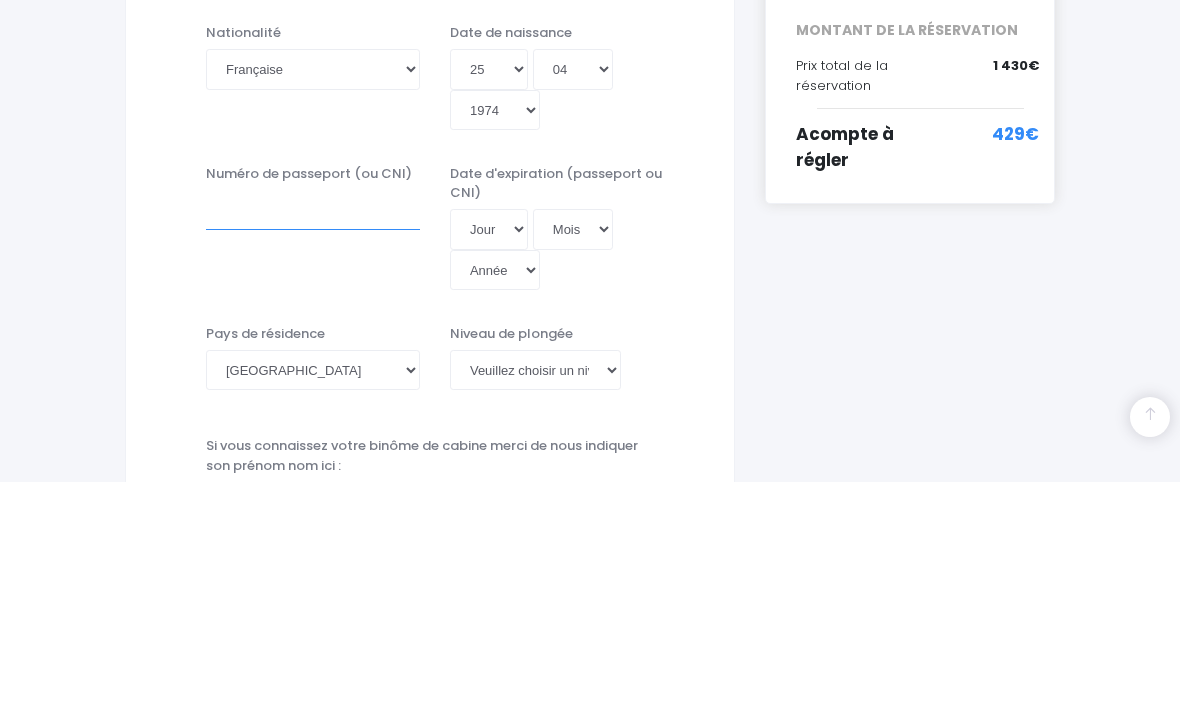 click on "Numéro de passeport (ou CNI)" at bounding box center (313, 441) 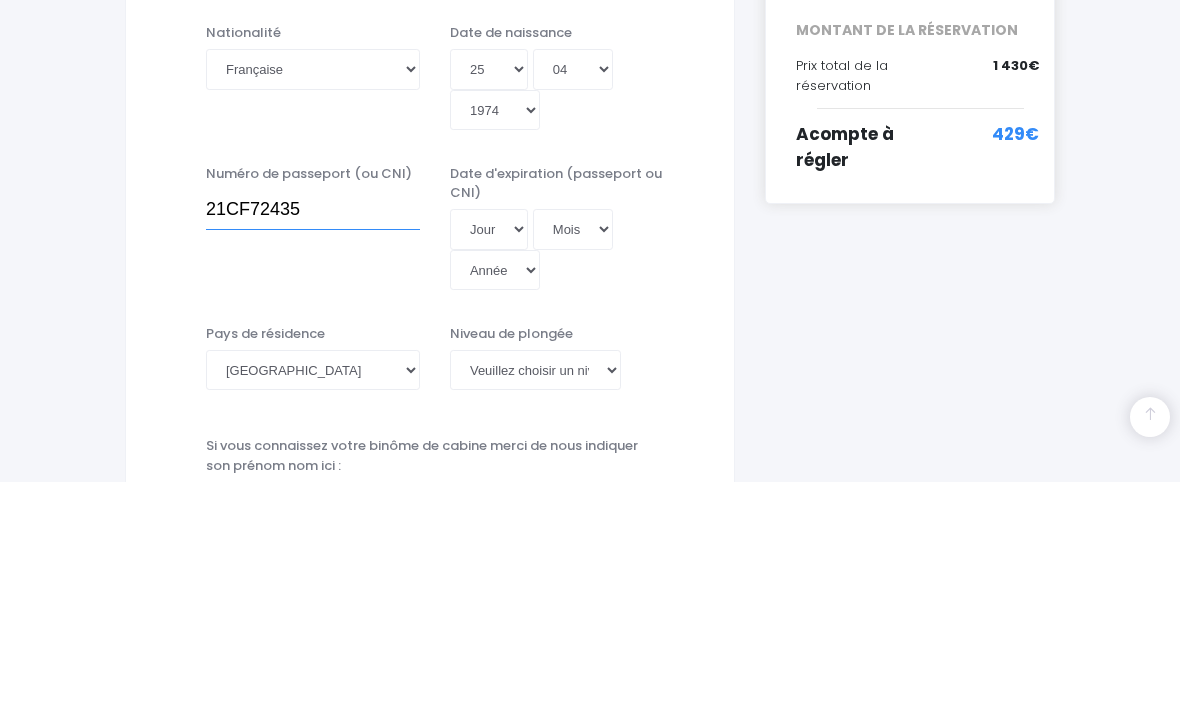 type on "21CF72435" 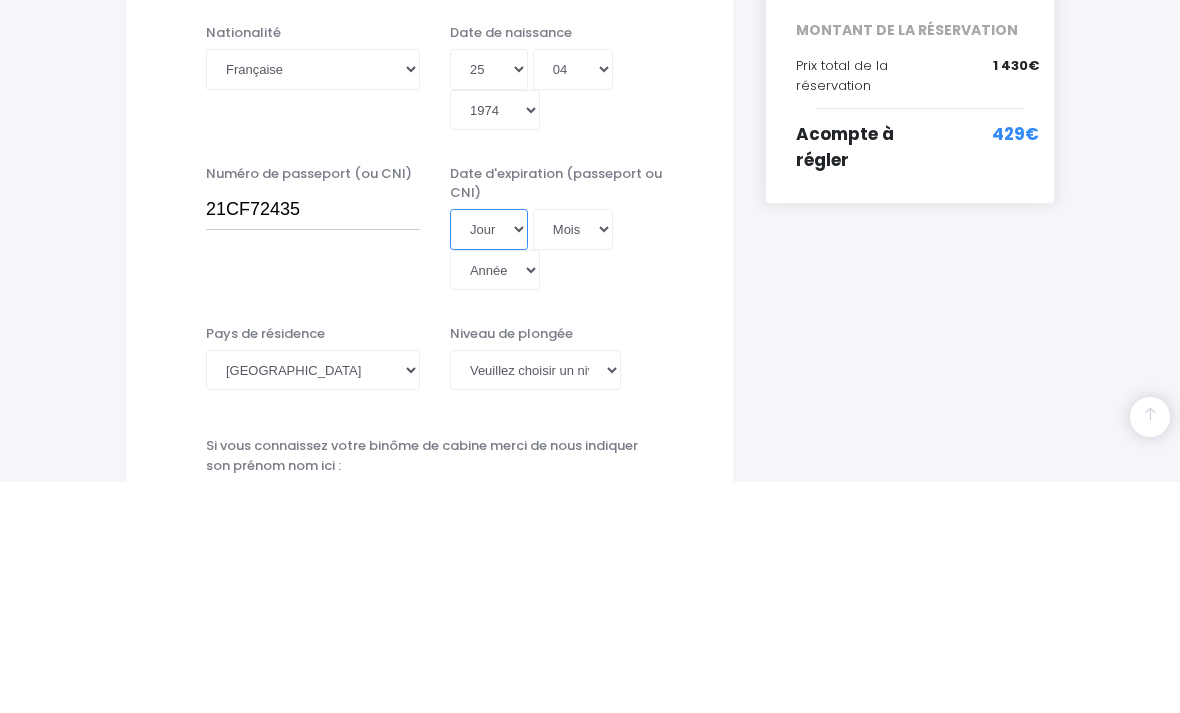 click on "Jour 01 02 03 04 05 06 07 08 09 10 11 12 13 14 15 16 17 18 19 20 21 22 23 24 25 26 27 28 29 30 31" at bounding box center (489, 460) 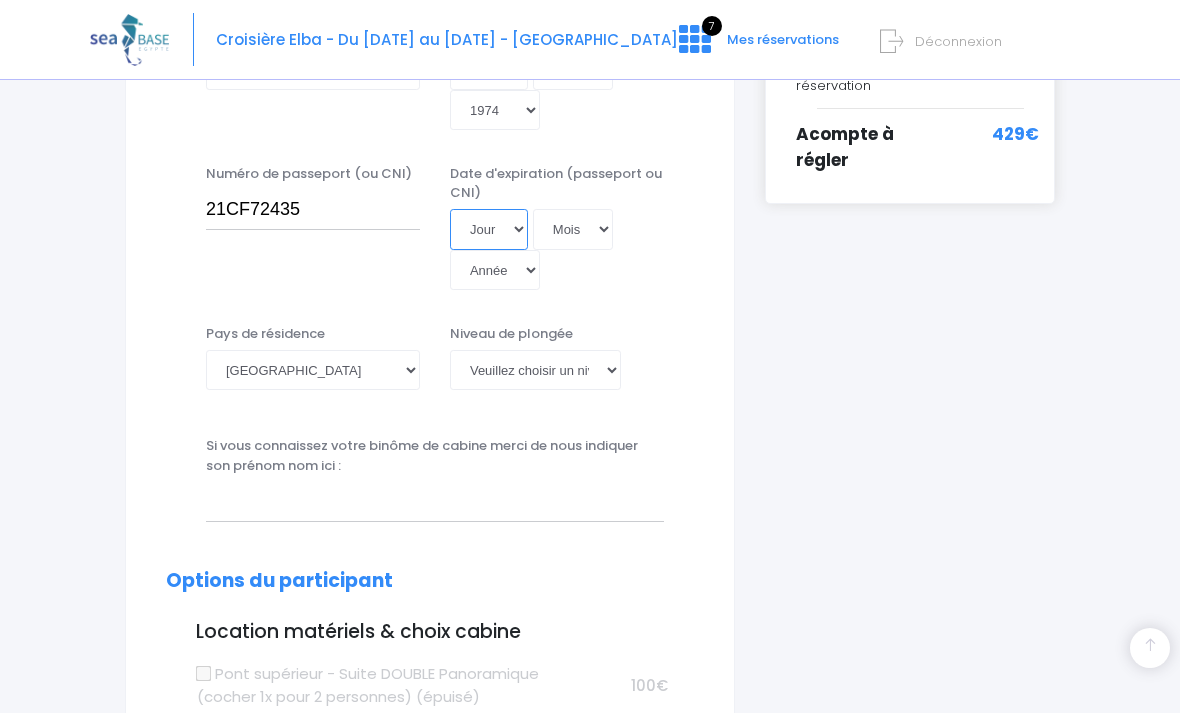 select on "24" 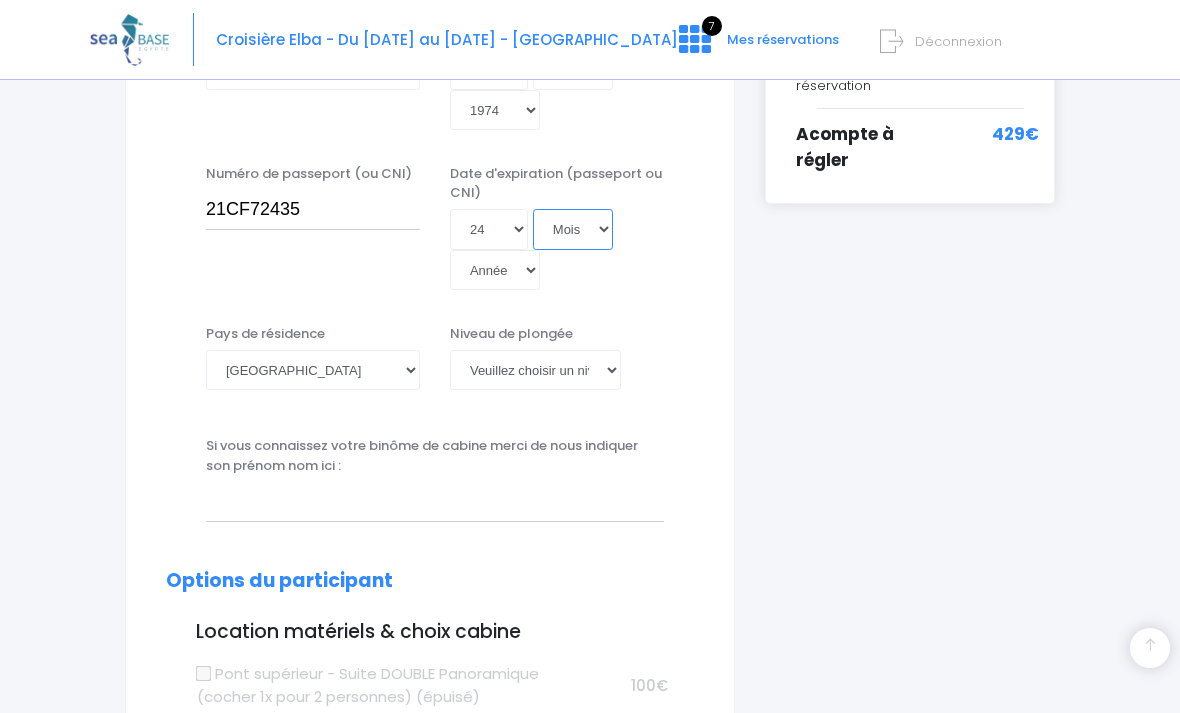 click on "Mois 01 02 03 04 05 06 07 08 09 10 11 12" at bounding box center (573, 229) 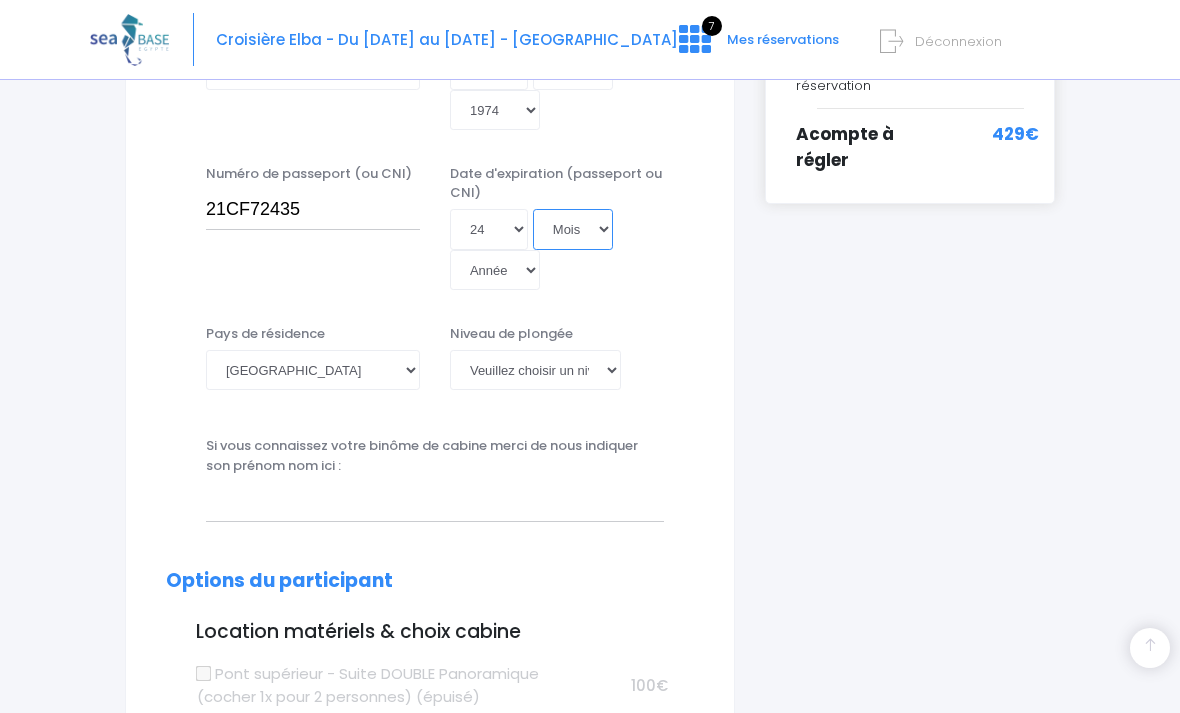 select on "06" 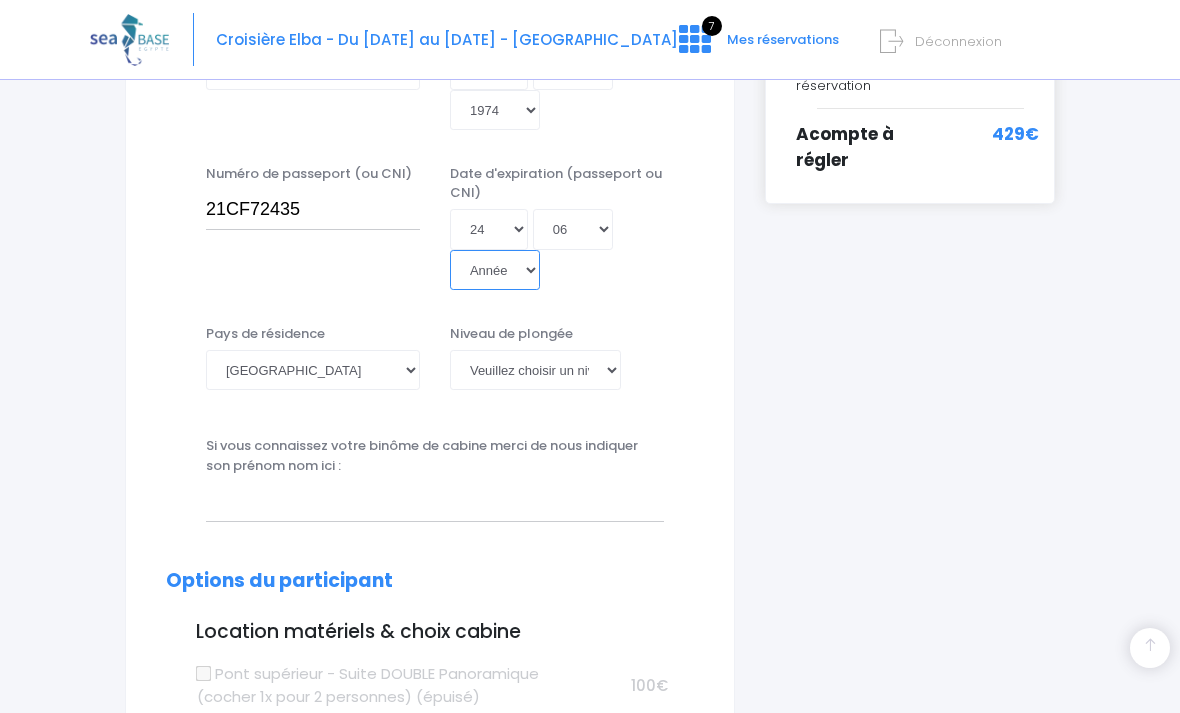click on "Année 2045 2044 2043 2042 2041 2040 2039 2038 2037 2036 2035 2034 2033 2032 2031 2030 2029 2028 2027 2026 2025 2024 2023 2022 2021 2020 2019 2018 2017 2016 2015 2014 2013 2012 2011 2010 2009 2008 2007 2006 2005 2004 2003 2002 2001 2000 1999 1998 1997 1996 1995 1994 1993 1992 1991 1990 1989 1988 1987 1986 1985 1984 1983 1982 1981 1980 1979 1978 1977 1976 1975 1974 1973 1972 1971 1970 1969 1968 1967 1966 1965 1964 1963 1962 1961 1960 1959 1958 1957 1956 1955 1954 1953 1952 1951 1950 1949 1948 1947 1946 1945 1944 1943 1942 1941 1940 1939 1938 1937 1936 1935 1934 1933 1932 1931 1930 1929 1928 1927 1926 1925 1924 1923 1922 1921 1920 1919 1918 1917 1916 1915 1914 1913 1912 1911 1910 1909 1908 1907 1906 1905 1904 1903 1902 1901 1900" at bounding box center (495, 270) 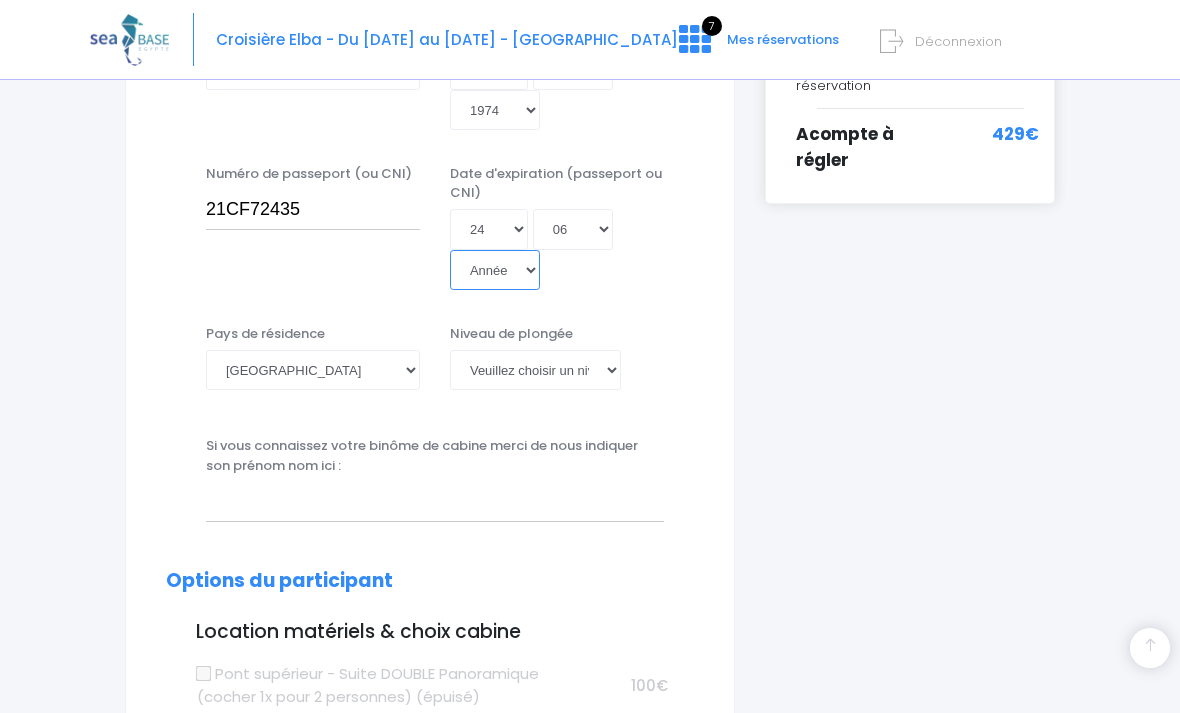 select on "2031" 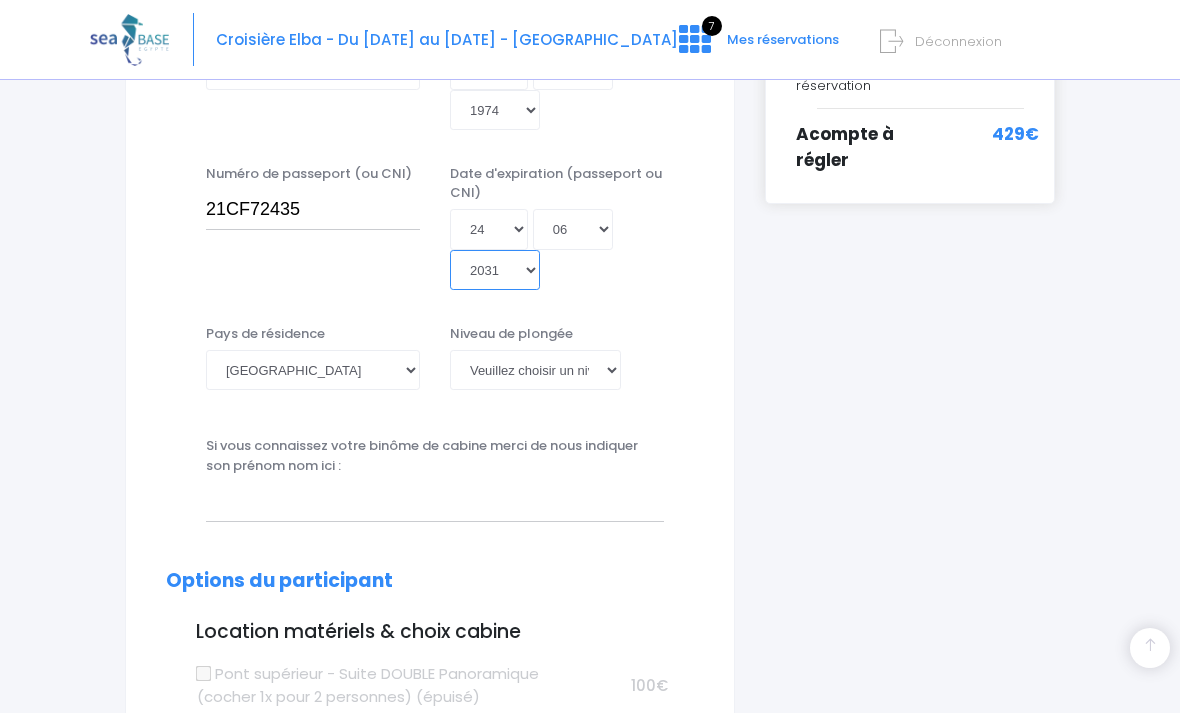 type on "2031-06-24" 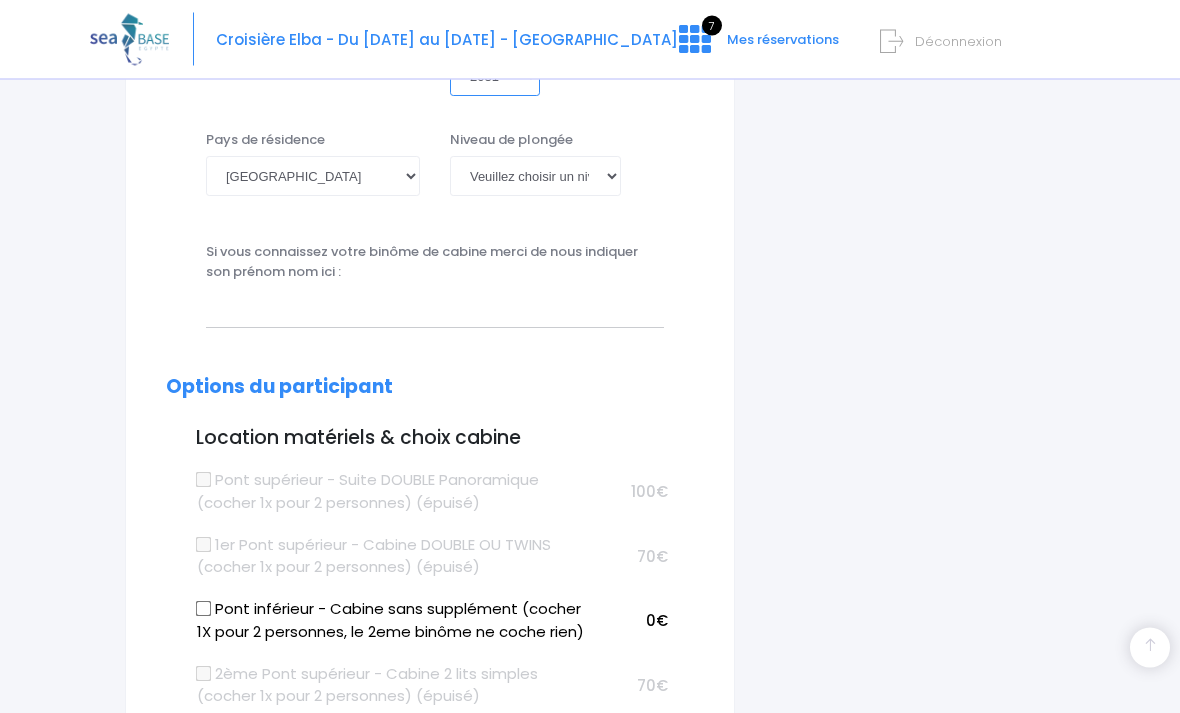 scroll, scrollTop: 803, scrollLeft: 0, axis: vertical 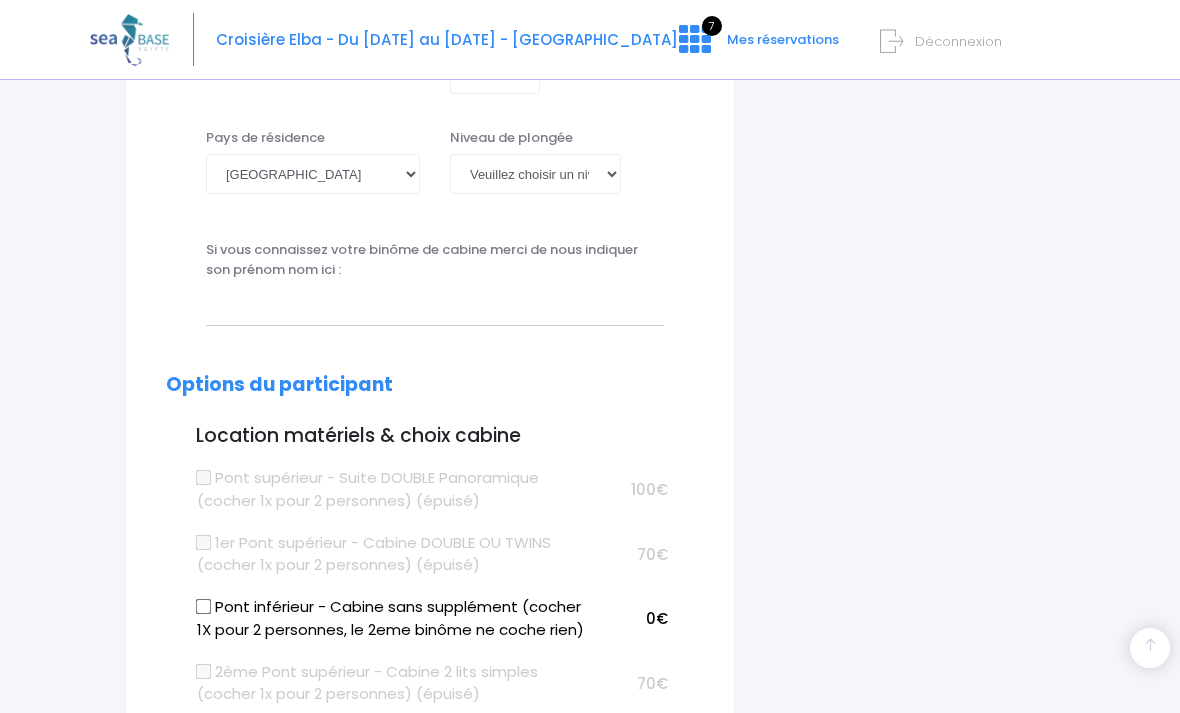 click on "Pont inférieur - Cabine sans supplément (cocher 1X pour 2 personnes, le 2eme binôme ne coche rien)" at bounding box center [204, 607] 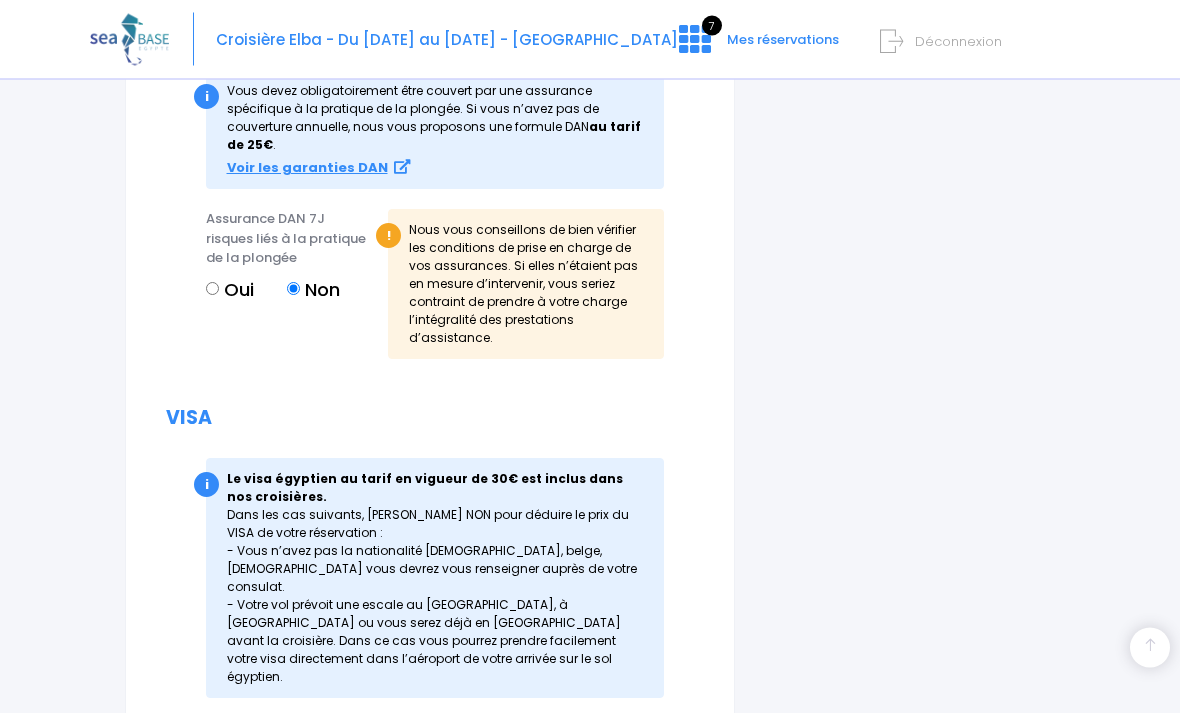 scroll, scrollTop: 2700, scrollLeft: 0, axis: vertical 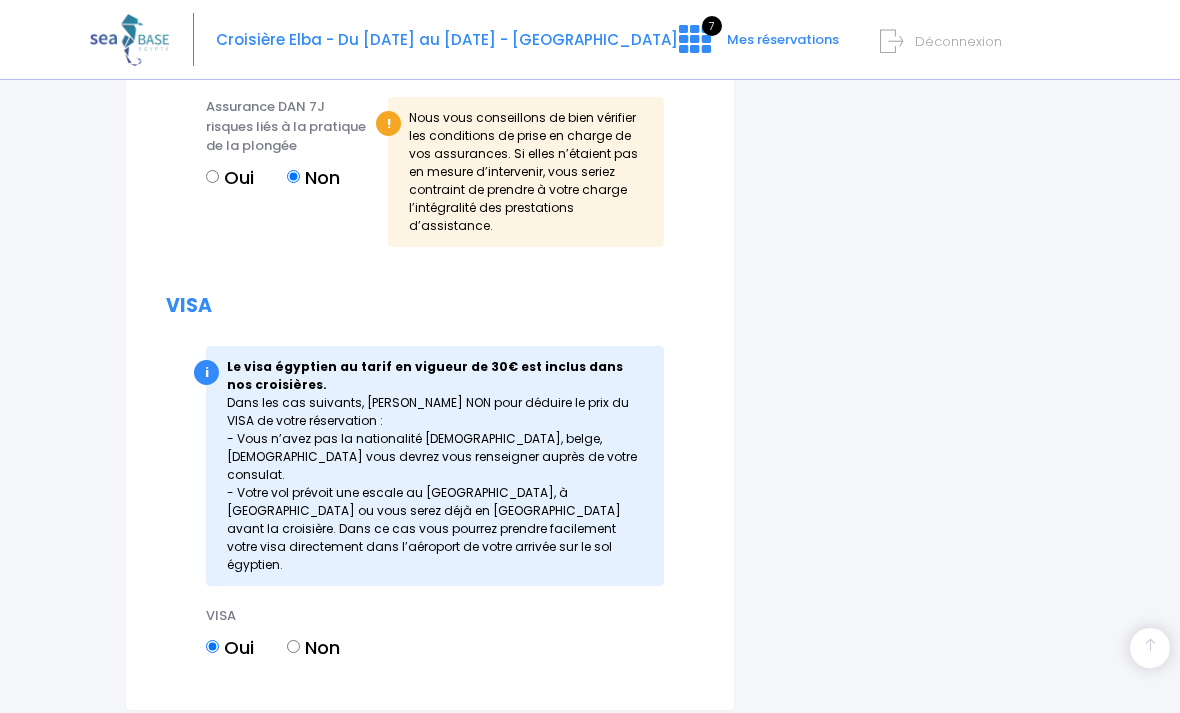 click on "ÉTAPE SUIVANTE" at bounding box center [684, 778] 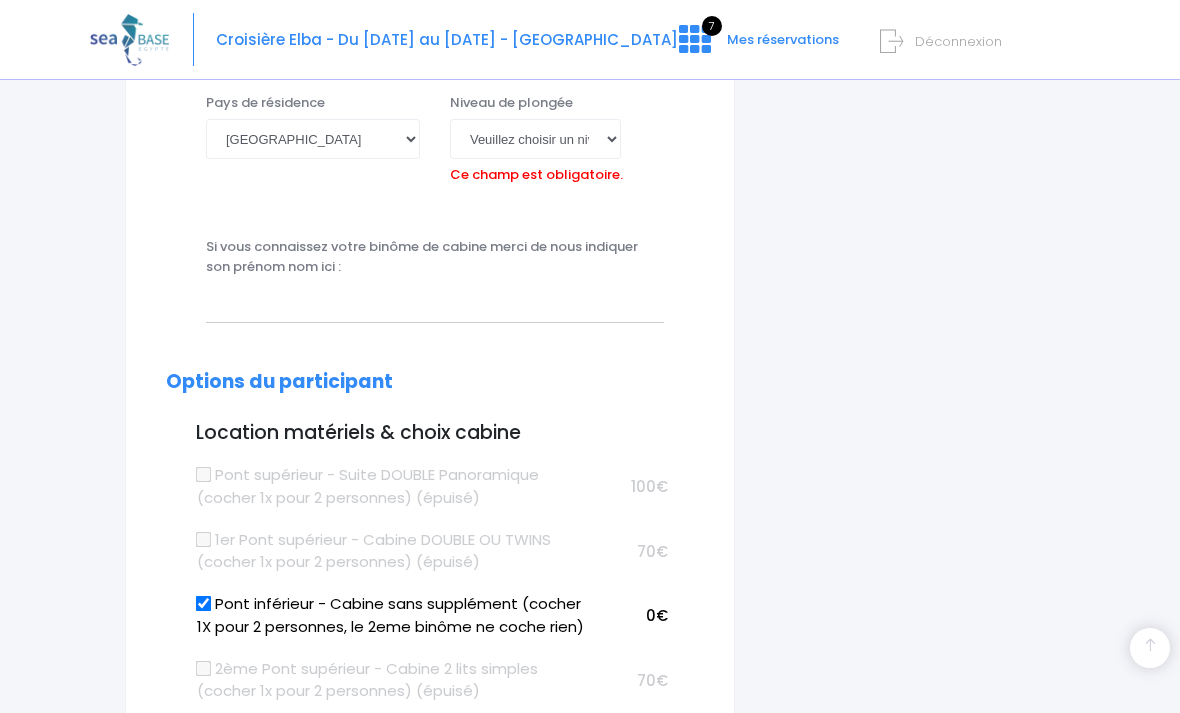 scroll, scrollTop: 684, scrollLeft: 0, axis: vertical 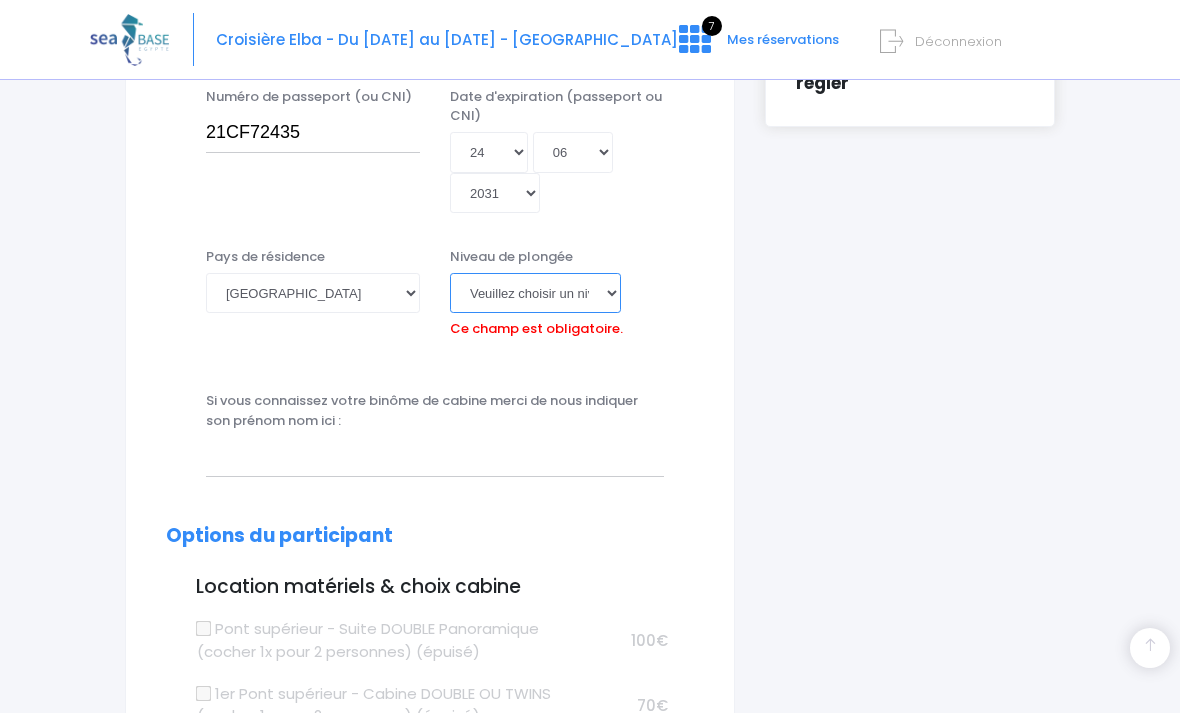 click on "Veuillez choisir un niveau de plongée
Non plongeur
Junior OW diver
Adventure OW diver
Open Water diver
Advanced OW diver
Deep diver
Rescue diver
Dive Master
Instructeur
MSDT
IDC Staff
Master instructeur
Course Director
N1
N2
N3
N4 PA40 MF1 MF2 PE40 Autre" at bounding box center [535, 293] 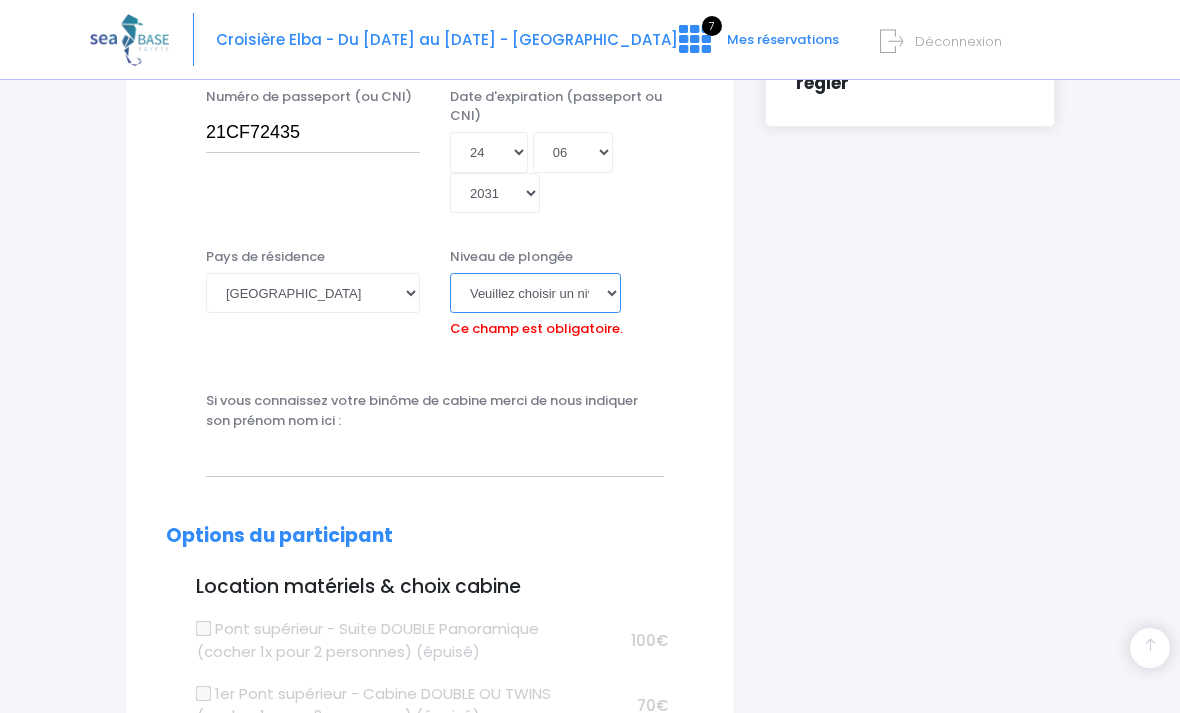 select on "PADI Deep diver" 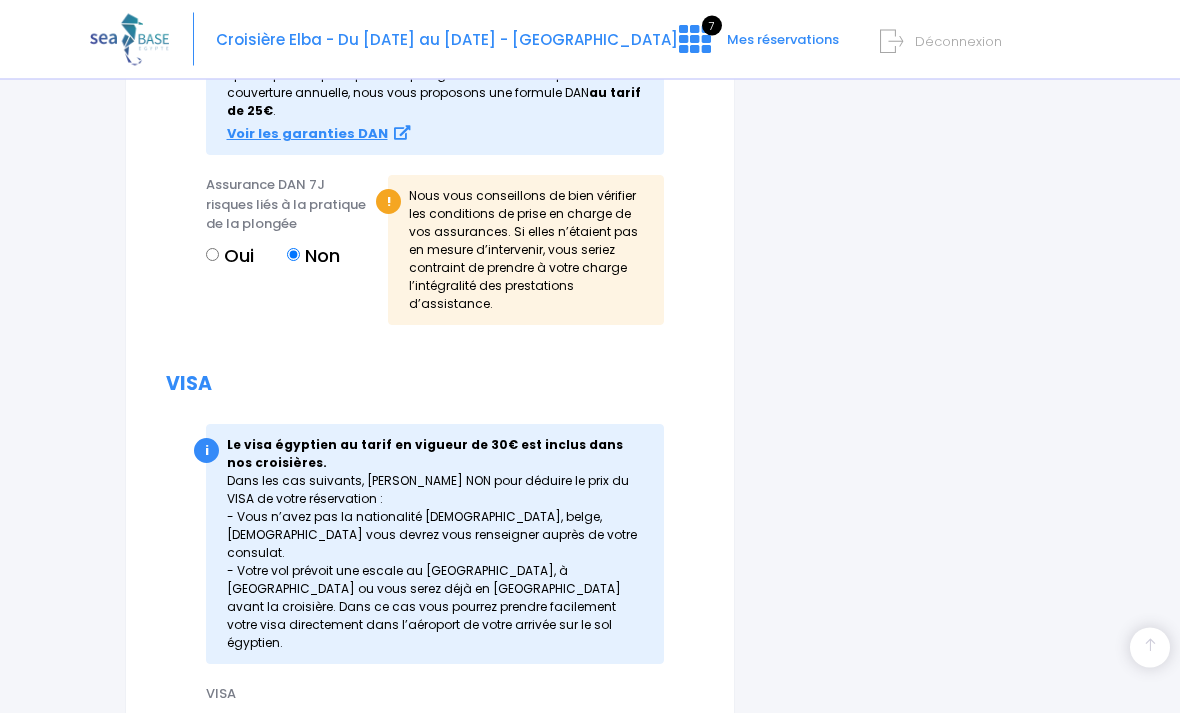 scroll, scrollTop: 2731, scrollLeft: 0, axis: vertical 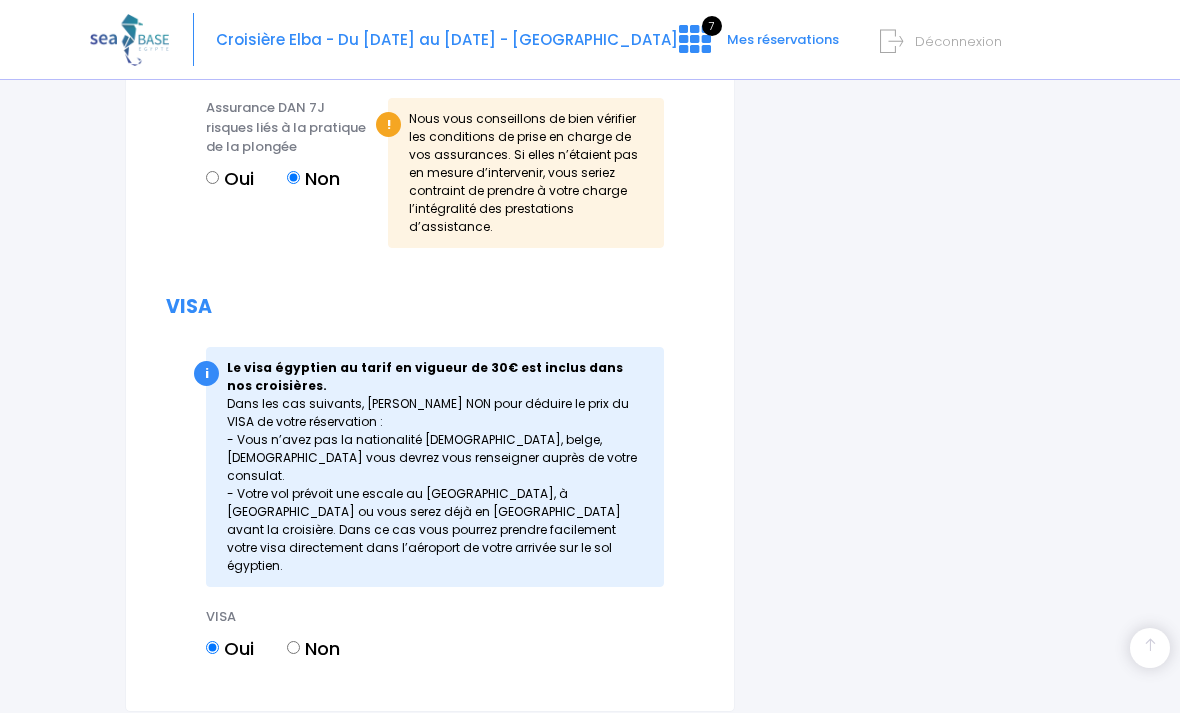 click on "PRÉCÉDENT
ÉTAPE SUIVANTE" at bounding box center [590, 774] 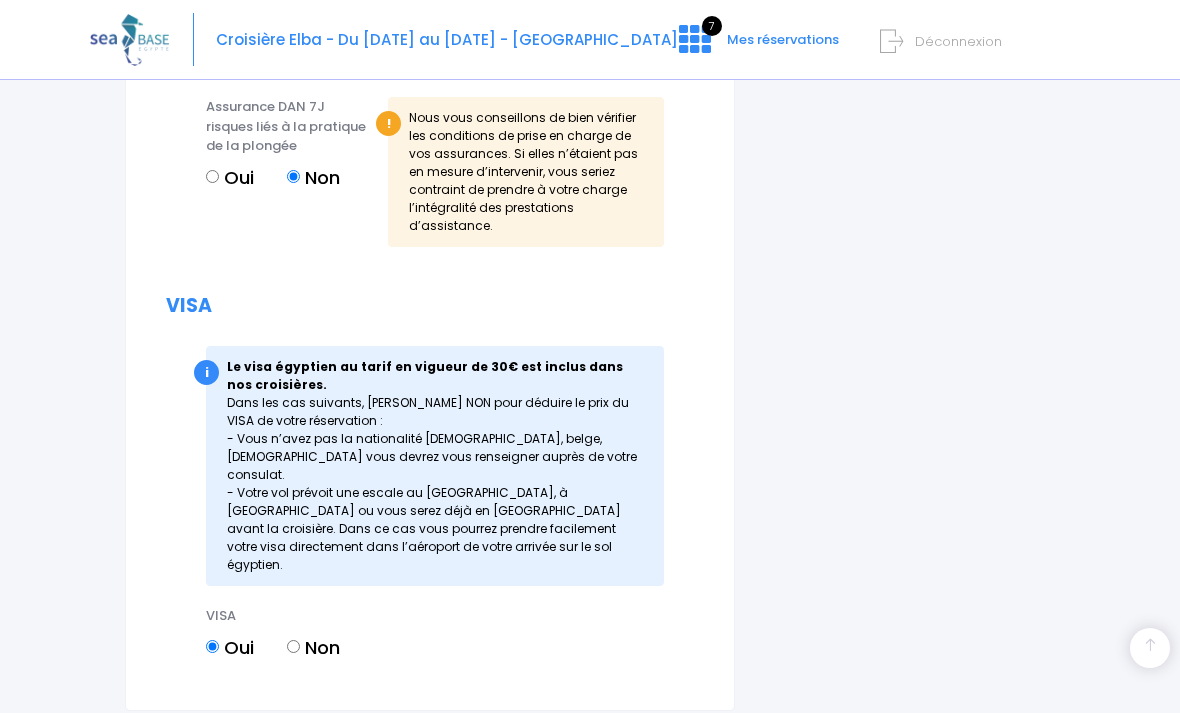 click on "ÉTAPE SUIVANTE" at bounding box center [684, 778] 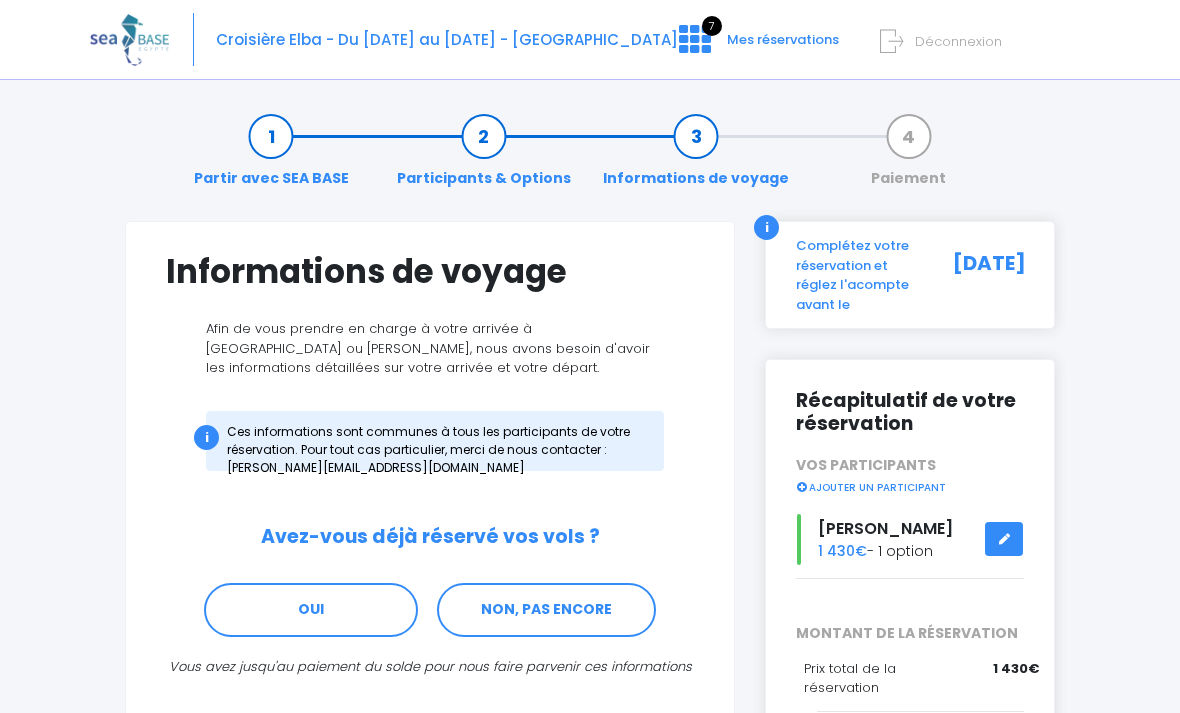 scroll, scrollTop: 0, scrollLeft: 0, axis: both 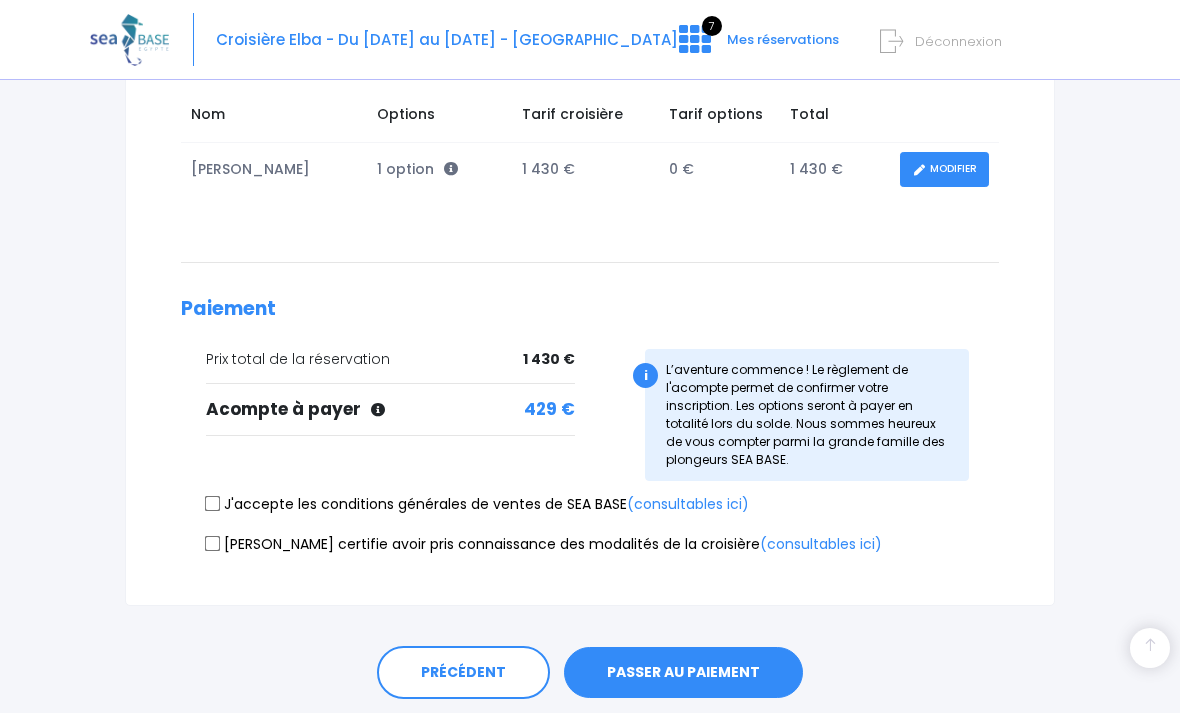 click on "J'accepte les conditions générales de ventes de SEA BASE  (consultables ici)" at bounding box center (213, 503) 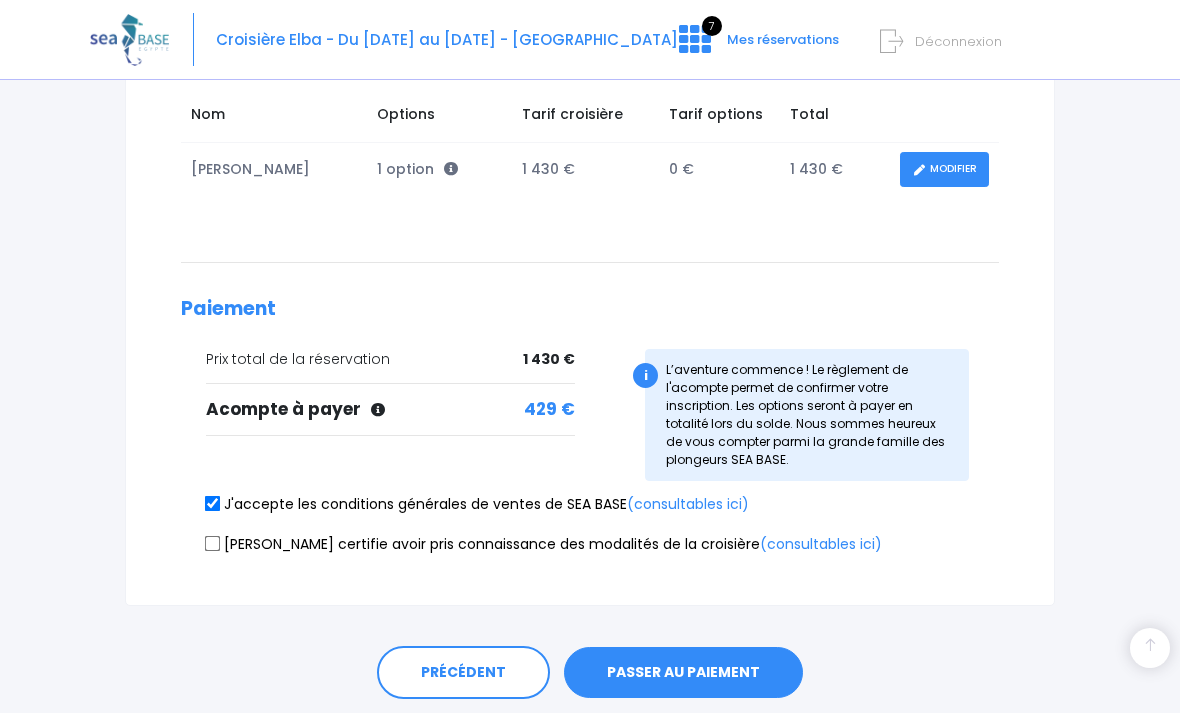 click on "Je certifie avoir pris connaissance des modalités de la croisière  (consultables ici)" at bounding box center (590, 548) 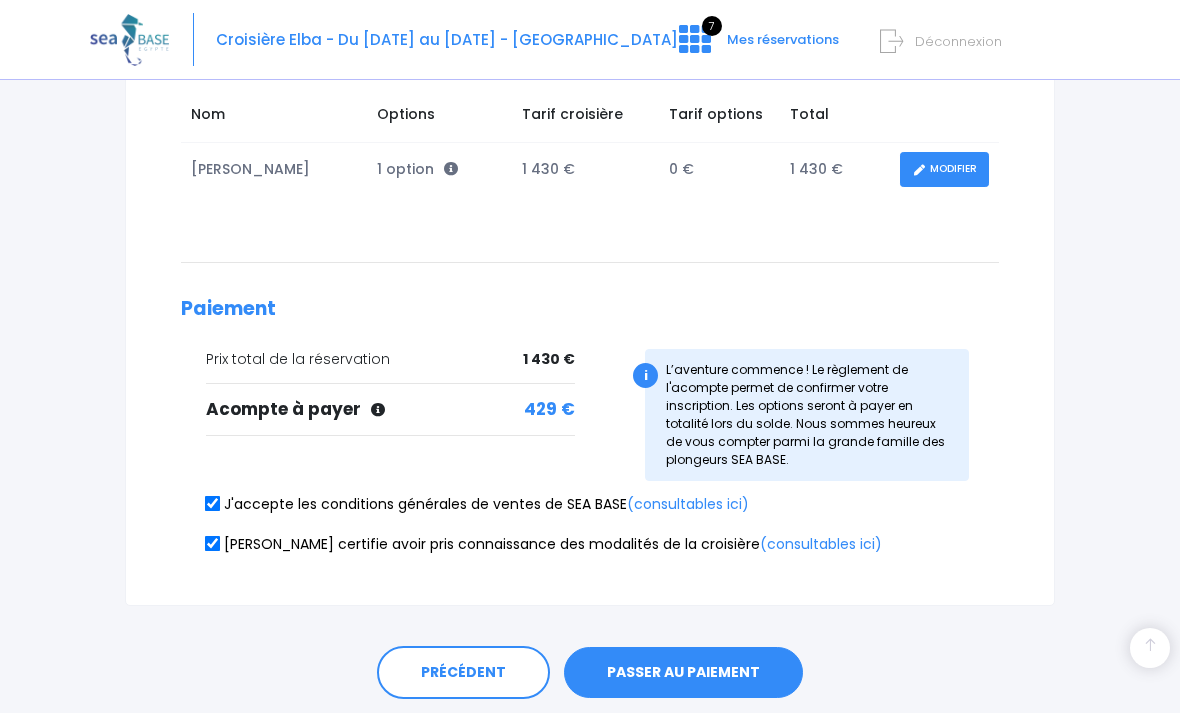 click on "PASSER AU PAIEMENT" at bounding box center [683, 673] 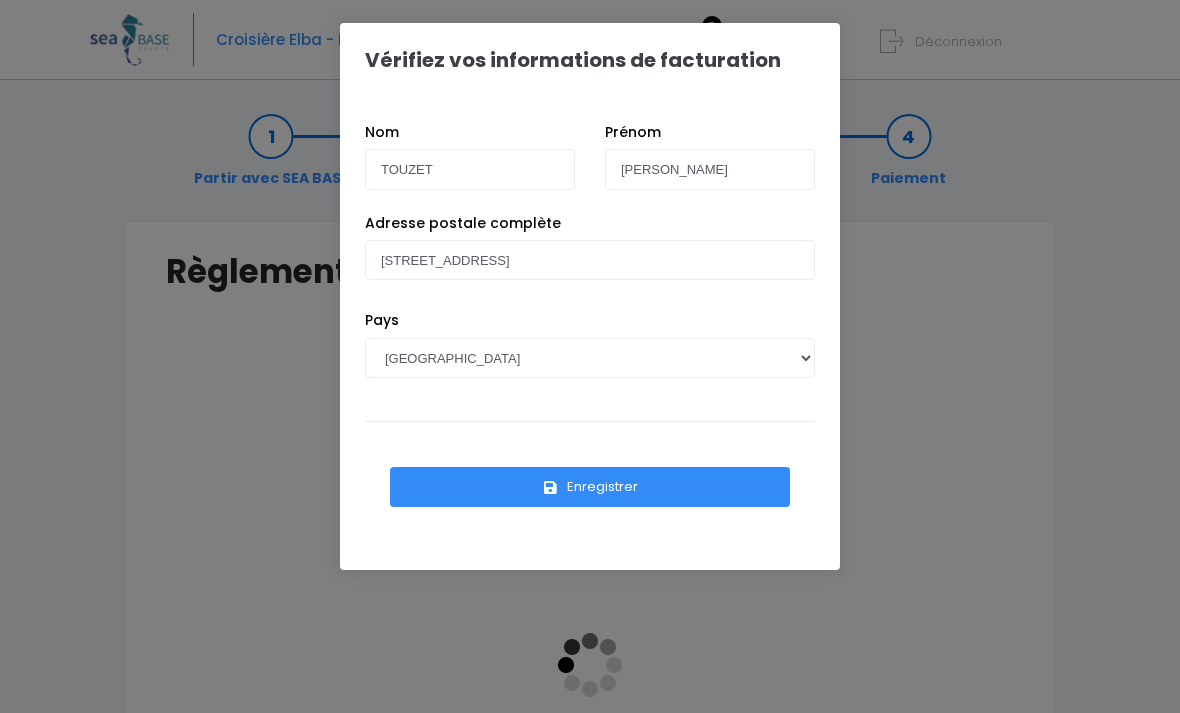 scroll, scrollTop: 0, scrollLeft: 0, axis: both 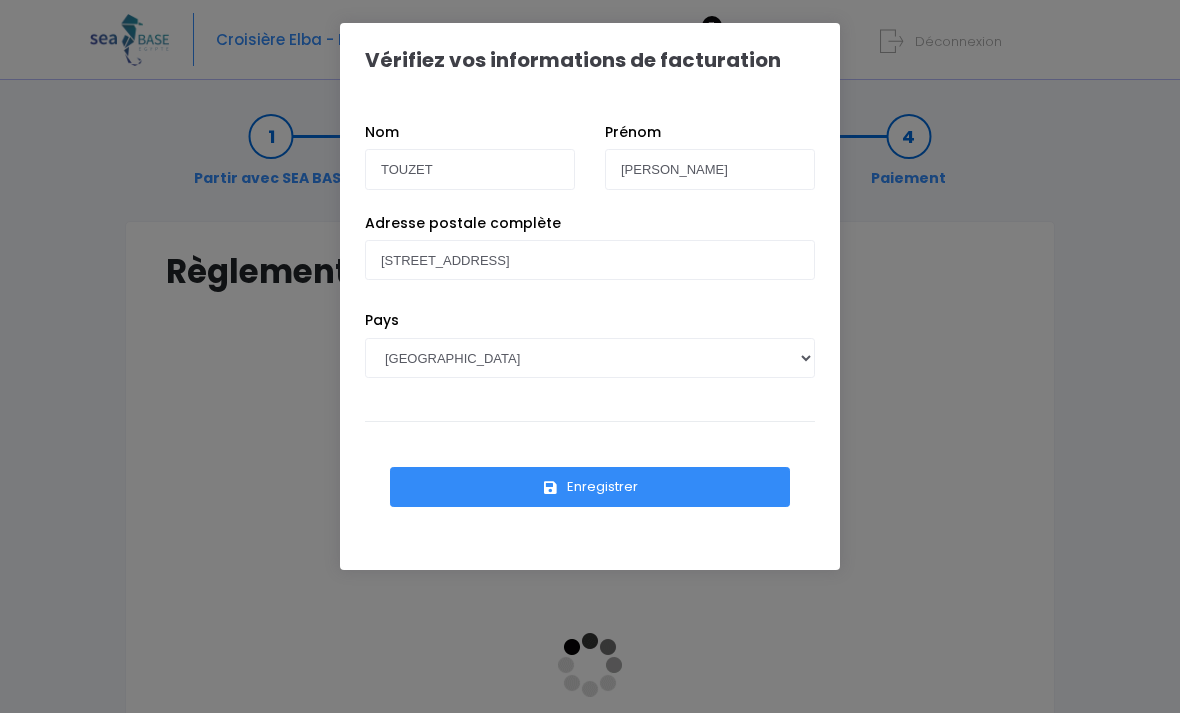 click on "Enregistrer" at bounding box center [590, 487] 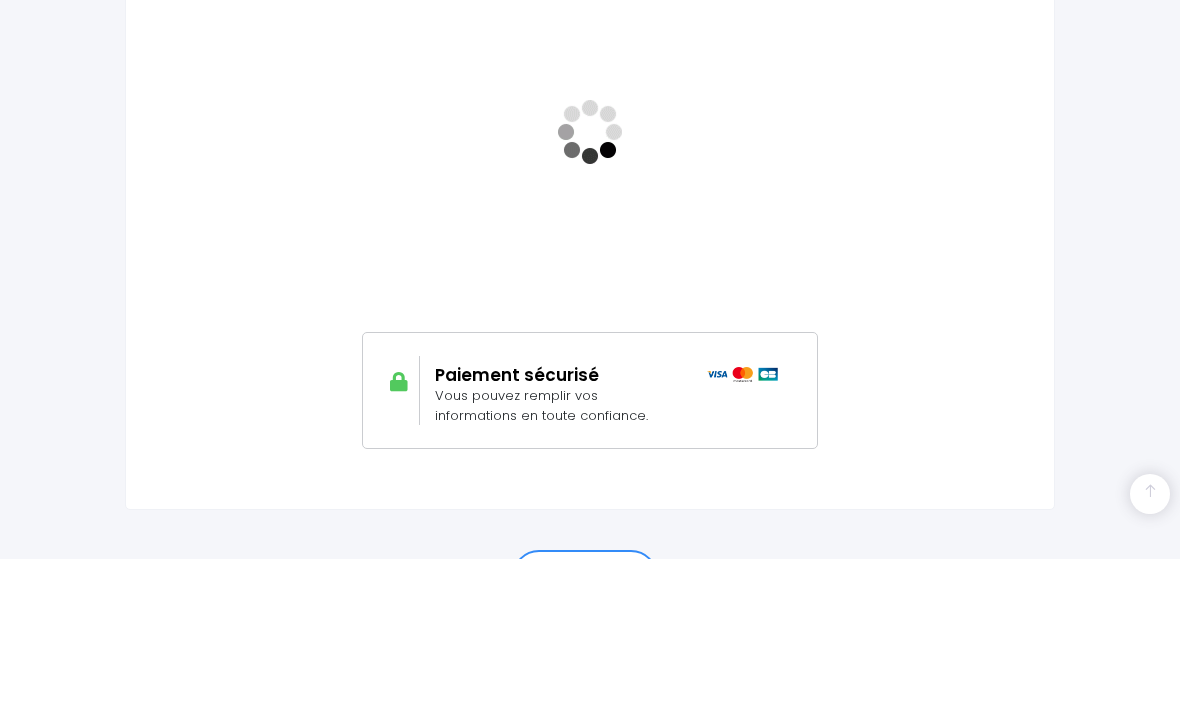 scroll, scrollTop: 501, scrollLeft: 0, axis: vertical 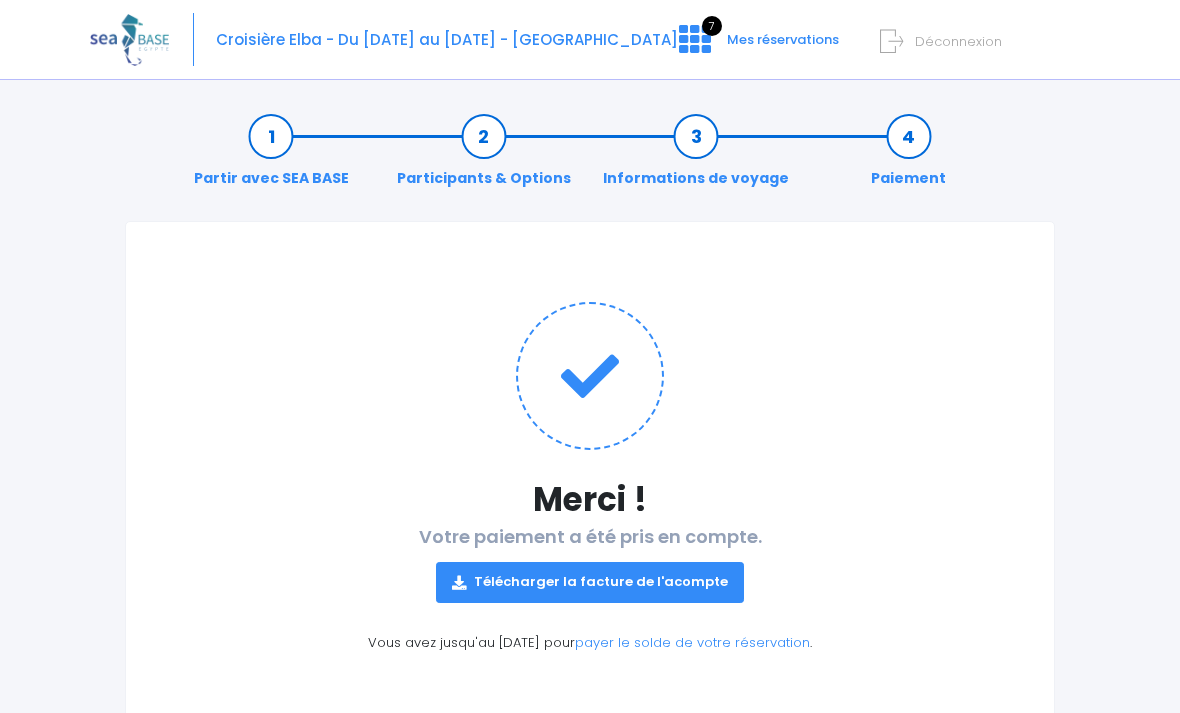 click at bounding box center [695, 39] 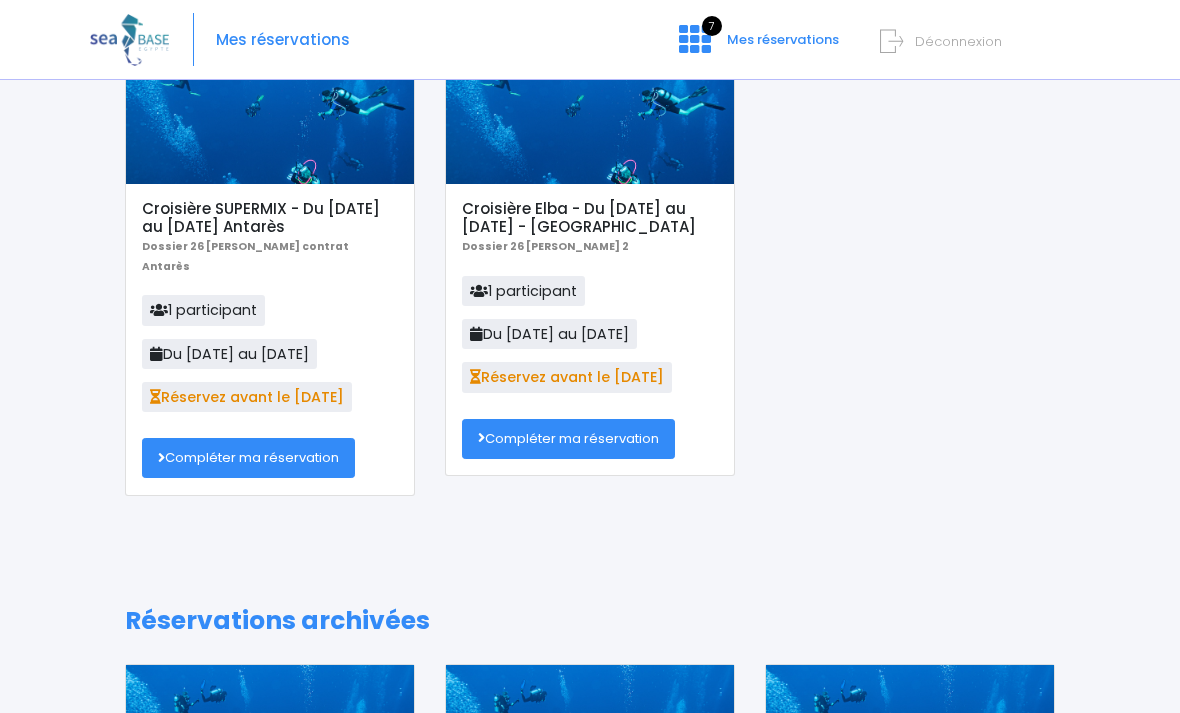 scroll, scrollTop: 79, scrollLeft: 0, axis: vertical 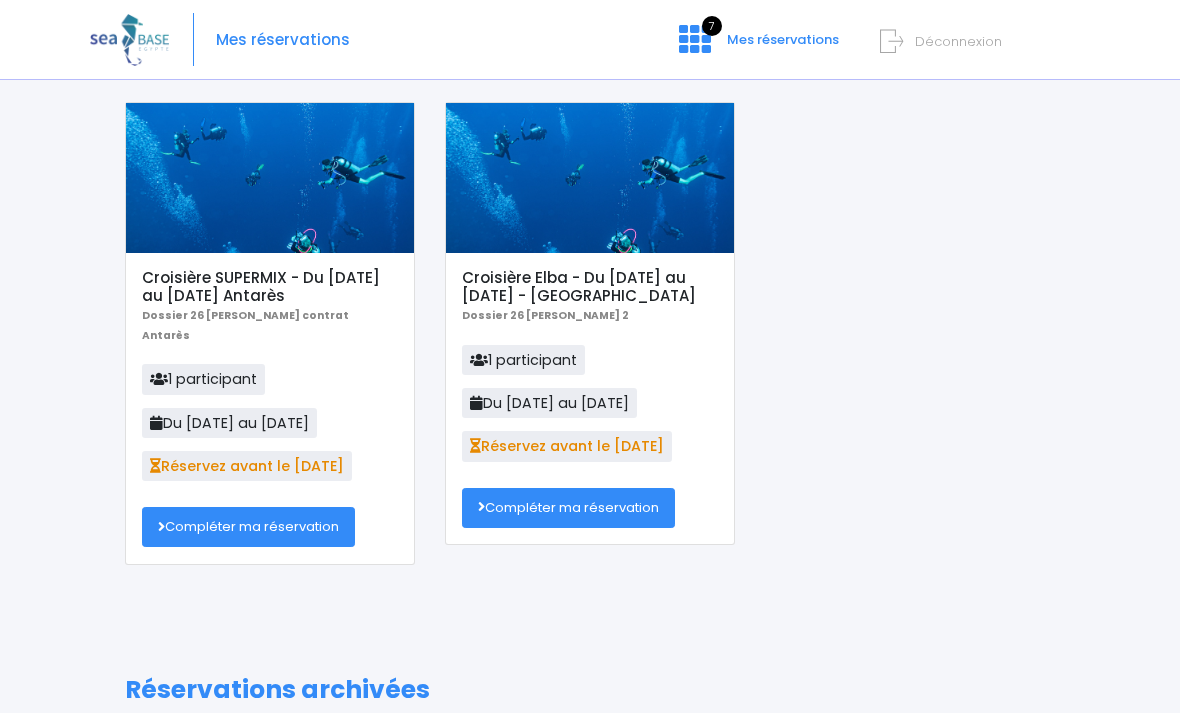 click on "Compléter ma réservation" at bounding box center (248, 527) 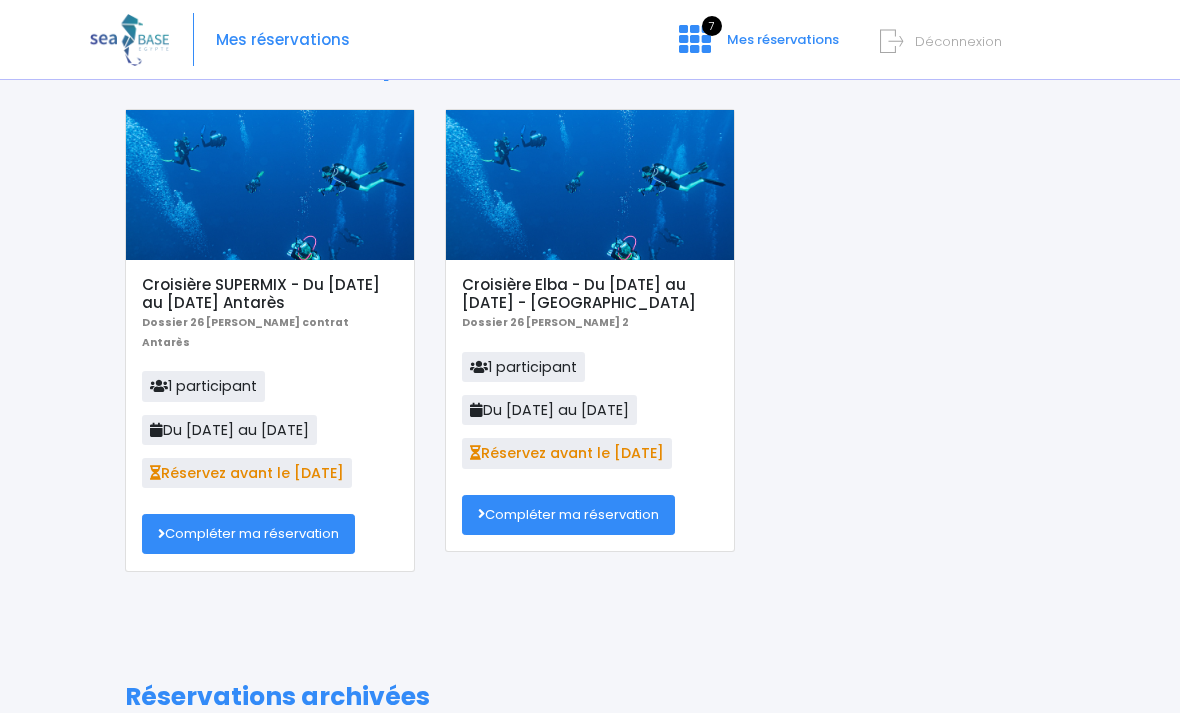 scroll, scrollTop: 17, scrollLeft: 0, axis: vertical 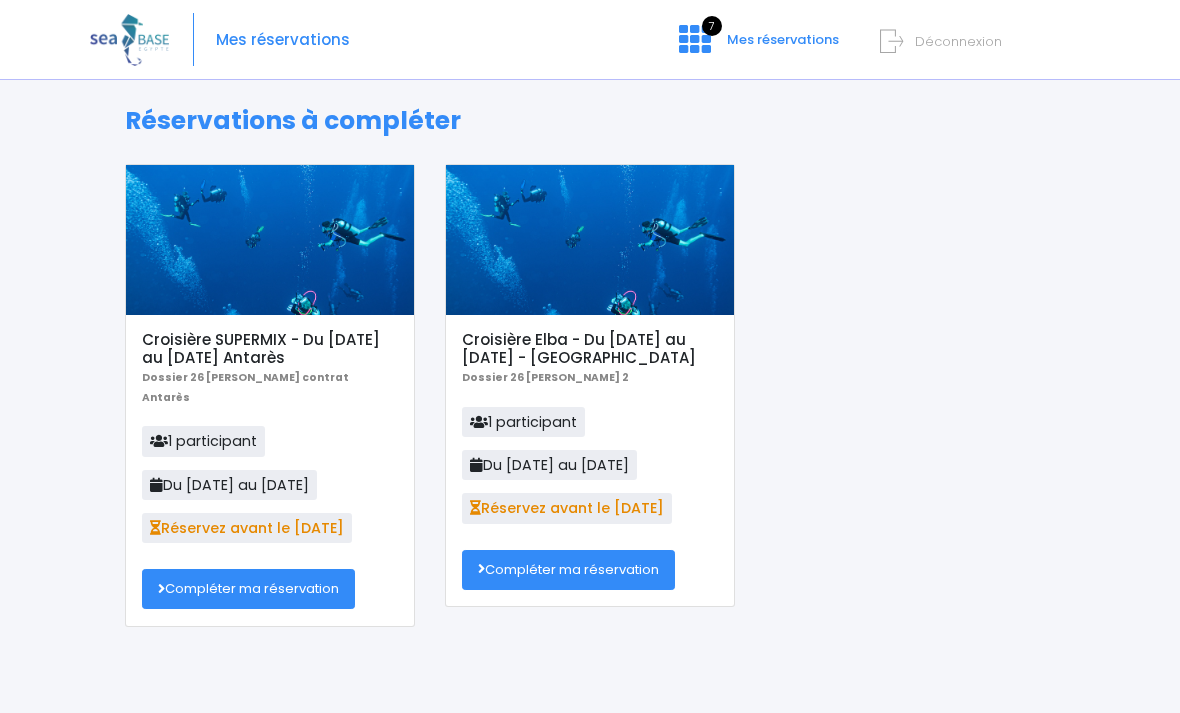 click on "Compléter ma réservation" at bounding box center (568, 570) 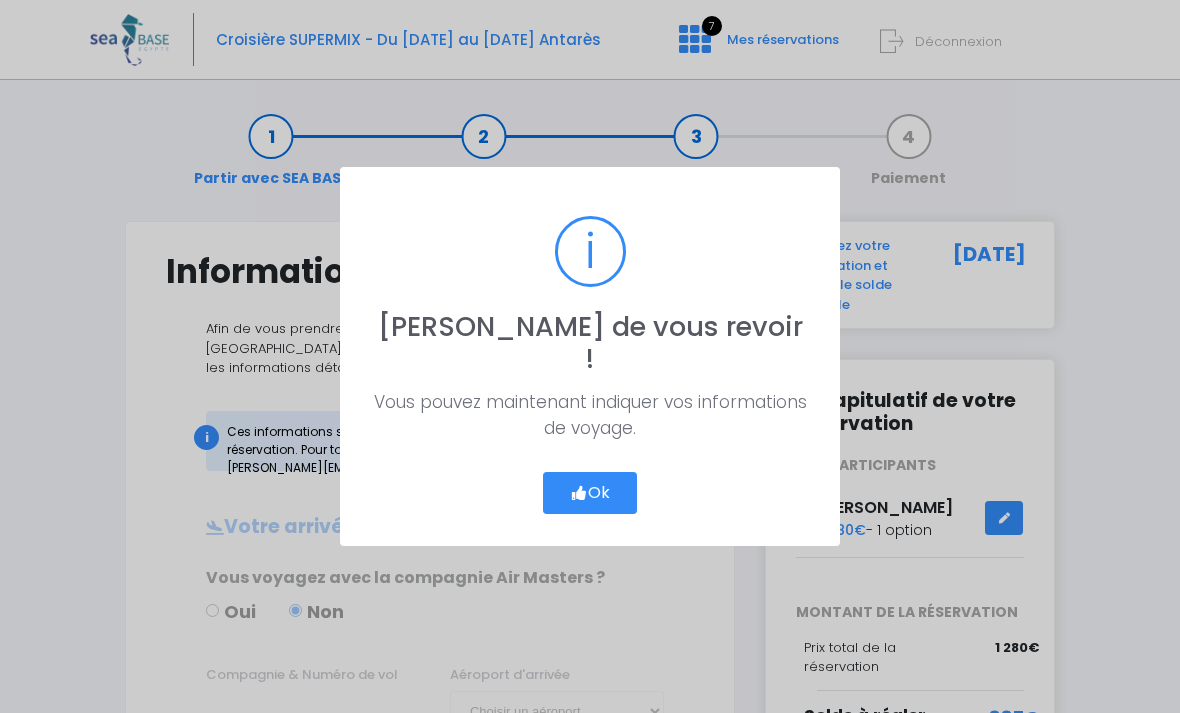 click on "? ! i     Ravi de vous revoir ! × Vous pouvez maintenant indiquer vos informations de voyage.  Ok Cancel" at bounding box center [590, 356] 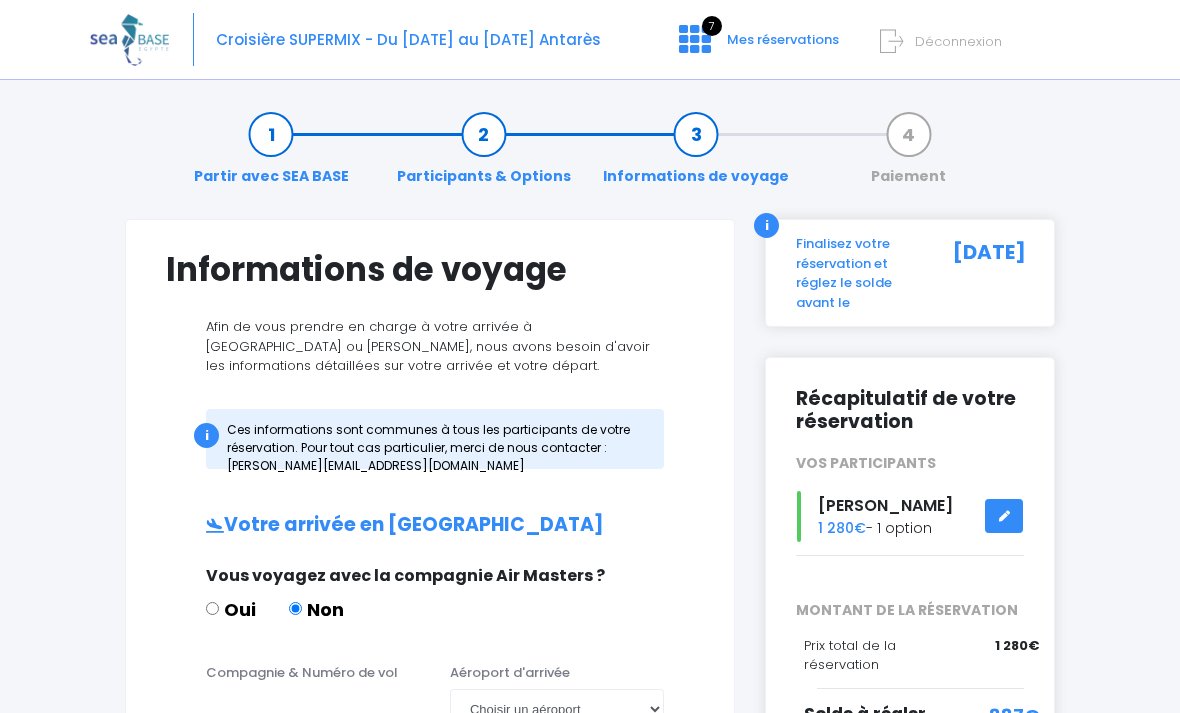 scroll, scrollTop: 0, scrollLeft: 0, axis: both 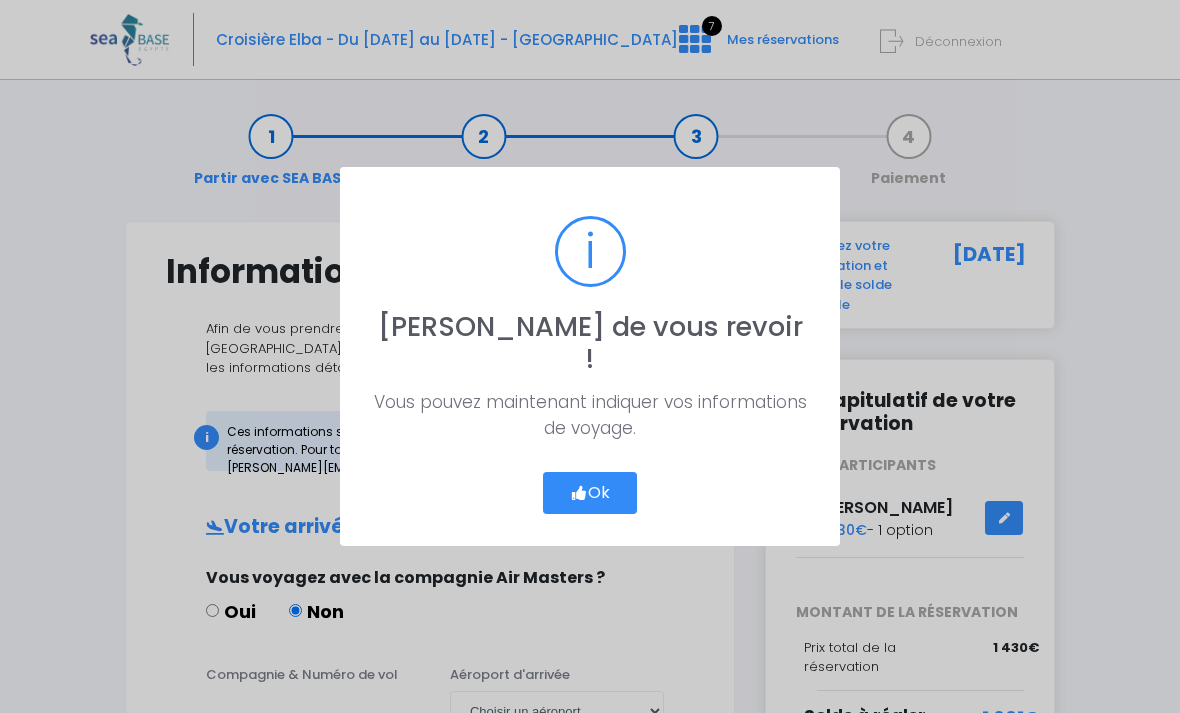 click at bounding box center (579, 493) 